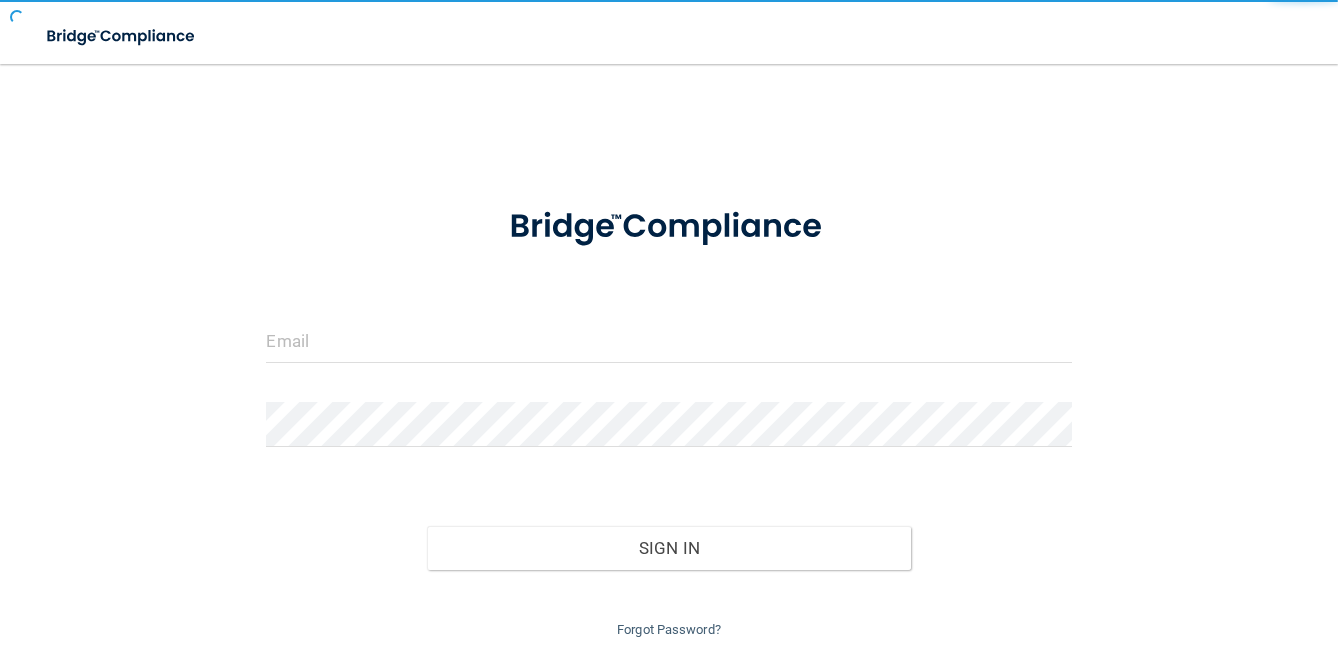 scroll, scrollTop: 0, scrollLeft: 0, axis: both 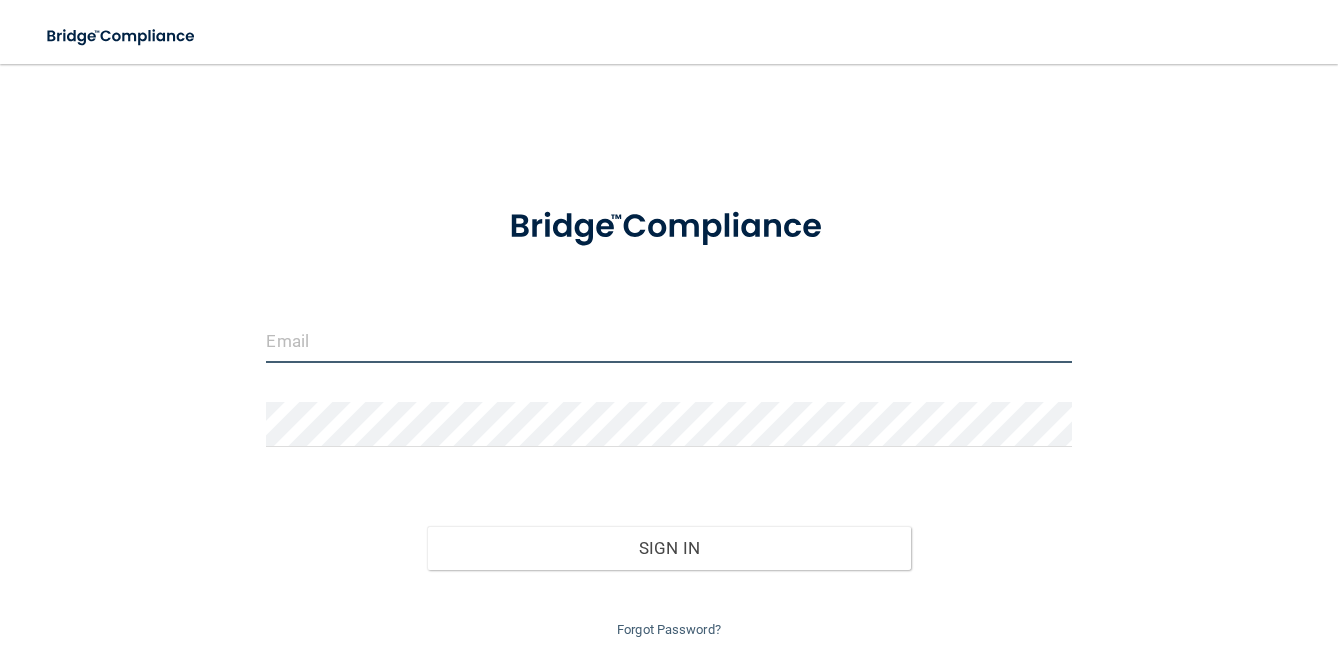 click at bounding box center [668, 340] 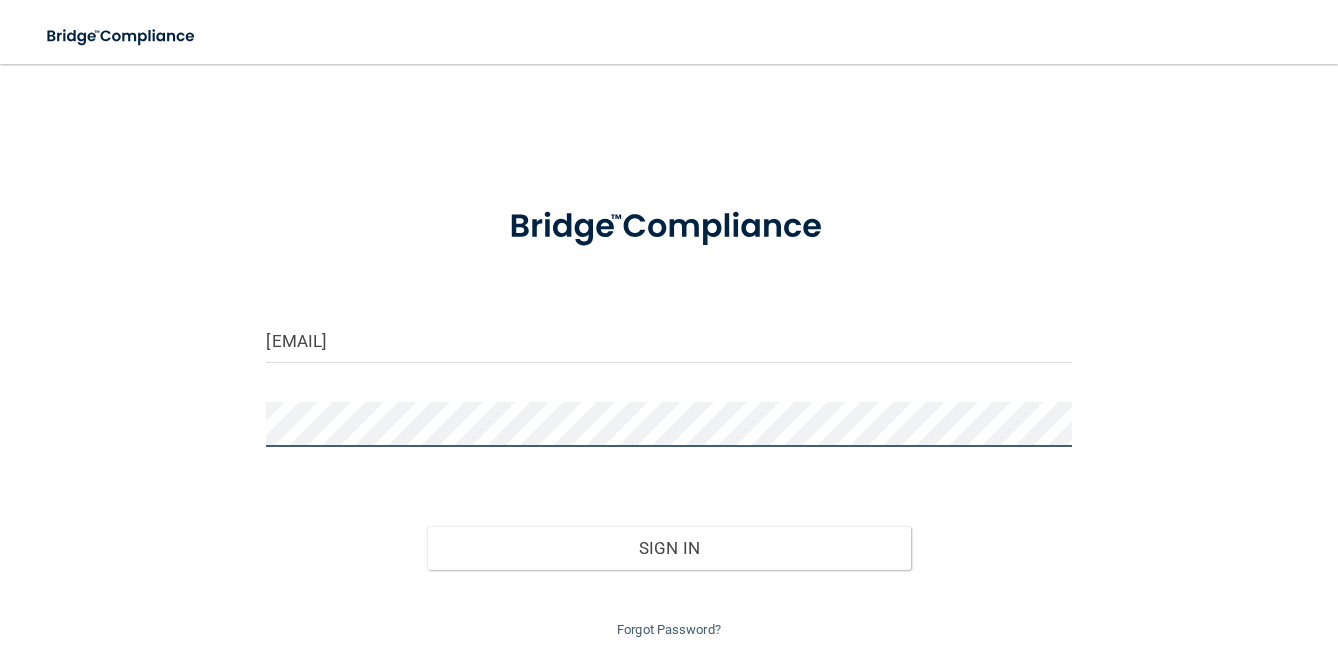 click on "Sign In" at bounding box center [668, 548] 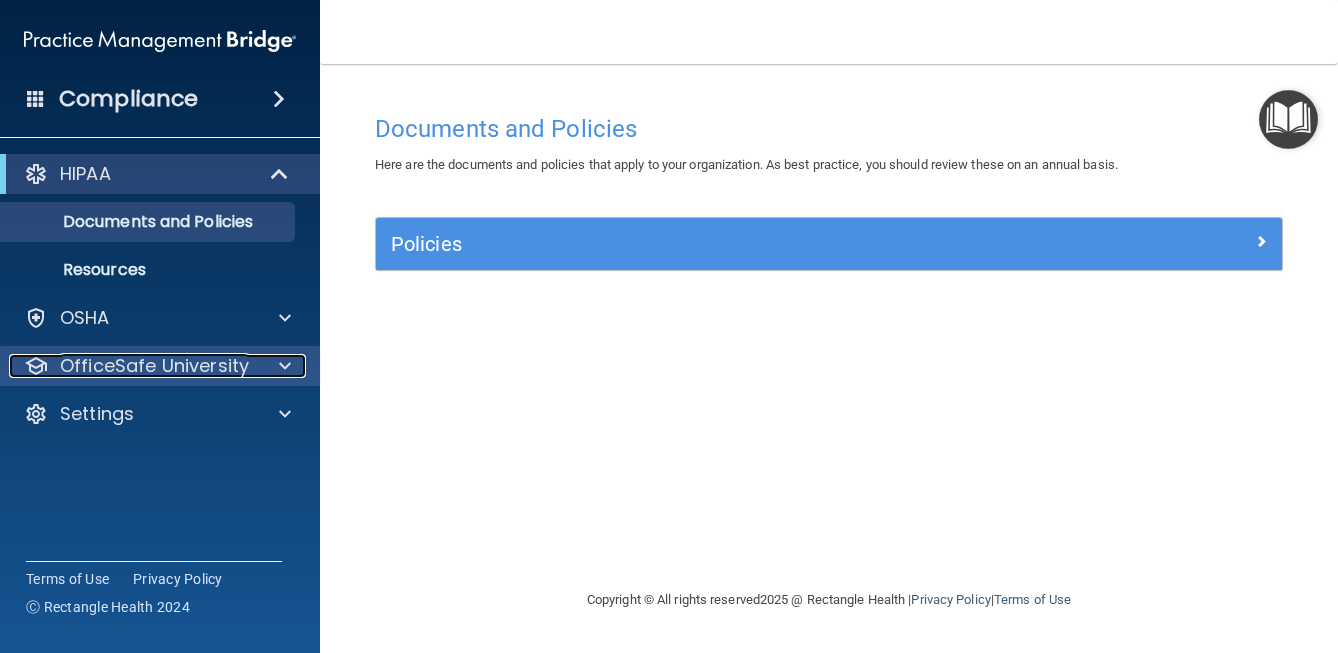 click at bounding box center (282, 366) 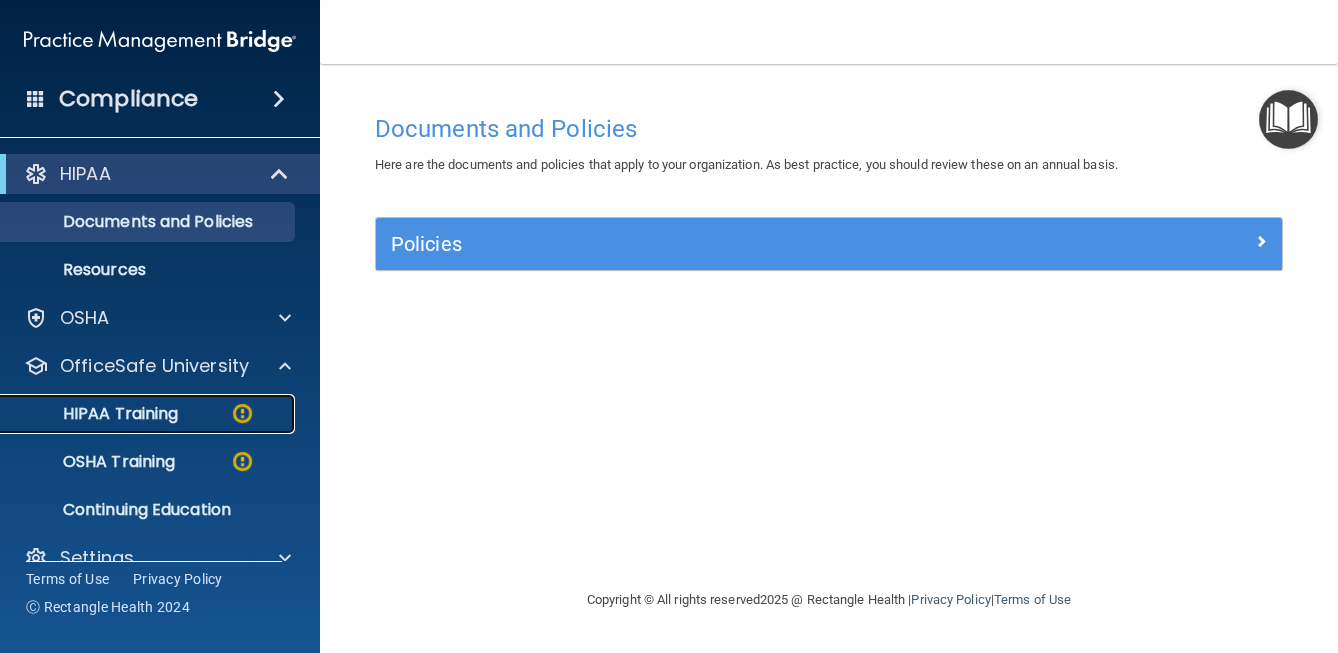 click on "HIPAA Training" at bounding box center (149, 414) 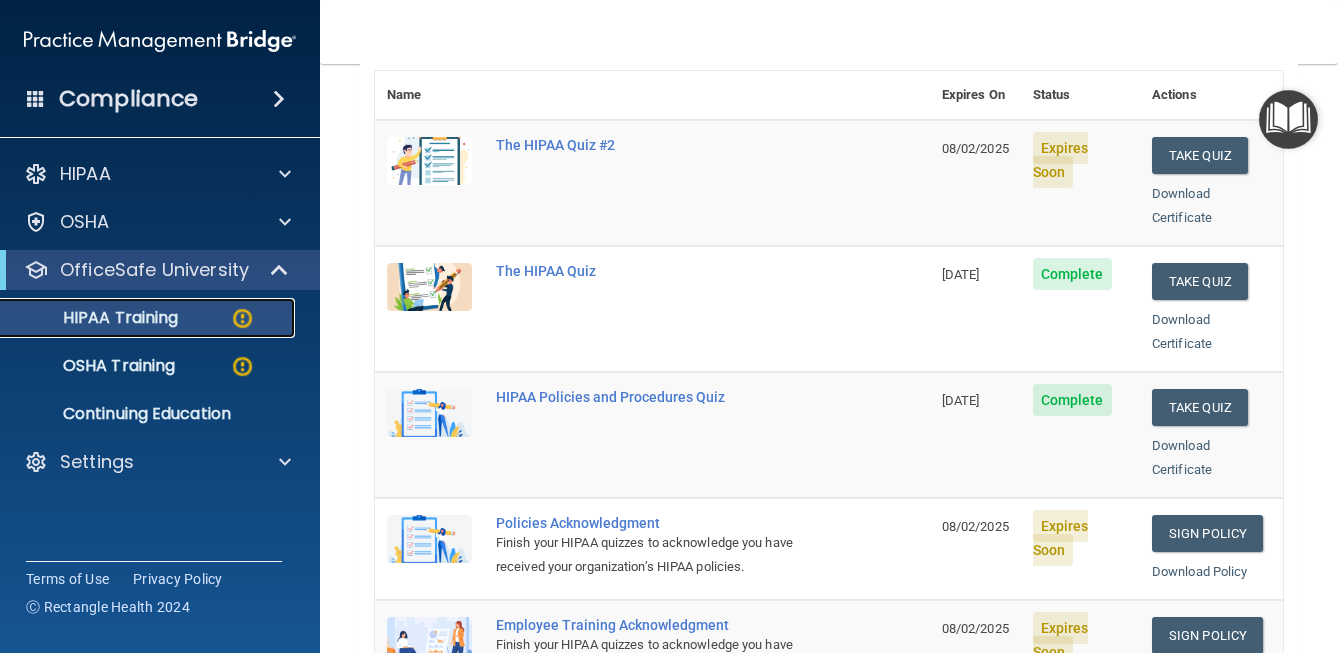 scroll, scrollTop: 226, scrollLeft: 0, axis: vertical 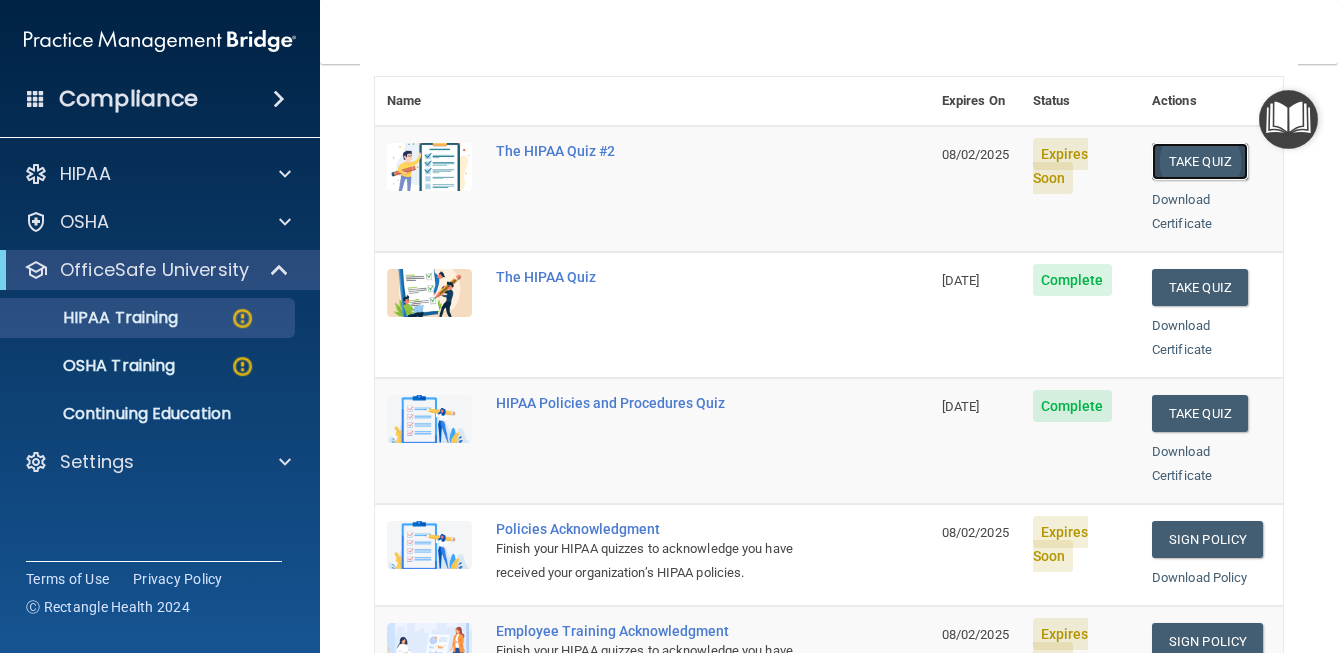 click on "Take Quiz" at bounding box center (1200, 161) 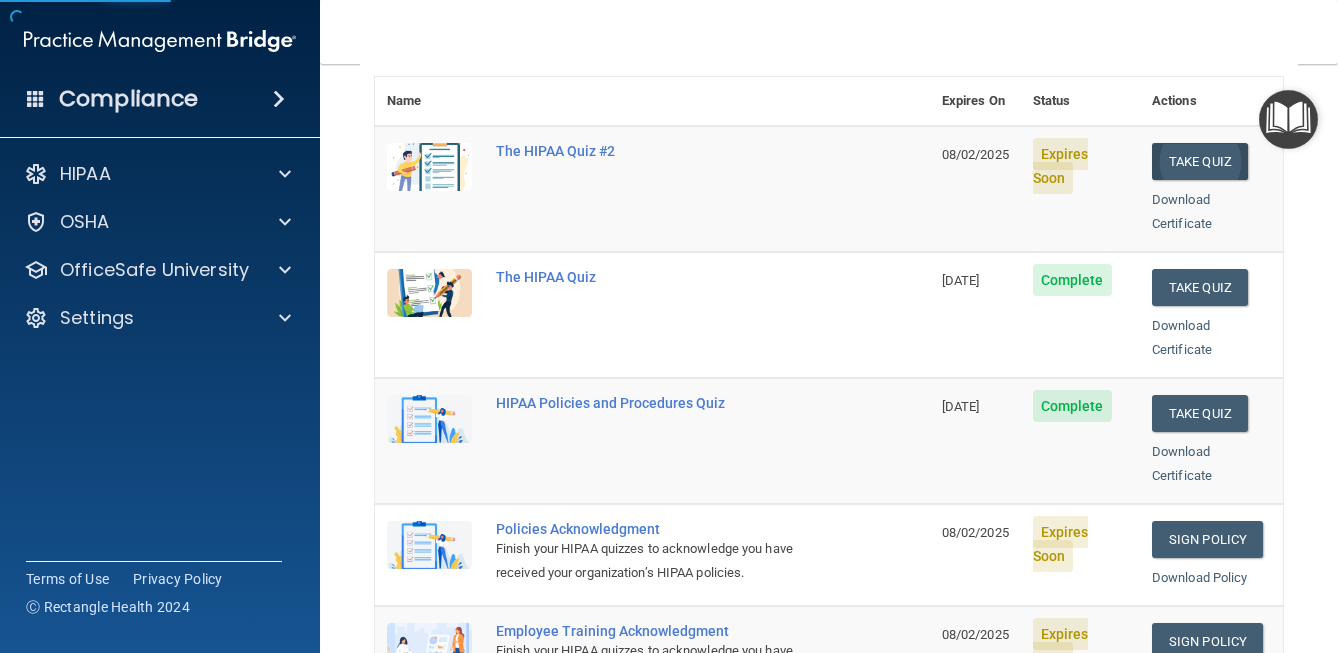 scroll, scrollTop: 0, scrollLeft: 0, axis: both 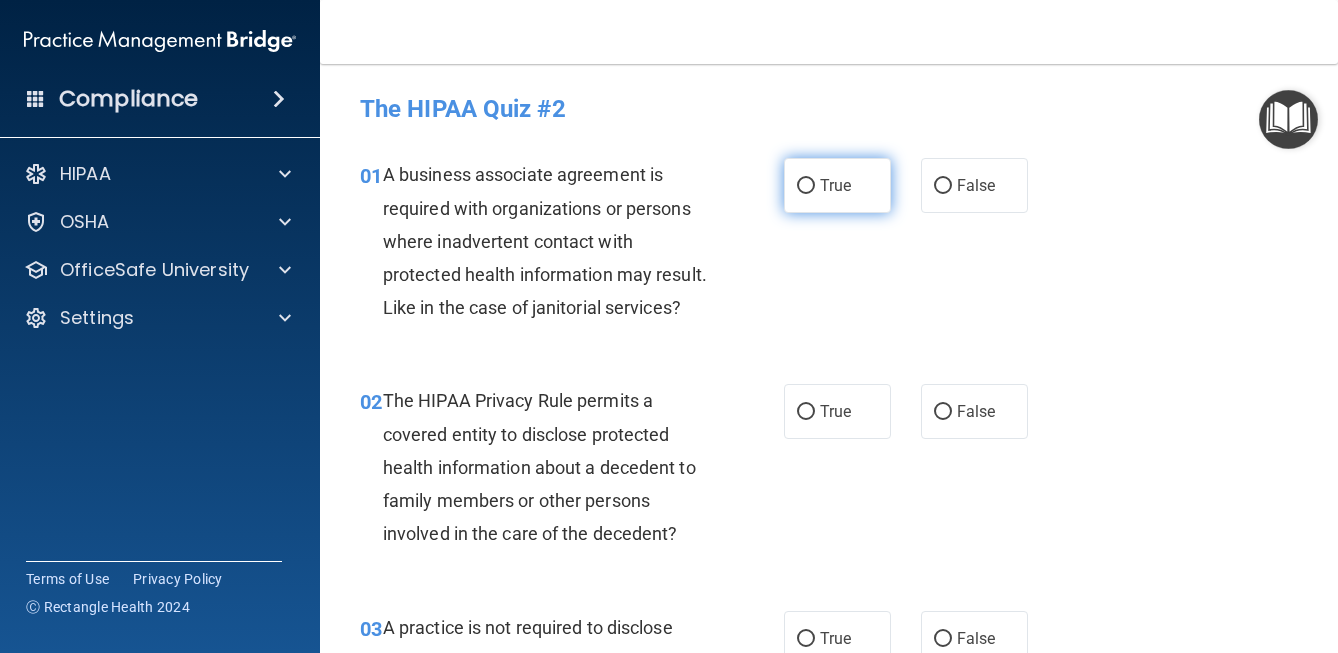 click on "True" at bounding box center [835, 185] 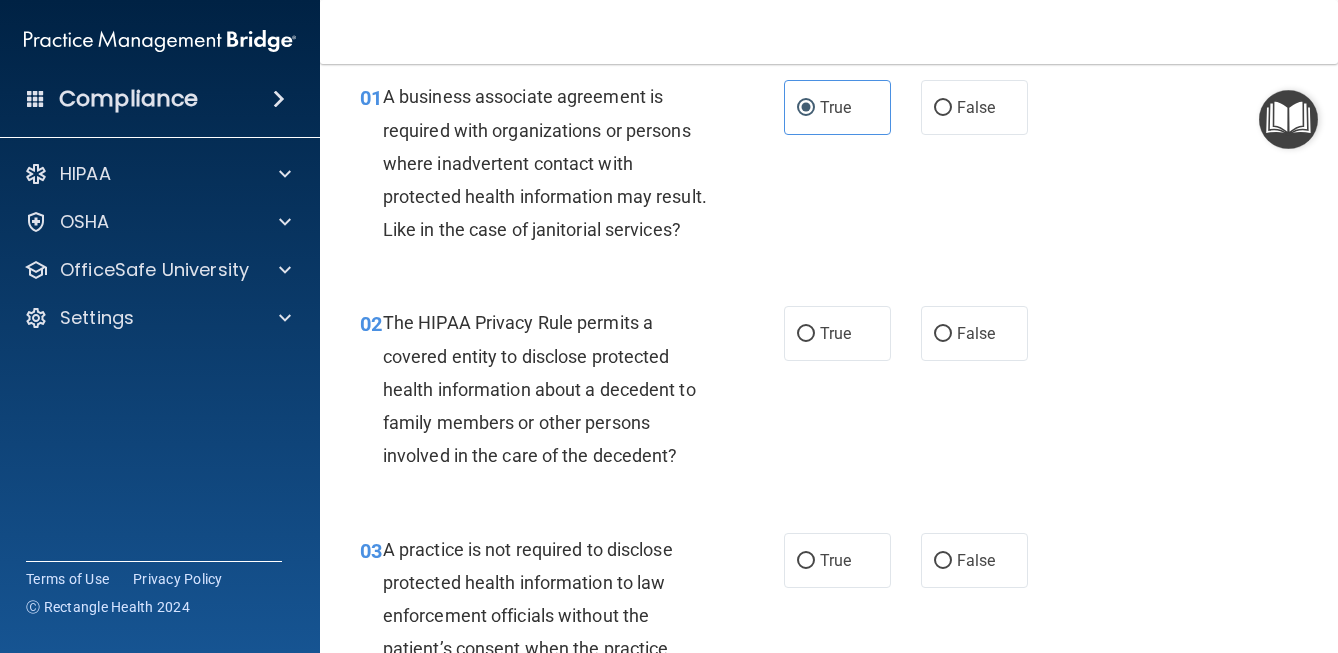 scroll, scrollTop: 99, scrollLeft: 0, axis: vertical 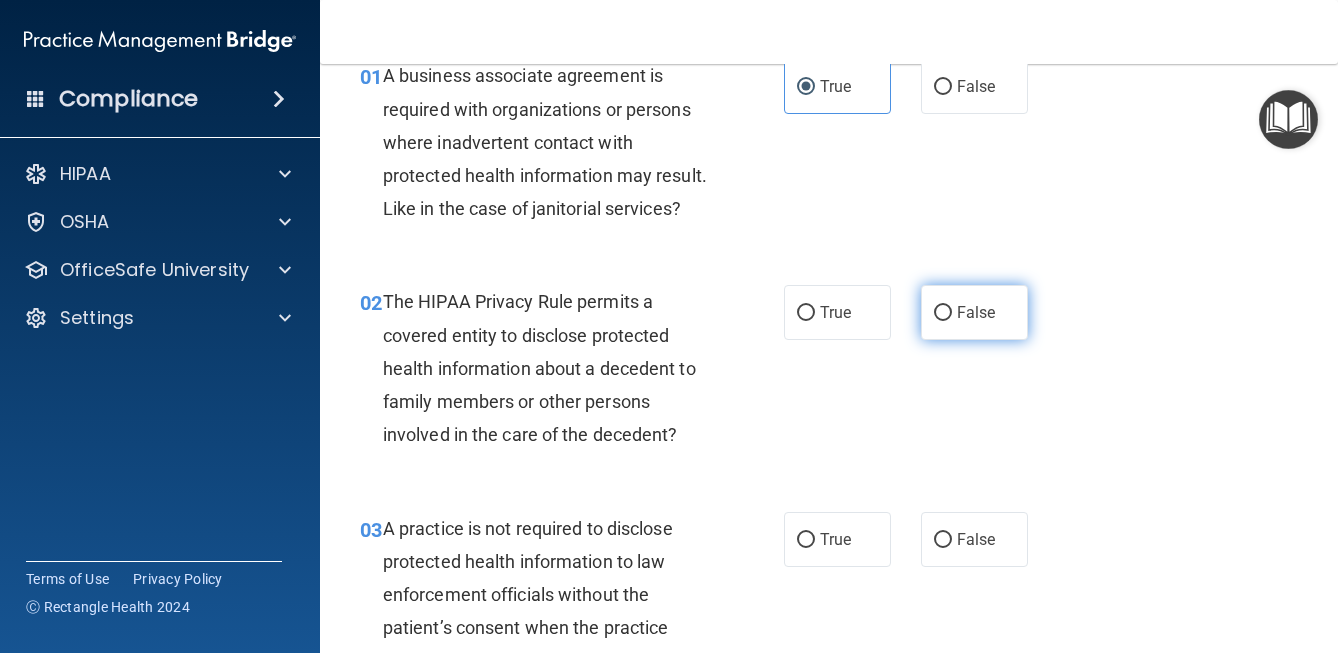 click on "False" at bounding box center (943, 313) 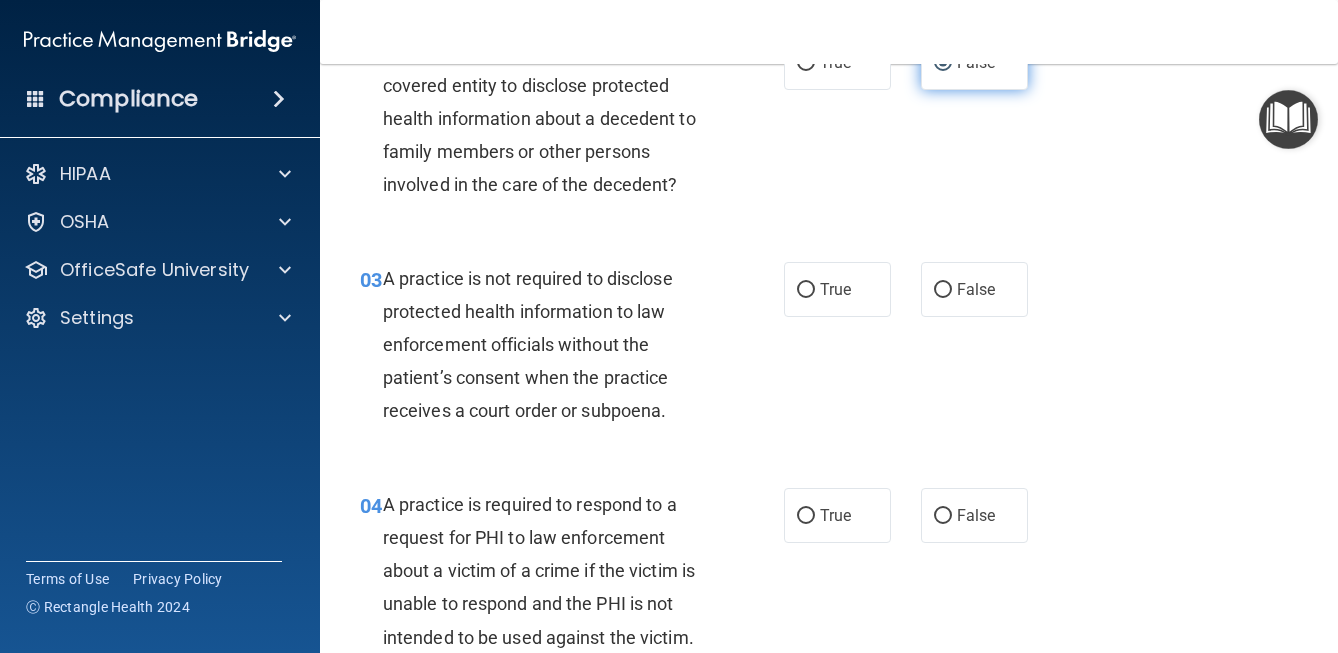 scroll, scrollTop: 351, scrollLeft: 0, axis: vertical 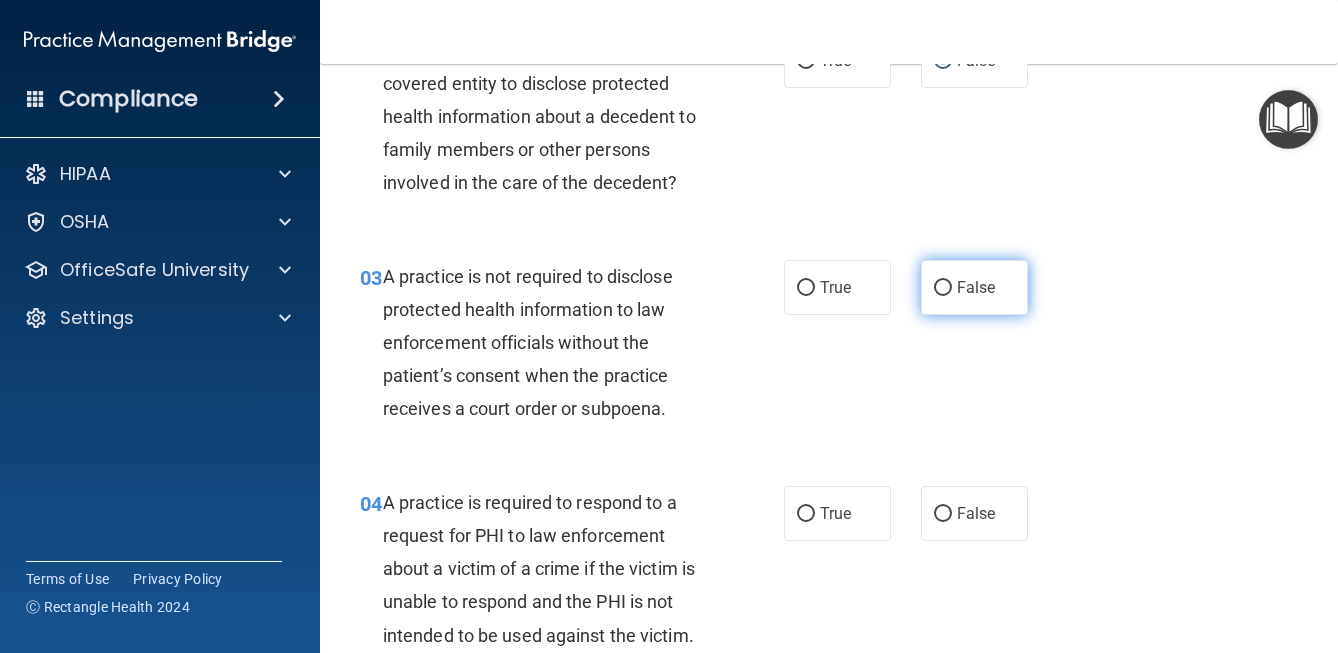 click on "False" at bounding box center [943, 288] 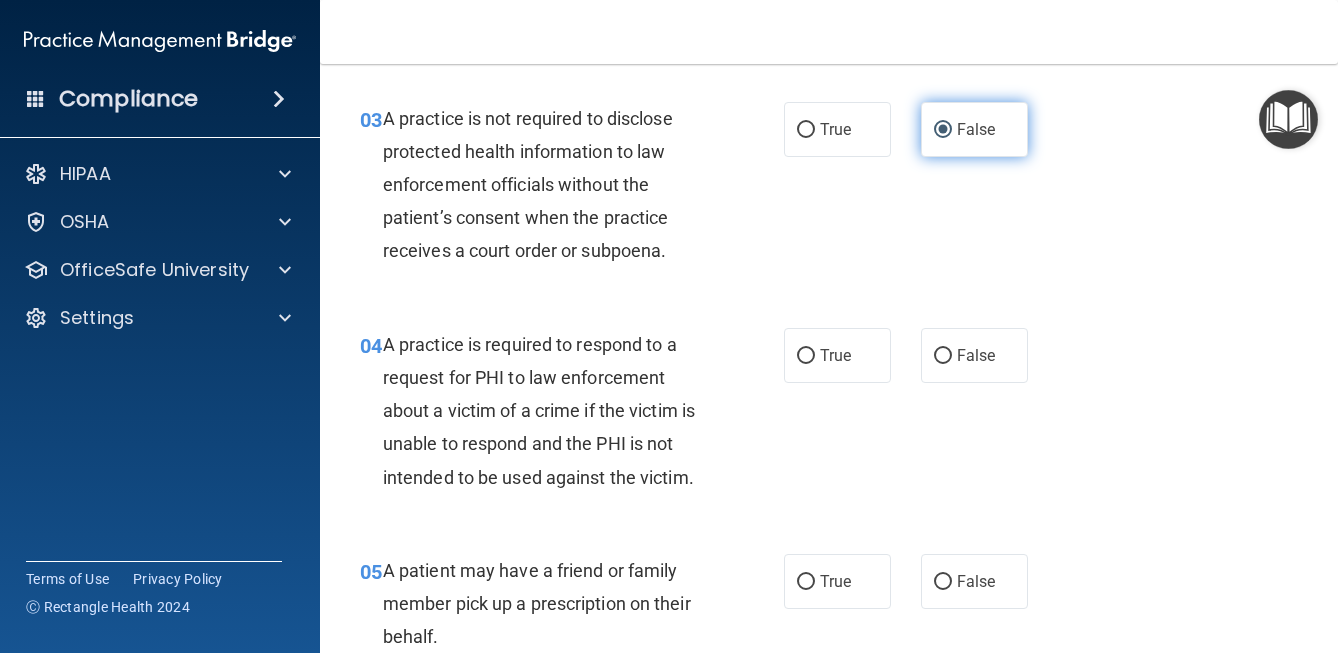 scroll, scrollTop: 514, scrollLeft: 0, axis: vertical 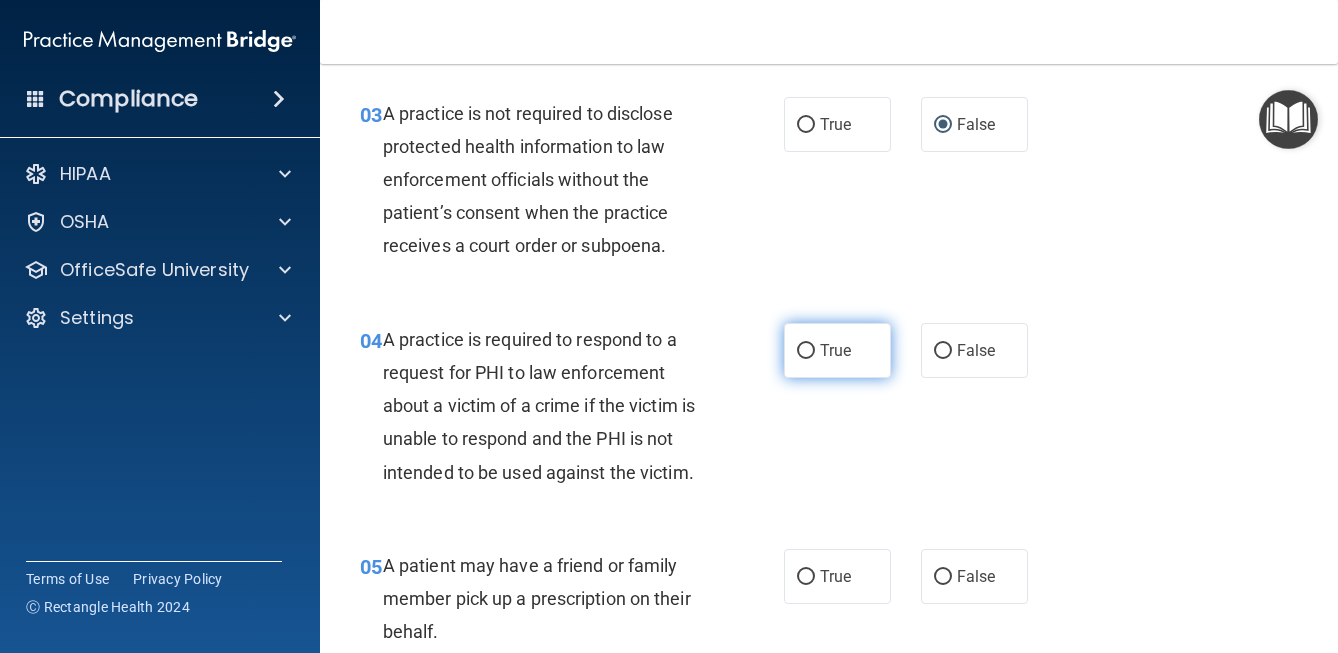 click on "True" at bounding box center (835, 350) 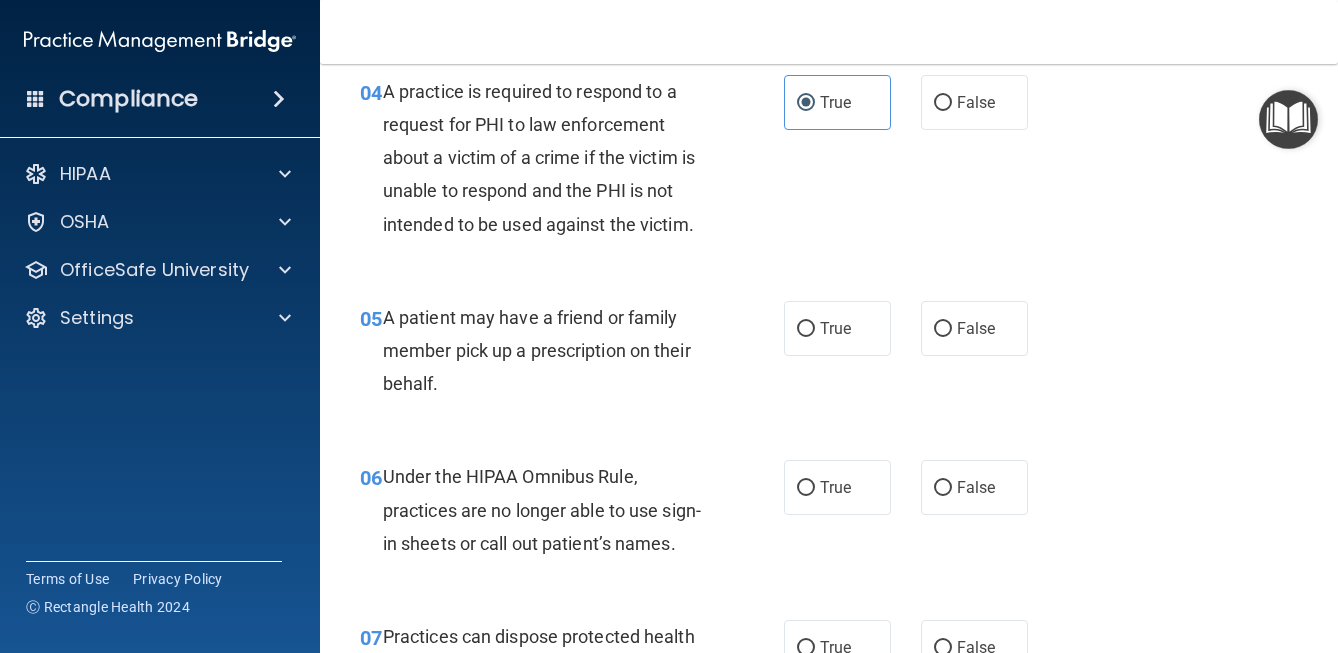 scroll, scrollTop: 770, scrollLeft: 0, axis: vertical 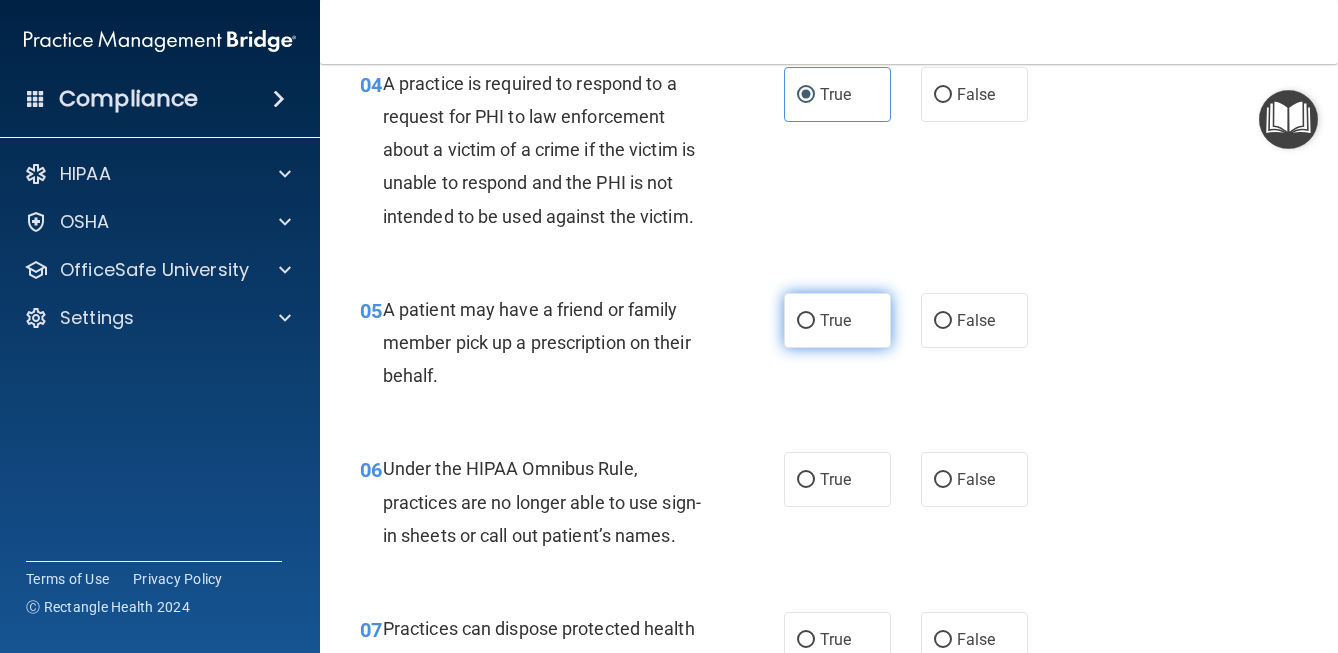 click on "True" at bounding box center (835, 320) 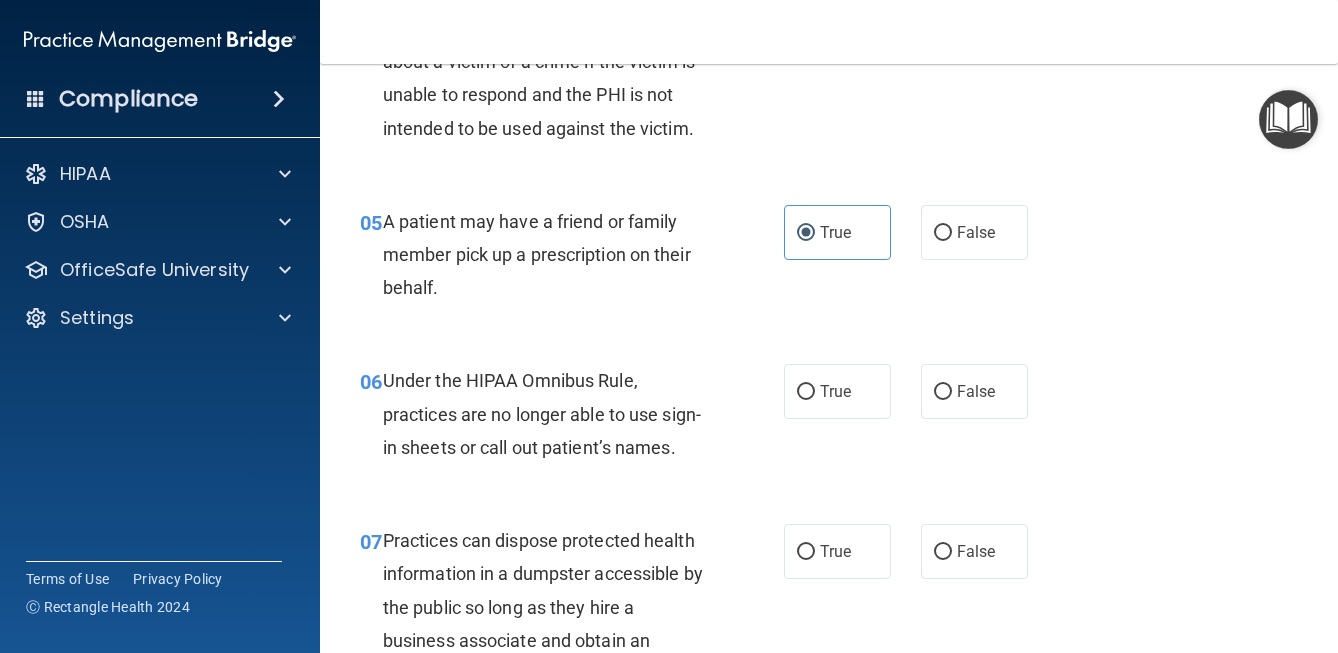scroll, scrollTop: 862, scrollLeft: 0, axis: vertical 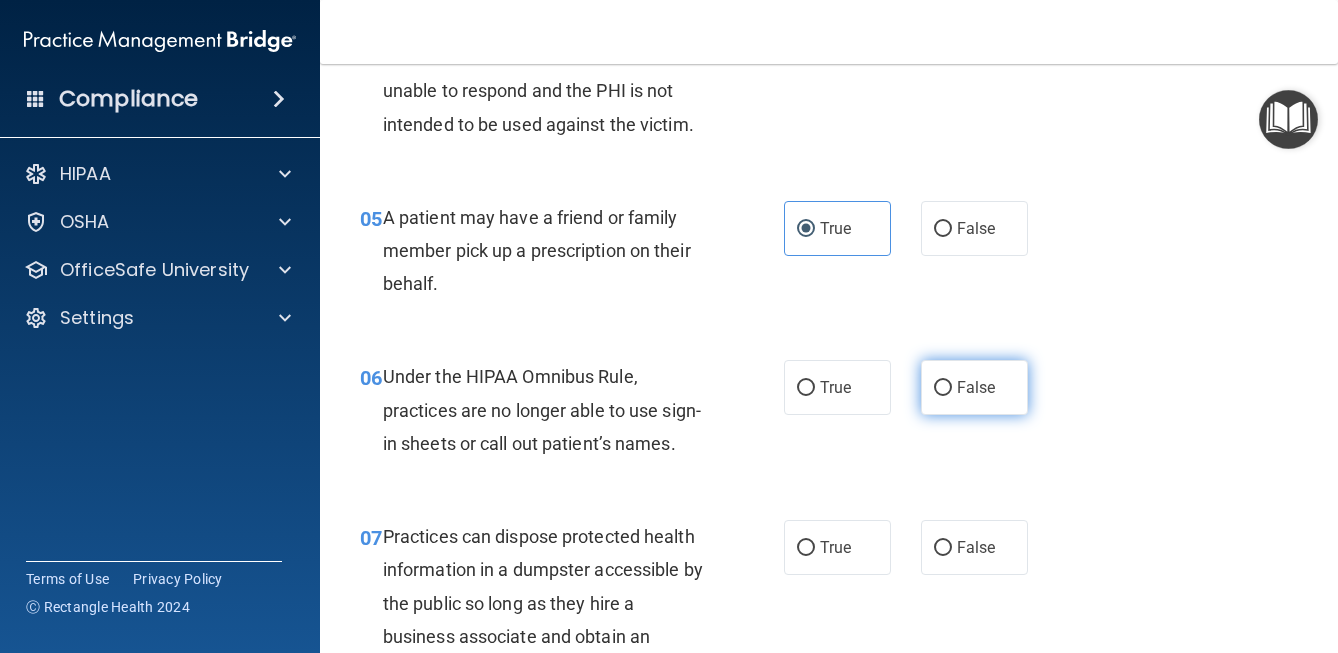click on "False" at bounding box center (943, 388) 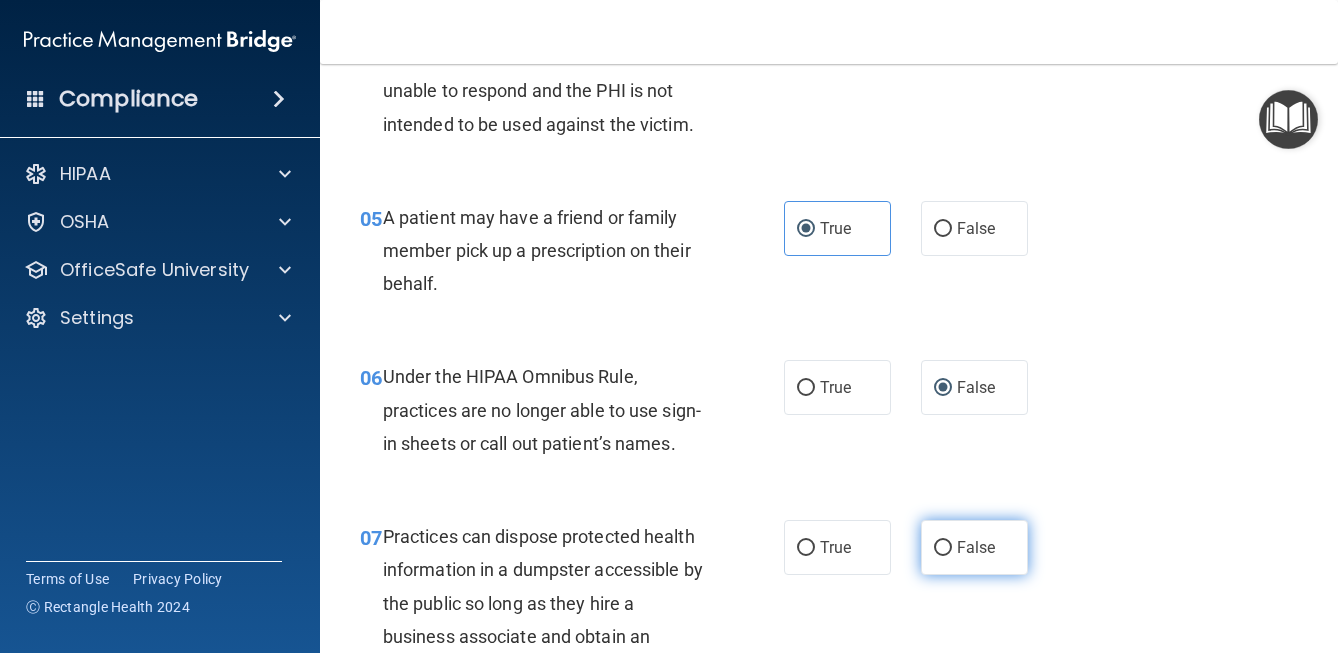 click on "False" at bounding box center [943, 548] 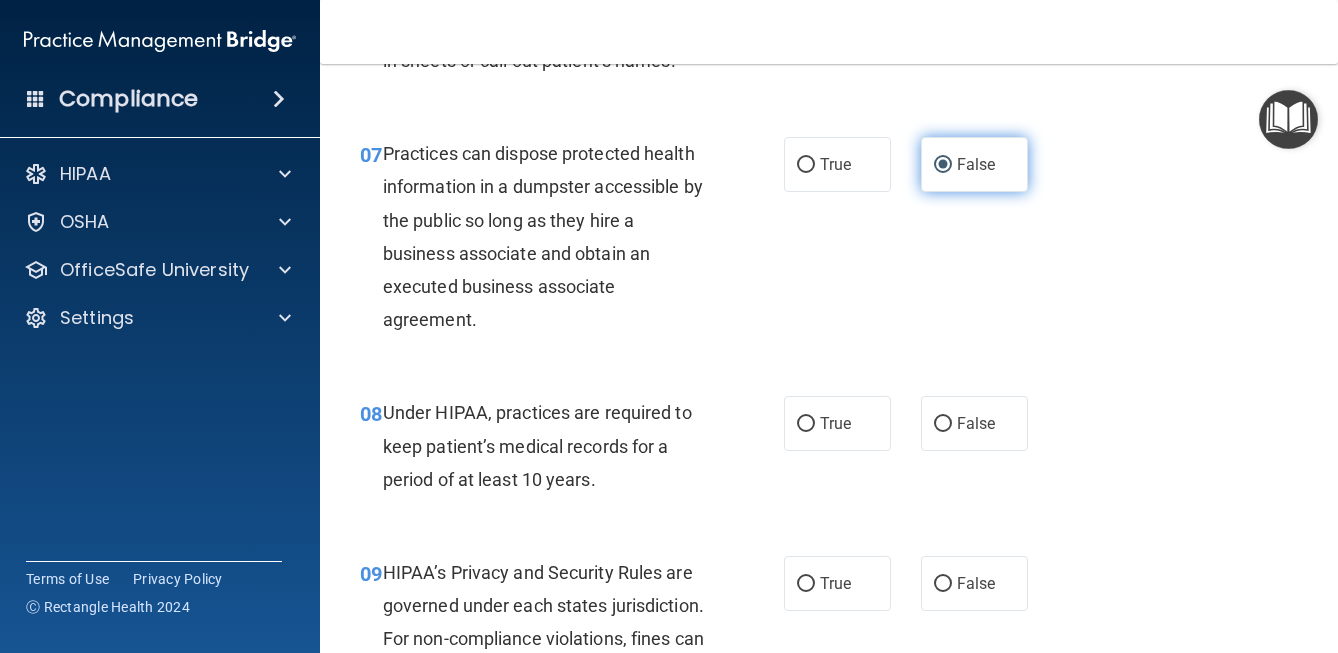 scroll, scrollTop: 1251, scrollLeft: 0, axis: vertical 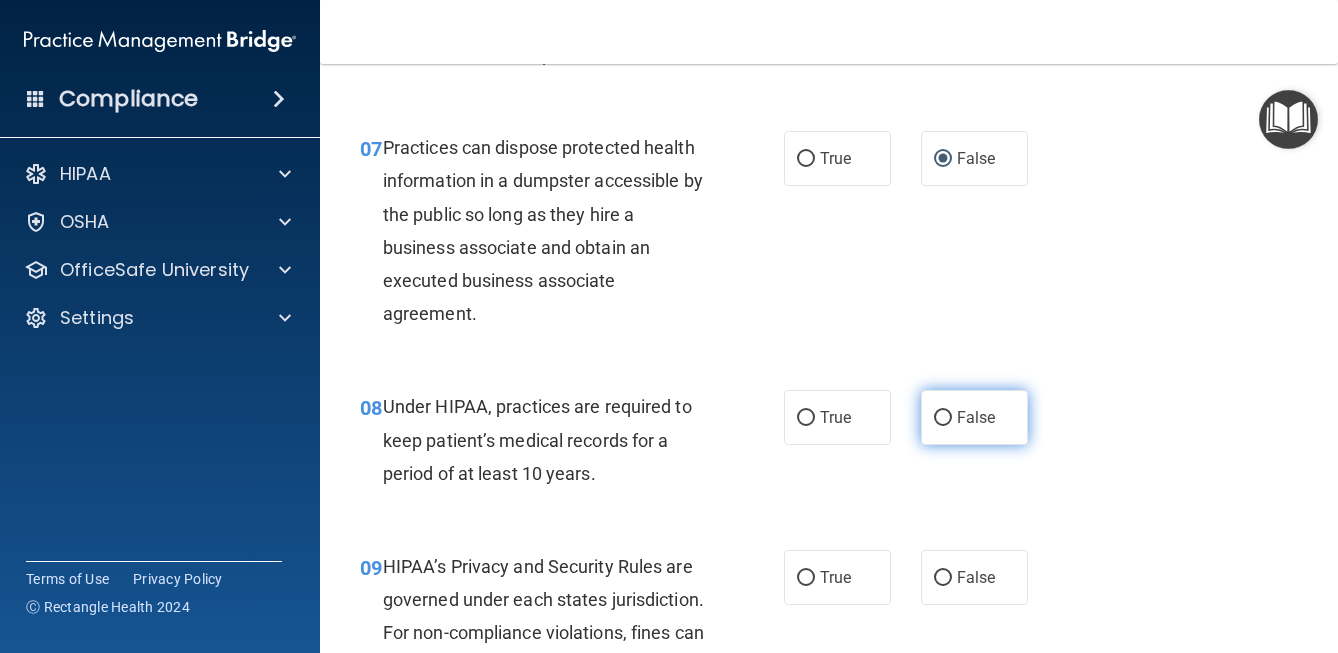 click on "False" at bounding box center [943, 418] 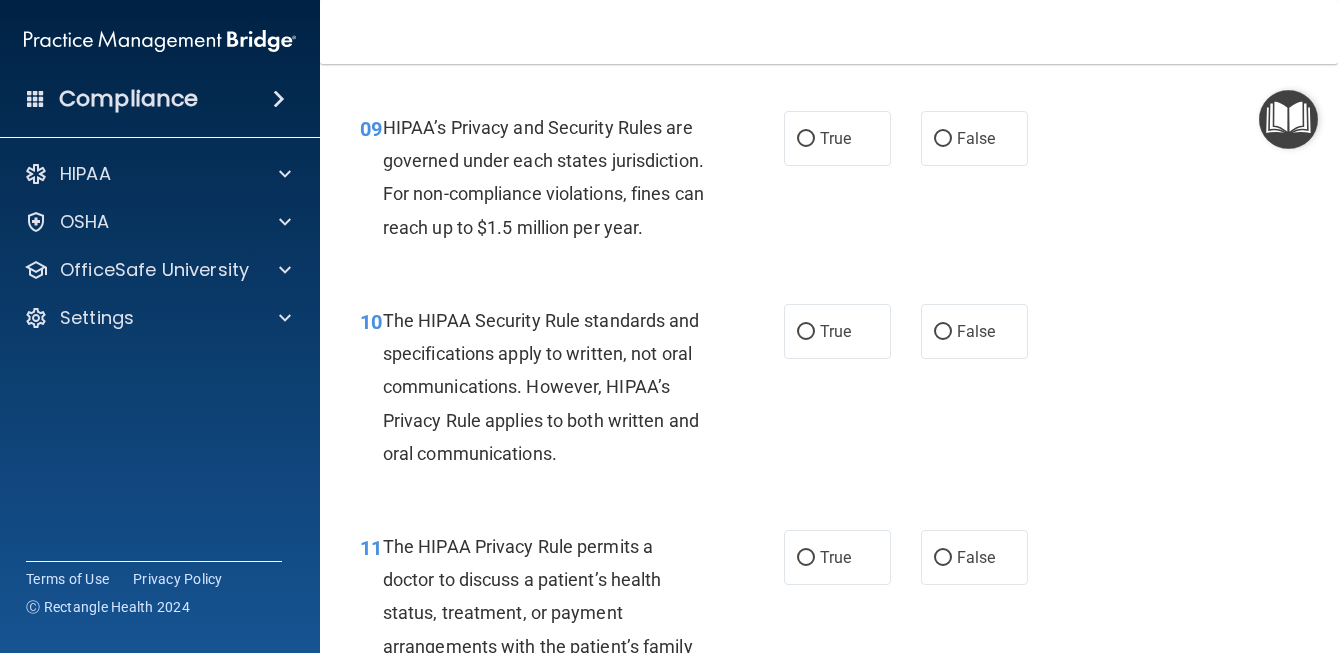scroll, scrollTop: 1697, scrollLeft: 0, axis: vertical 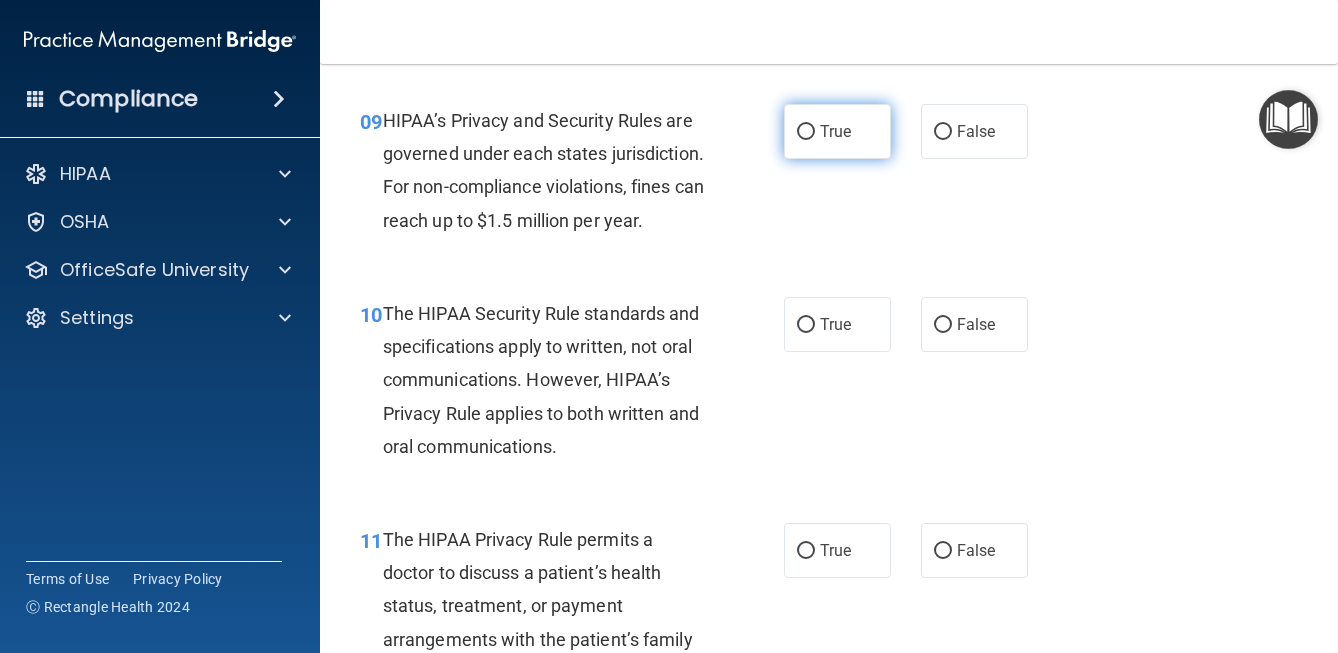 click on "True" at bounding box center [806, 132] 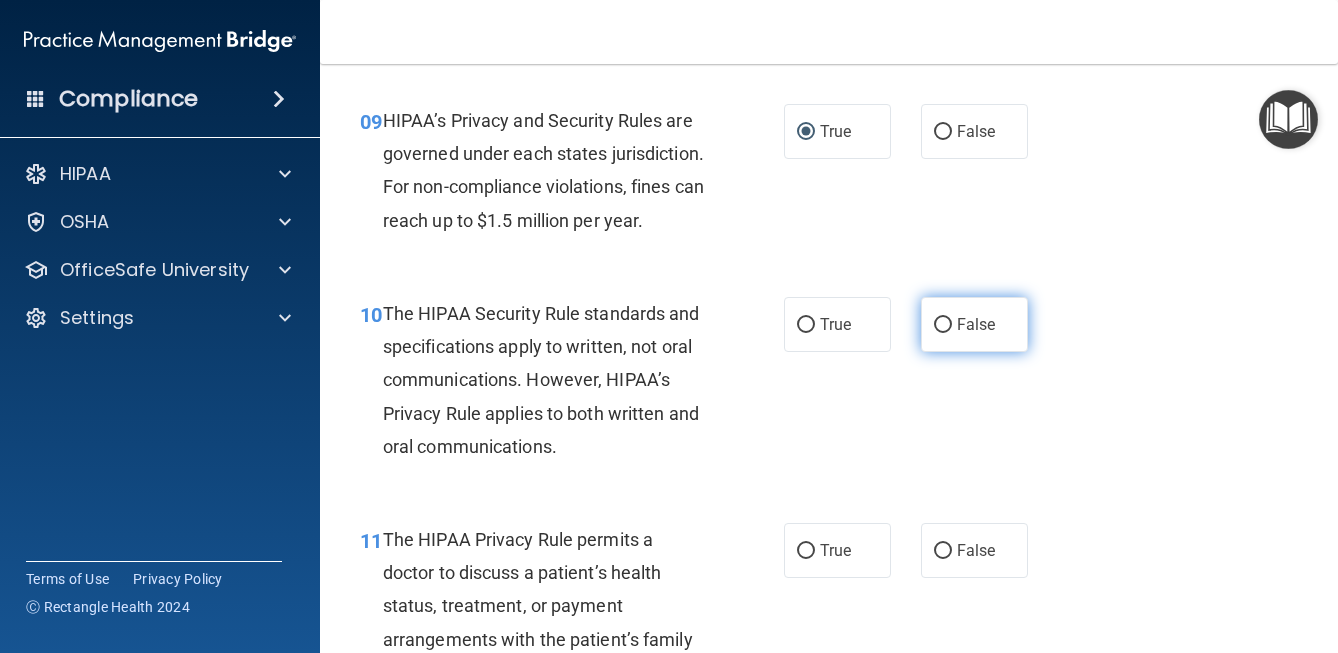 click on "False" at bounding box center (943, 325) 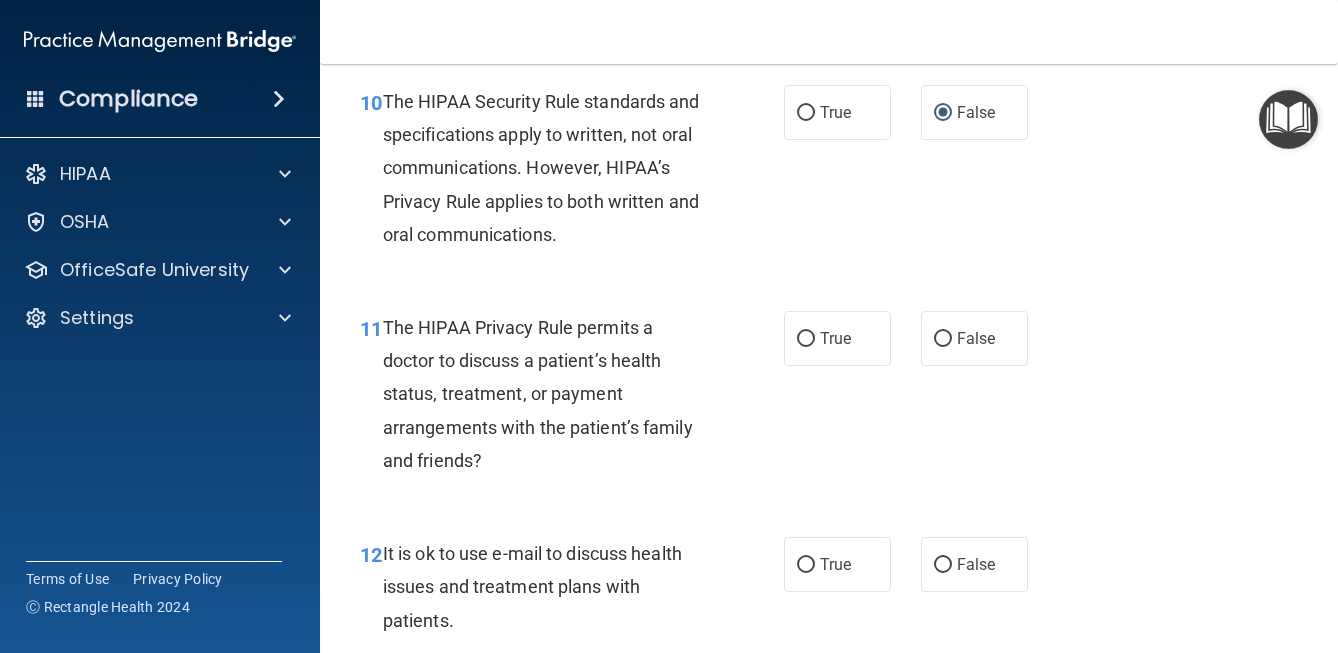 scroll, scrollTop: 1915, scrollLeft: 0, axis: vertical 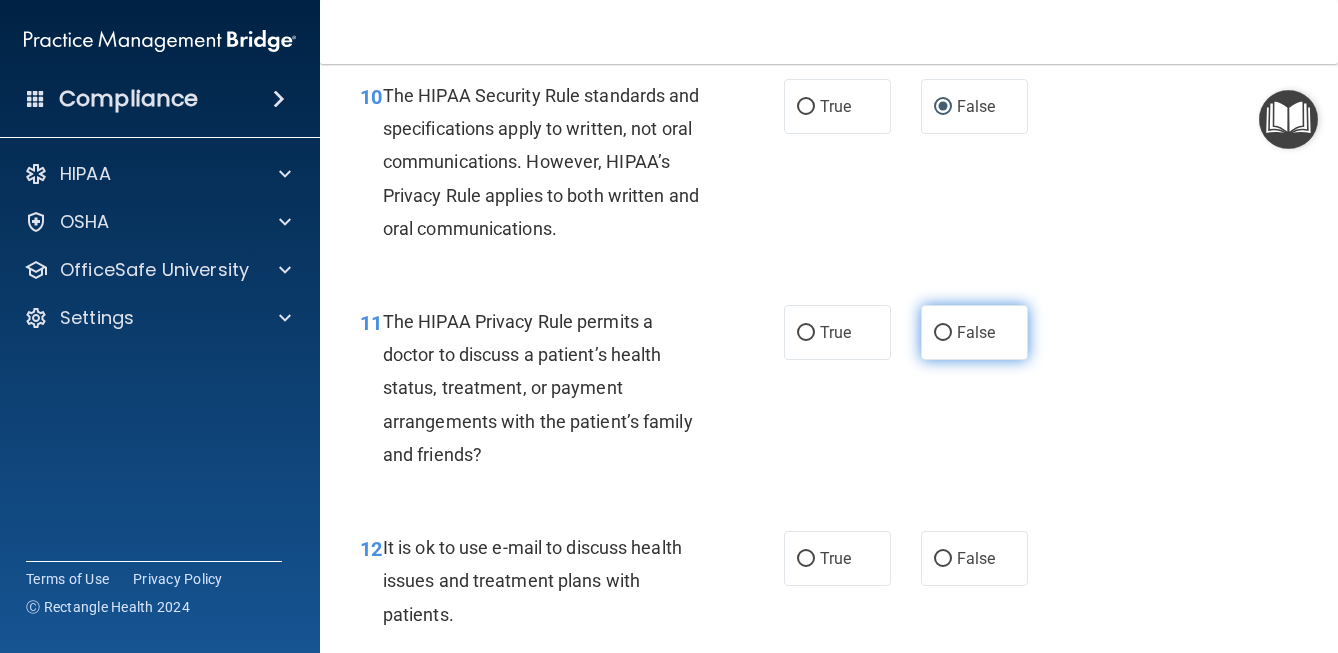 click on "False" at bounding box center (974, 332) 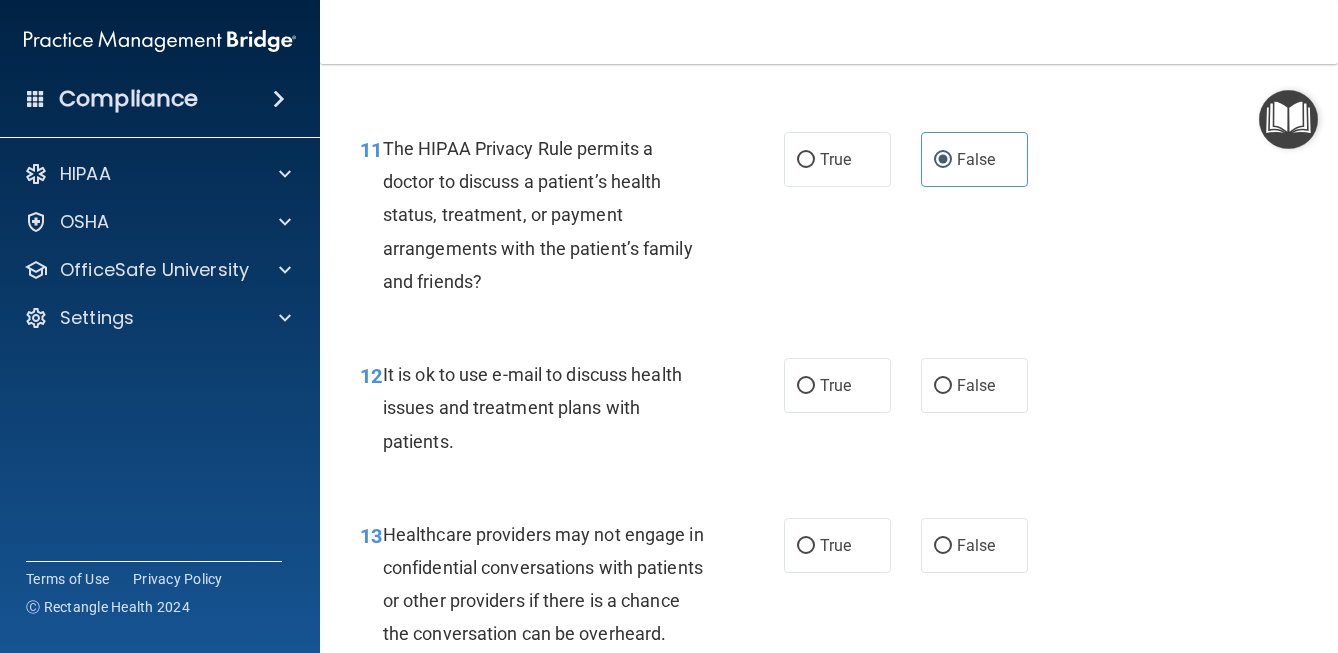 scroll, scrollTop: 2092, scrollLeft: 0, axis: vertical 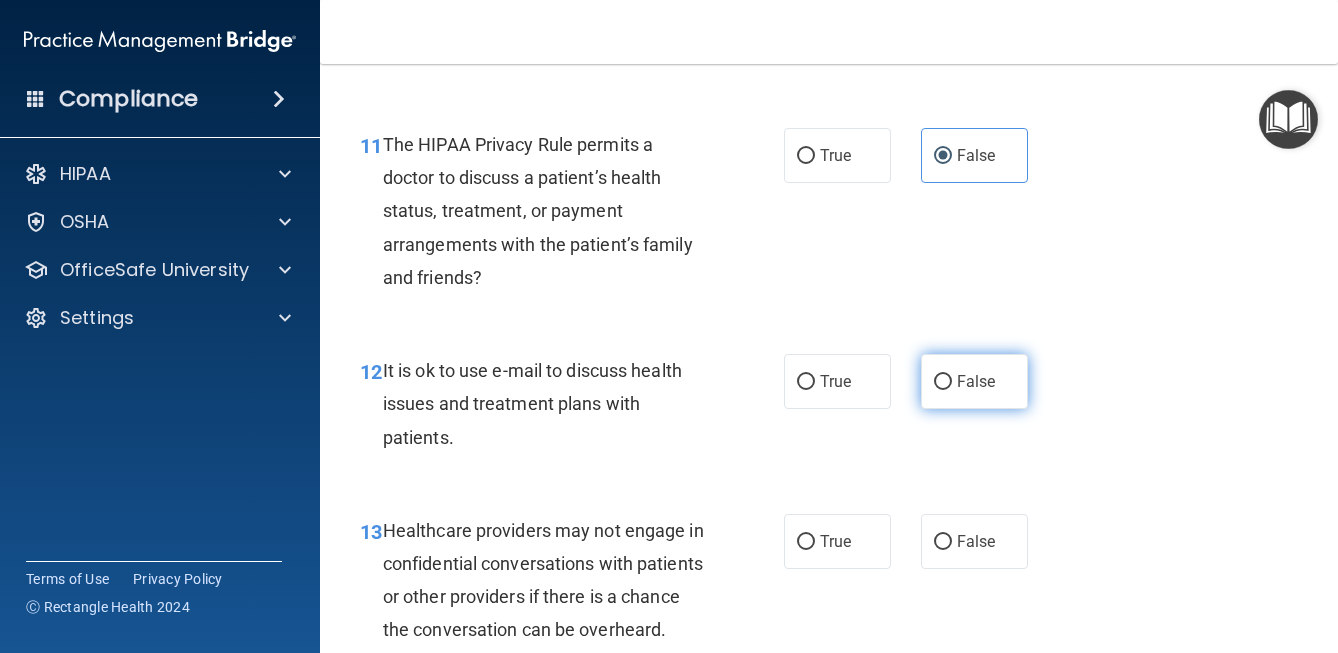 click on "False" at bounding box center [976, 381] 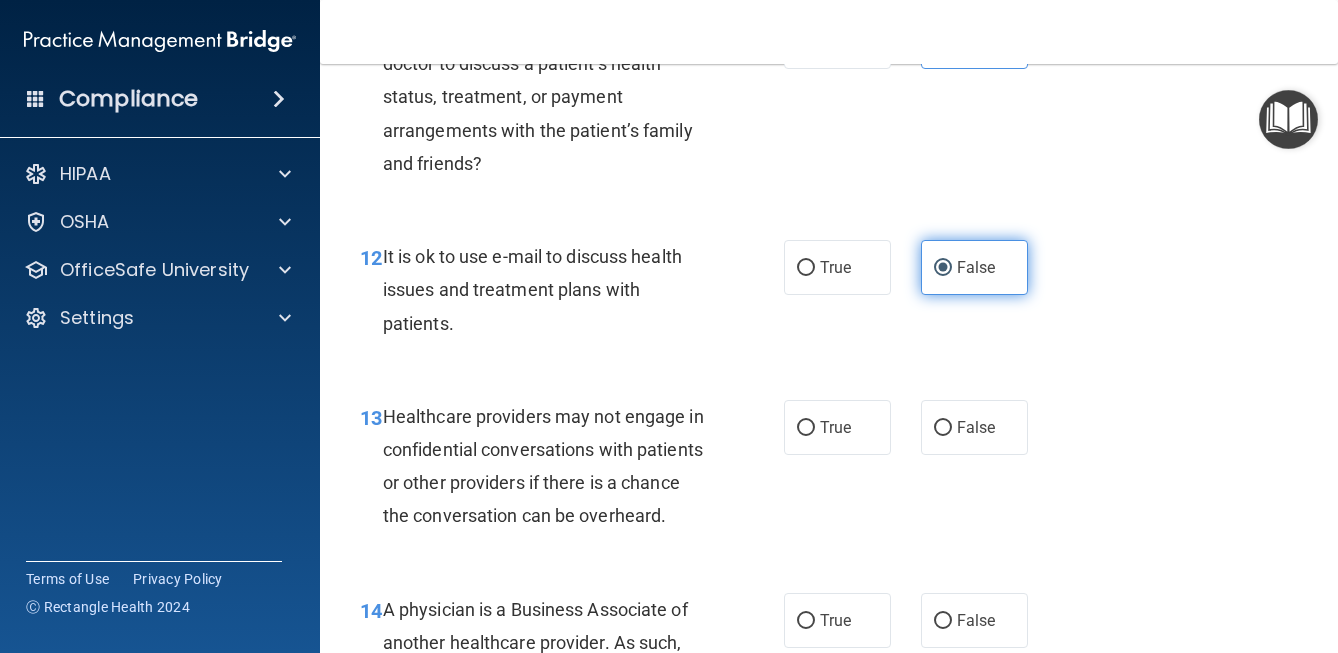 scroll, scrollTop: 2220, scrollLeft: 0, axis: vertical 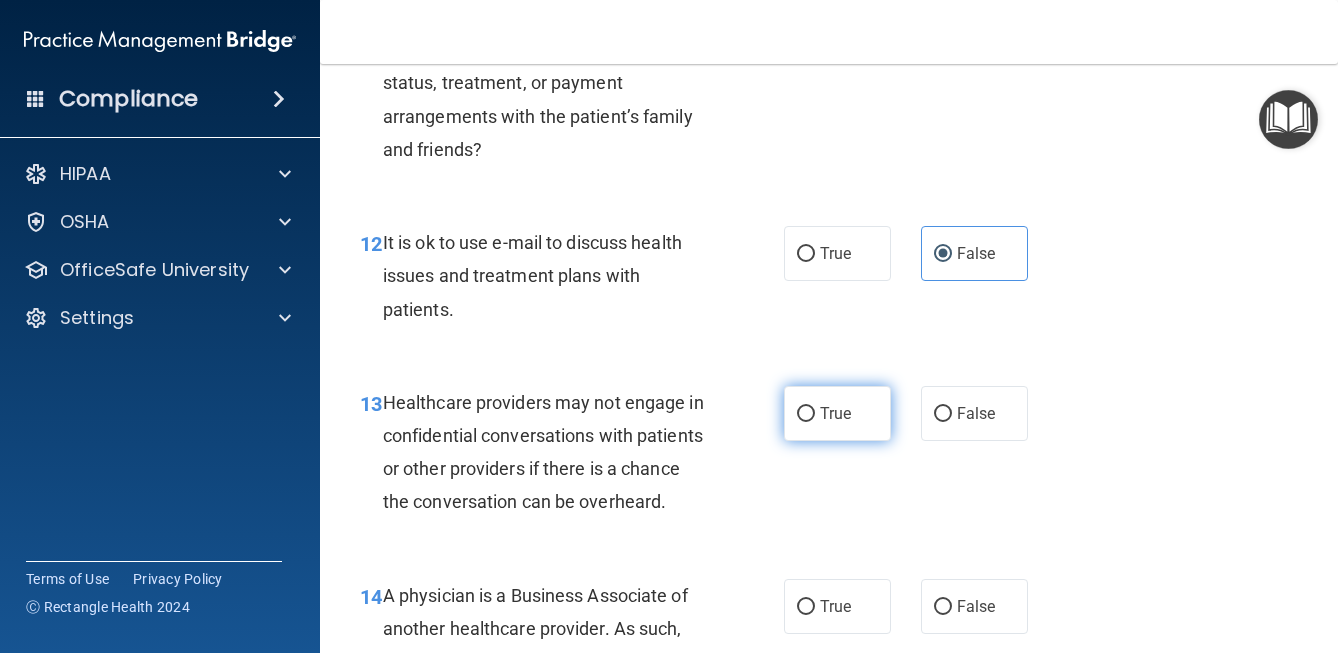 click on "True" at bounding box center [835, 413] 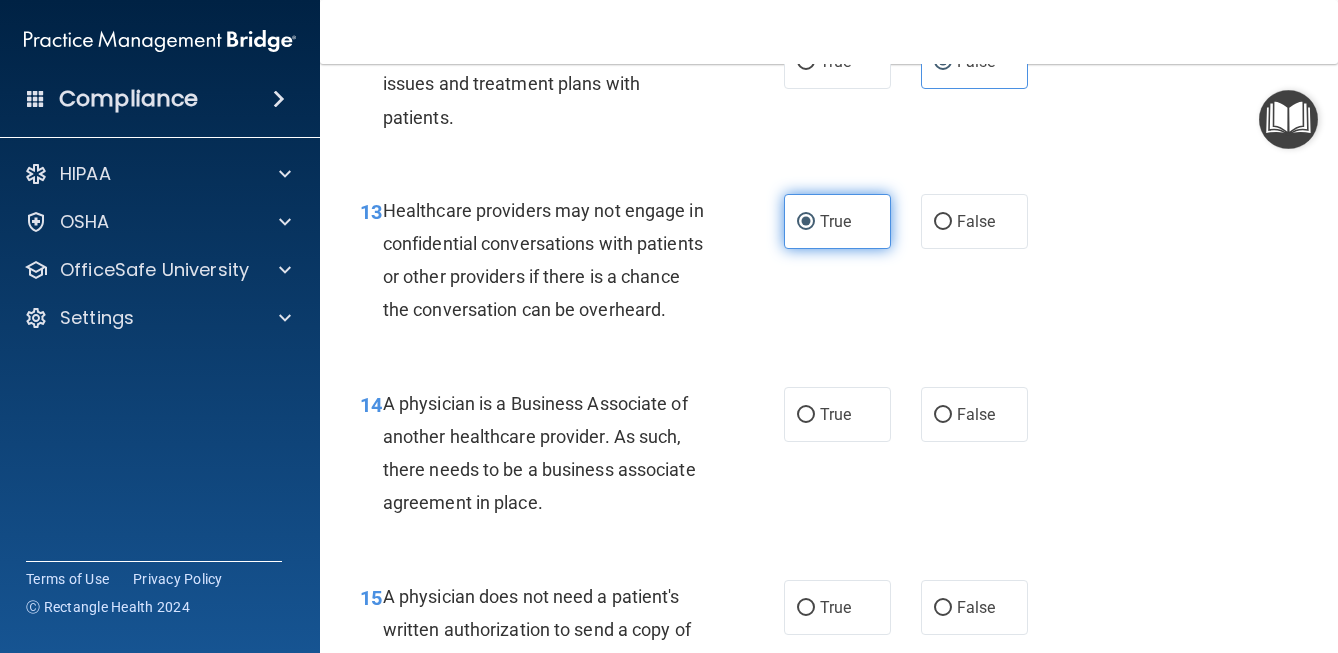 scroll, scrollTop: 2419, scrollLeft: 0, axis: vertical 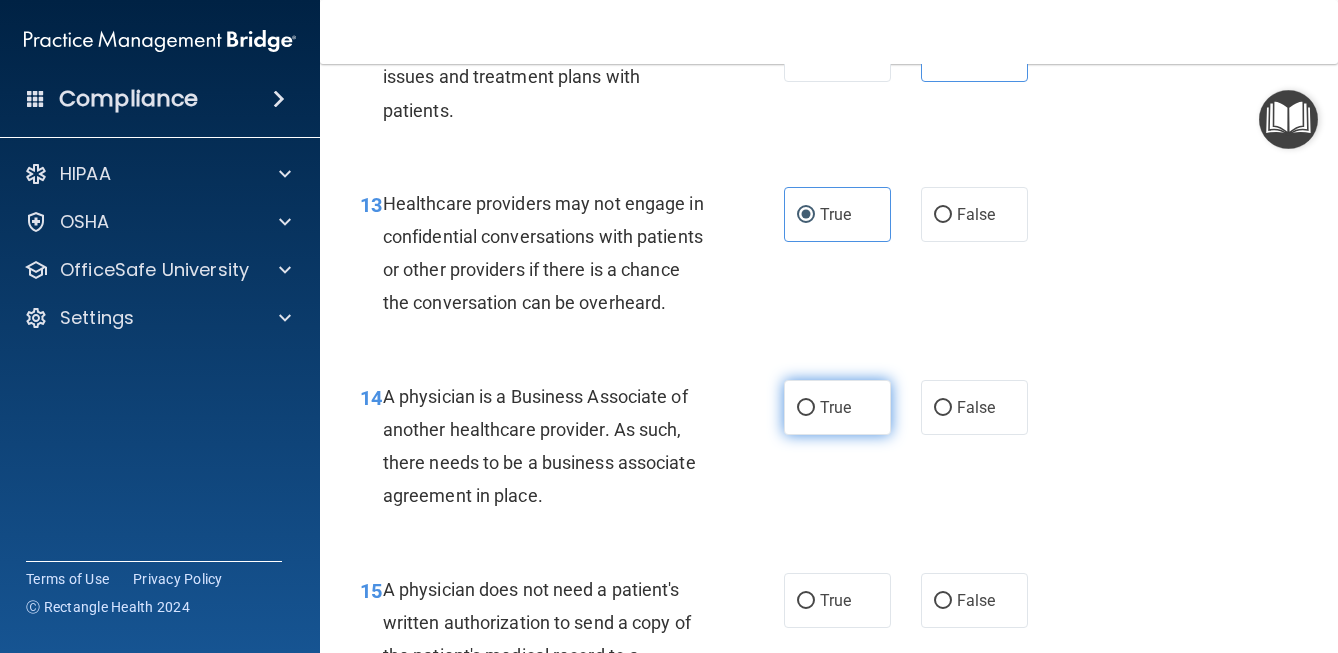 click on "True" at bounding box center [835, 407] 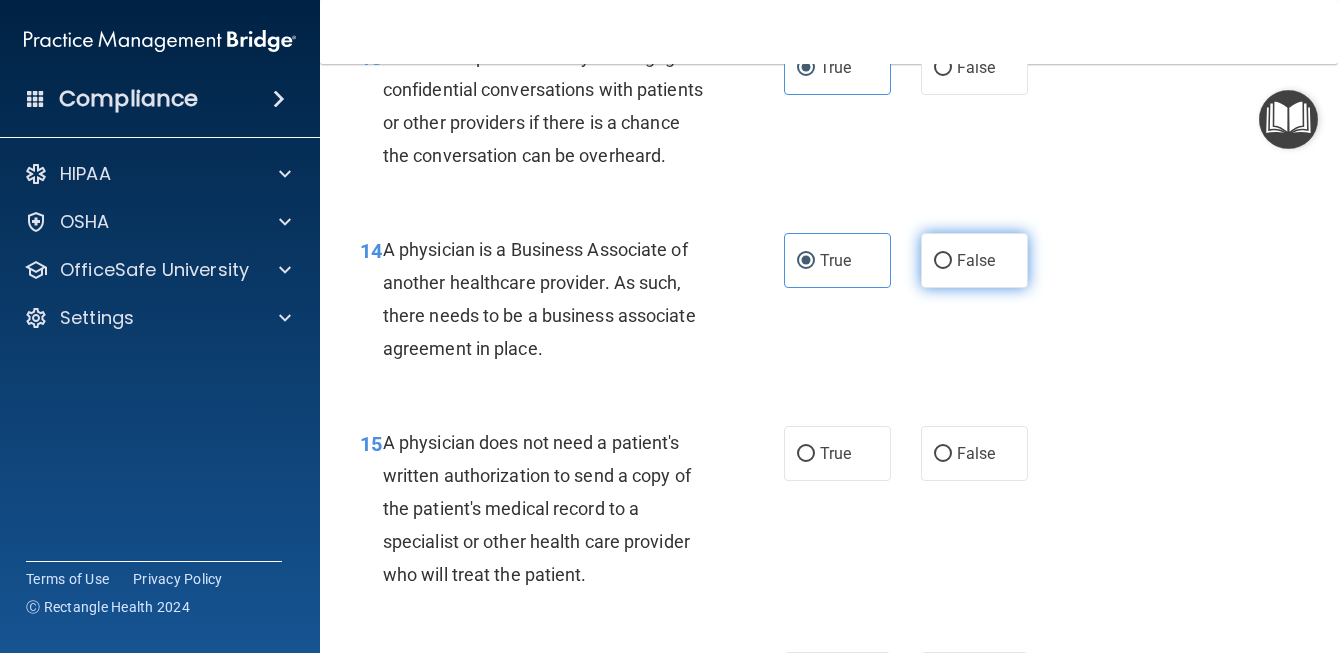scroll, scrollTop: 2573, scrollLeft: 0, axis: vertical 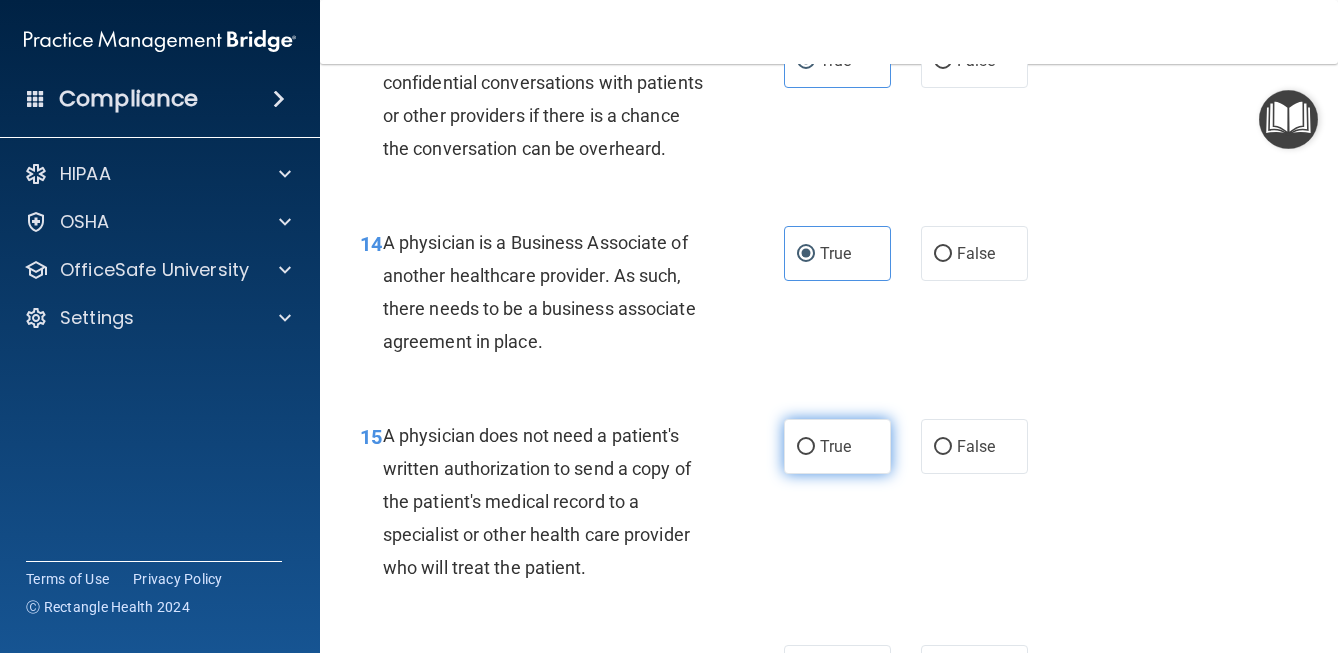 click on "True" at bounding box center (806, 447) 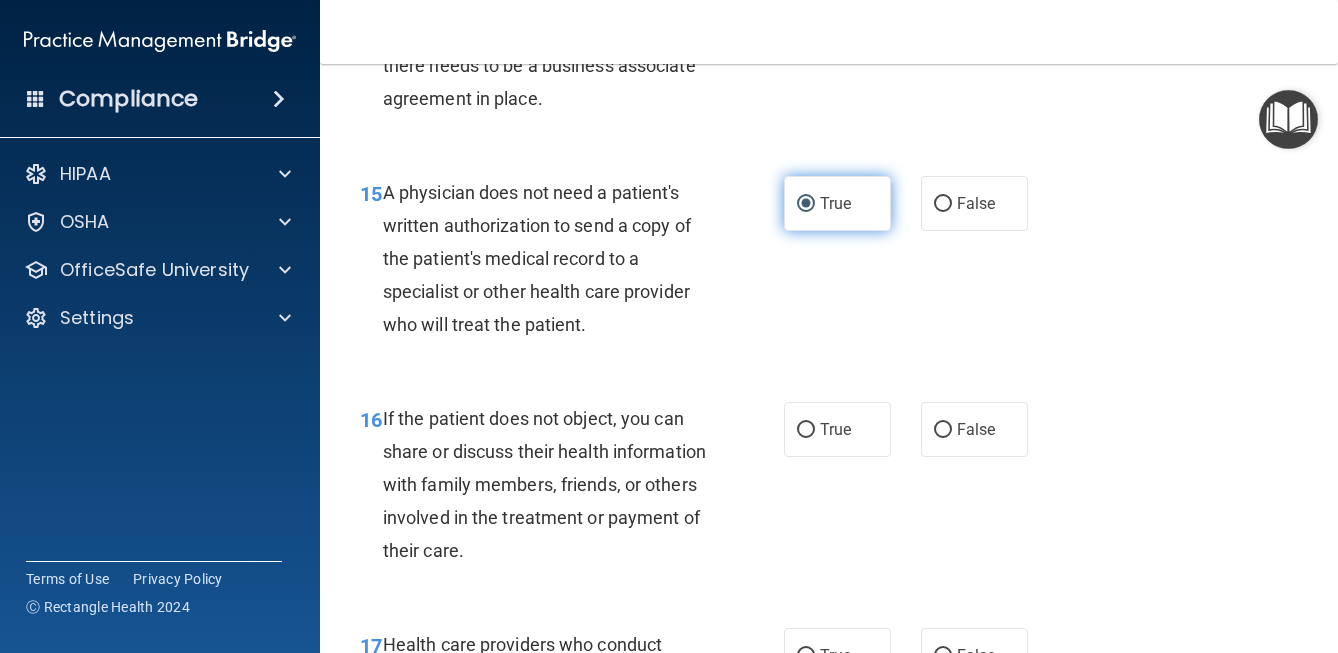 scroll, scrollTop: 2819, scrollLeft: 0, axis: vertical 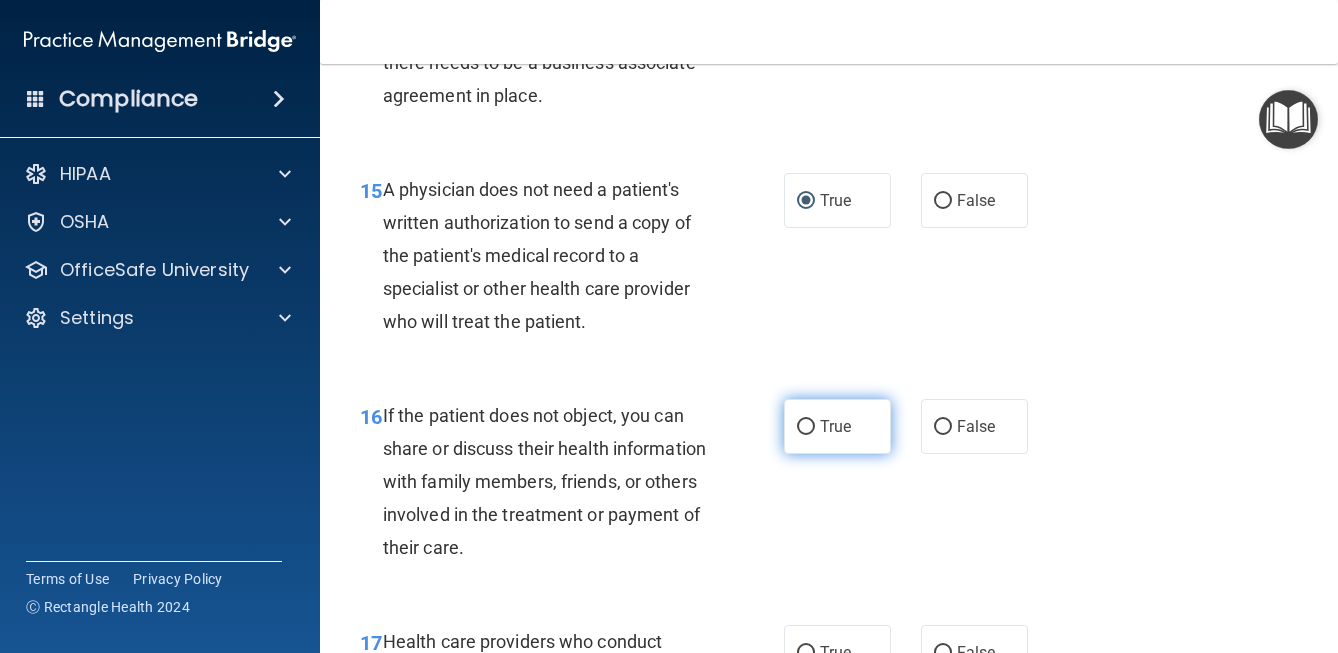 click on "True" at bounding box center (806, 427) 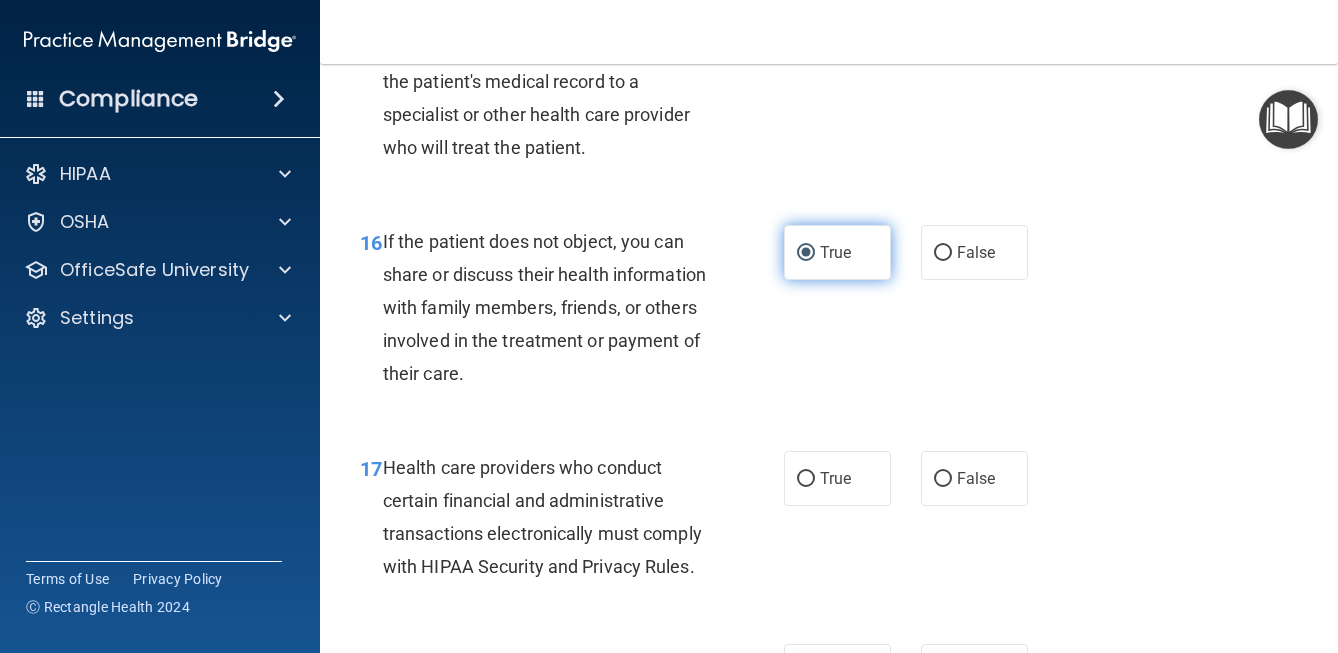 scroll, scrollTop: 2998, scrollLeft: 0, axis: vertical 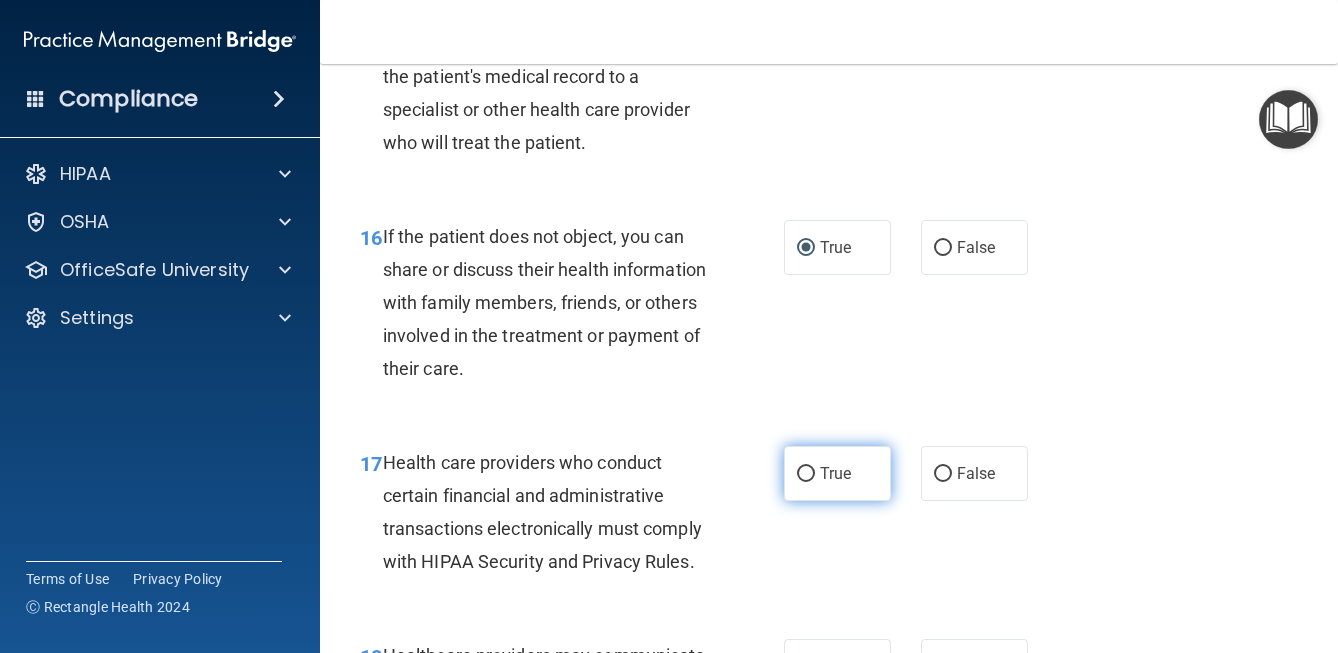 click on "True" at bounding box center (835, 473) 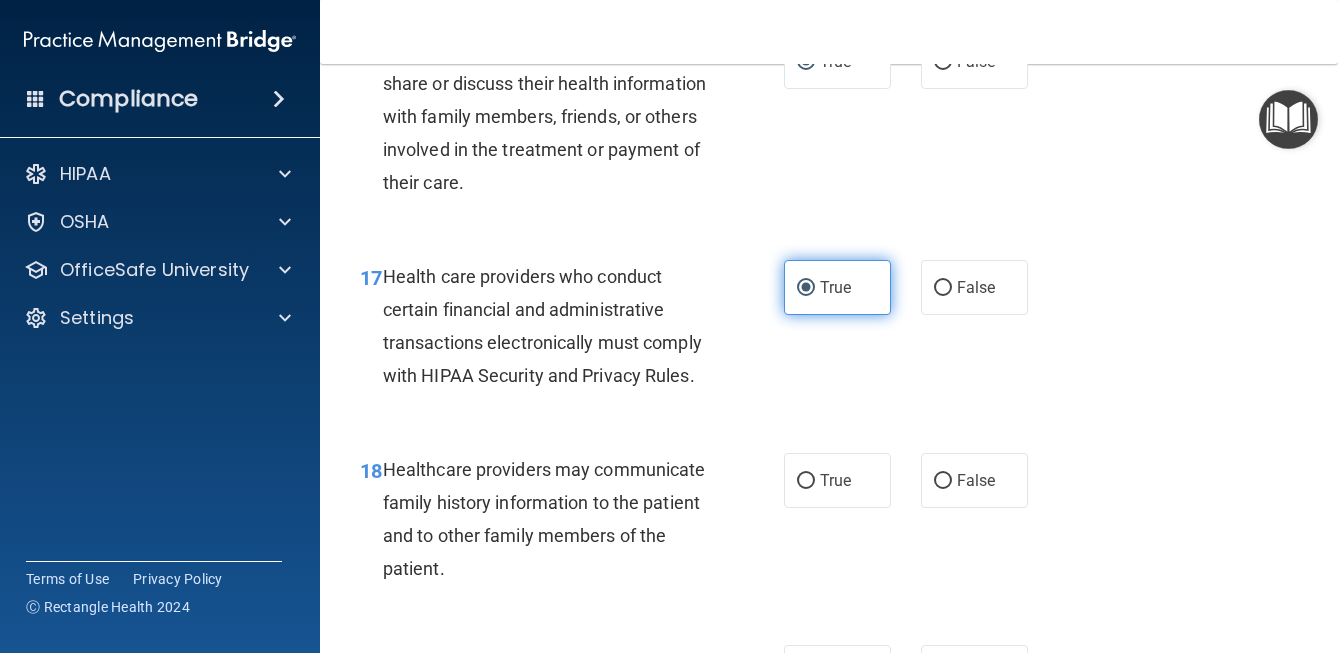 scroll, scrollTop: 3191, scrollLeft: 0, axis: vertical 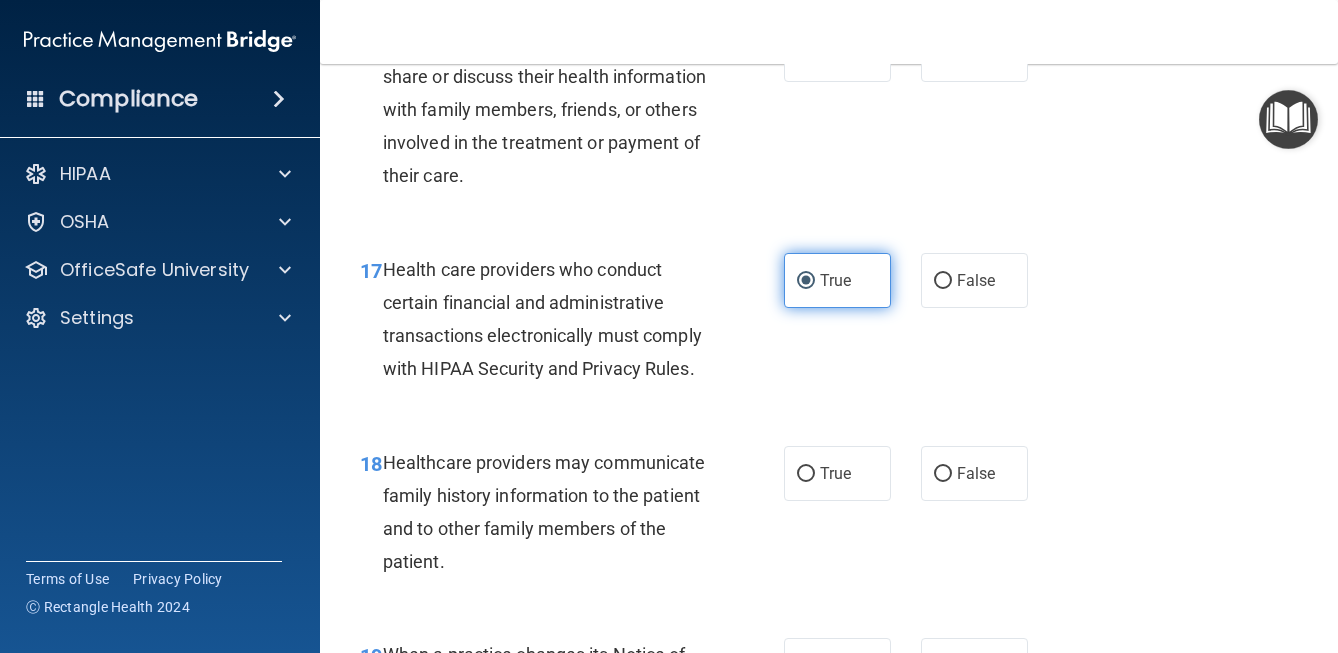 click on "True" at bounding box center [835, 473] 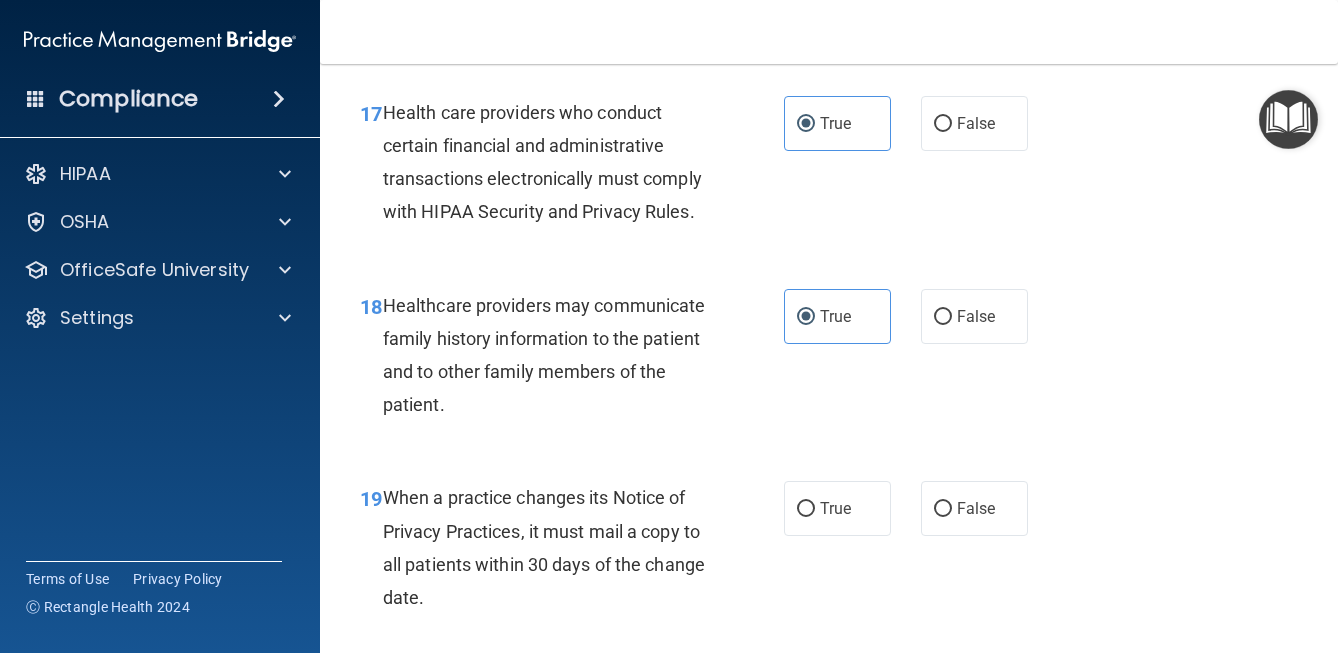 scroll, scrollTop: 3359, scrollLeft: 0, axis: vertical 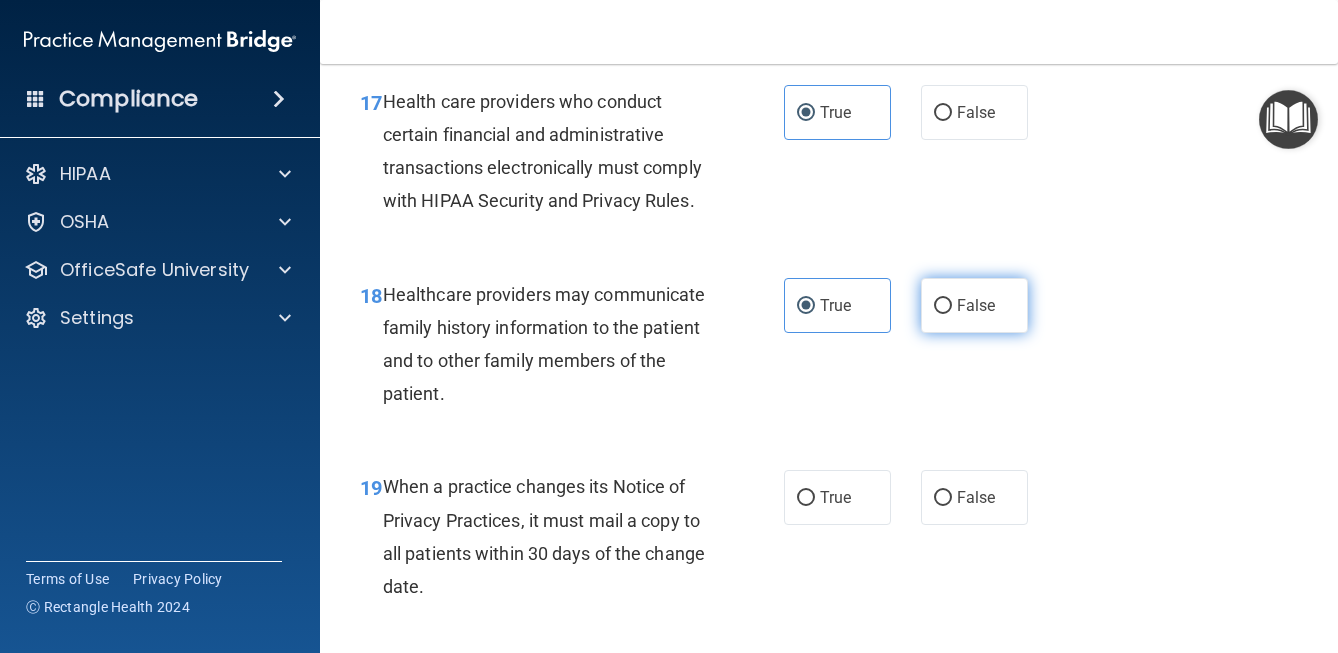 click on "False" at bounding box center [974, 305] 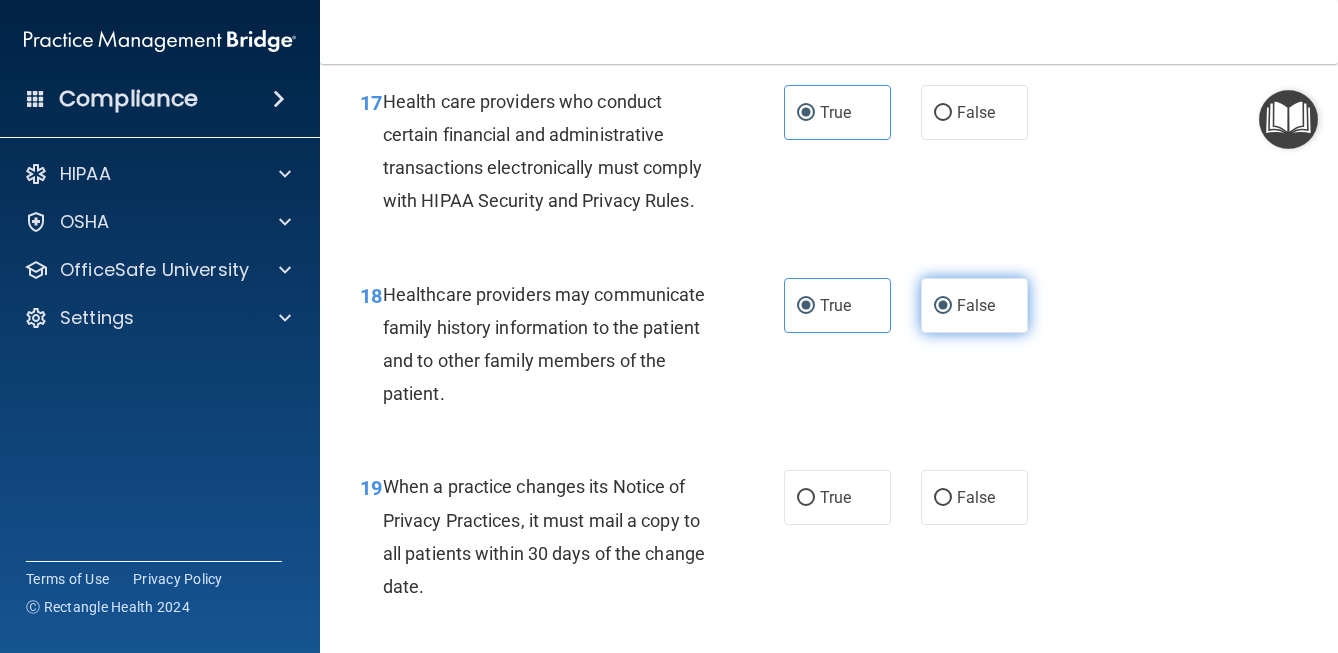 radio on "false" 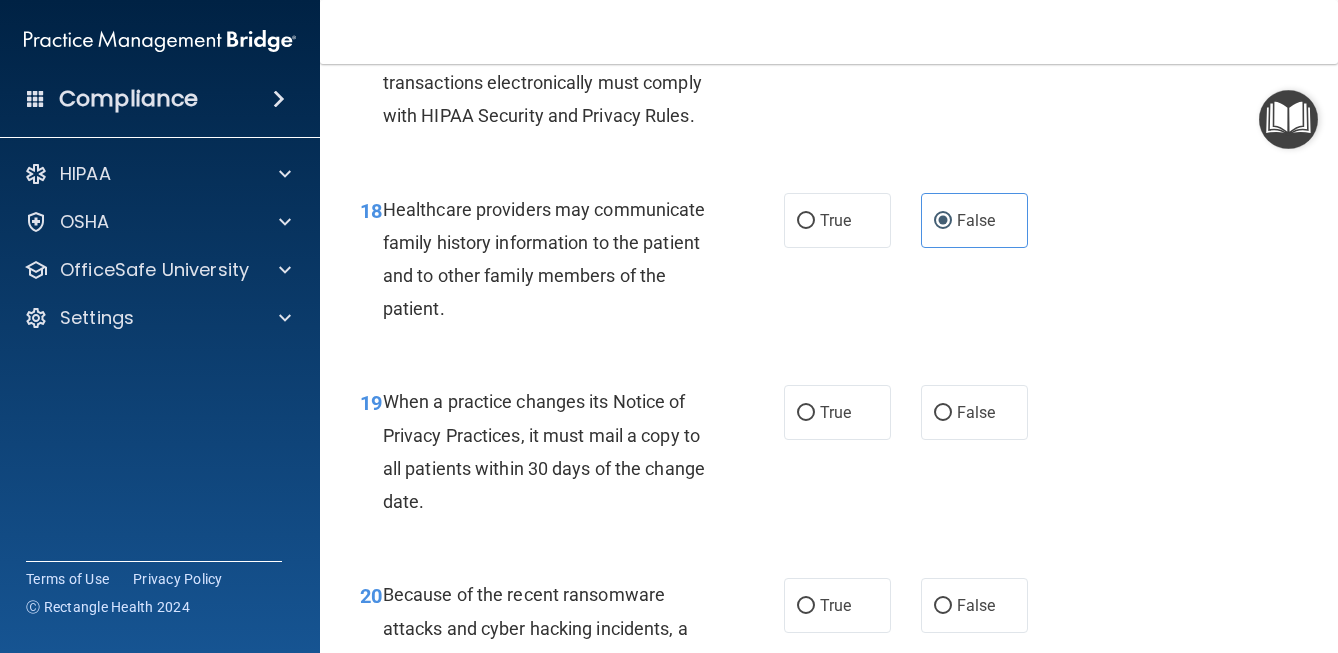 scroll, scrollTop: 3450, scrollLeft: 0, axis: vertical 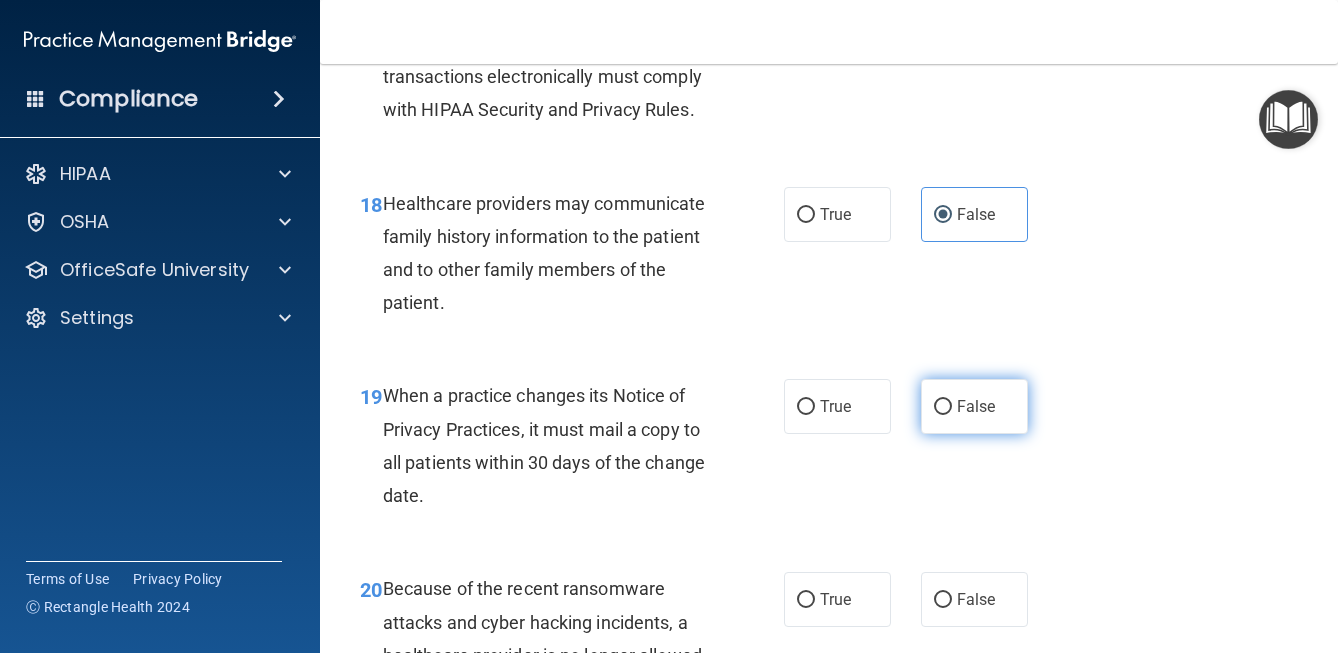 click on "False" at bounding box center (974, 406) 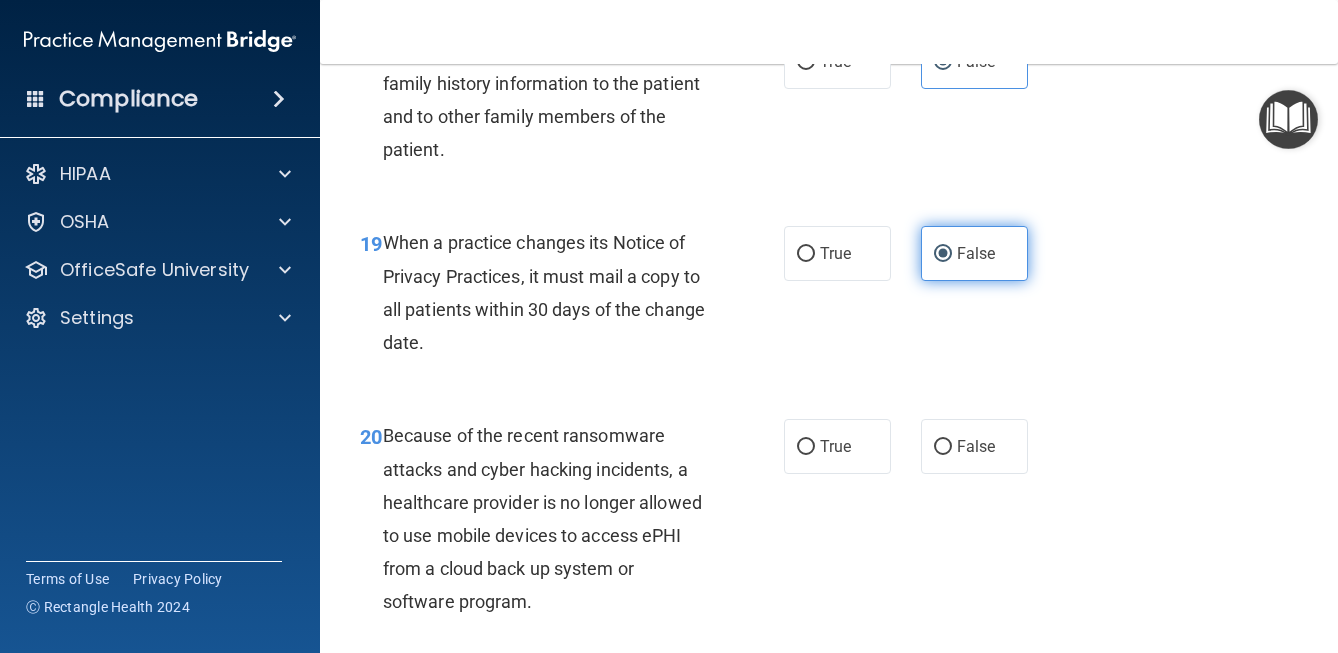 scroll, scrollTop: 3609, scrollLeft: 0, axis: vertical 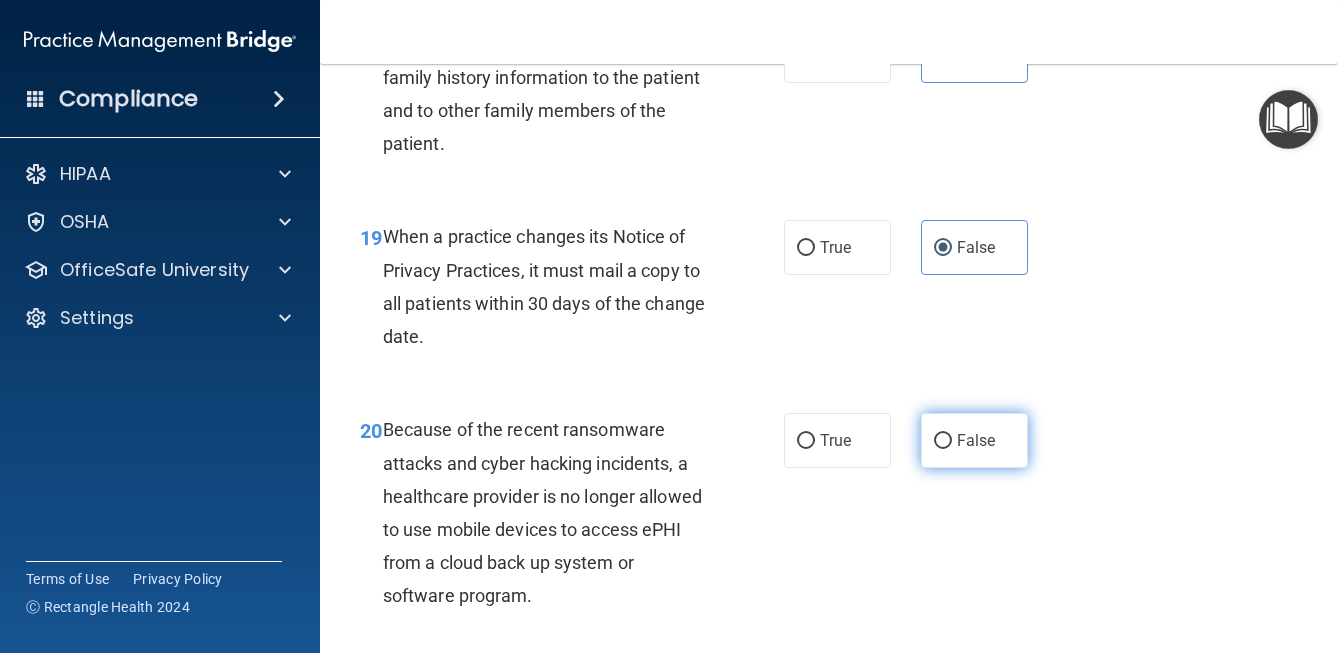 click on "False" at bounding box center [943, 441] 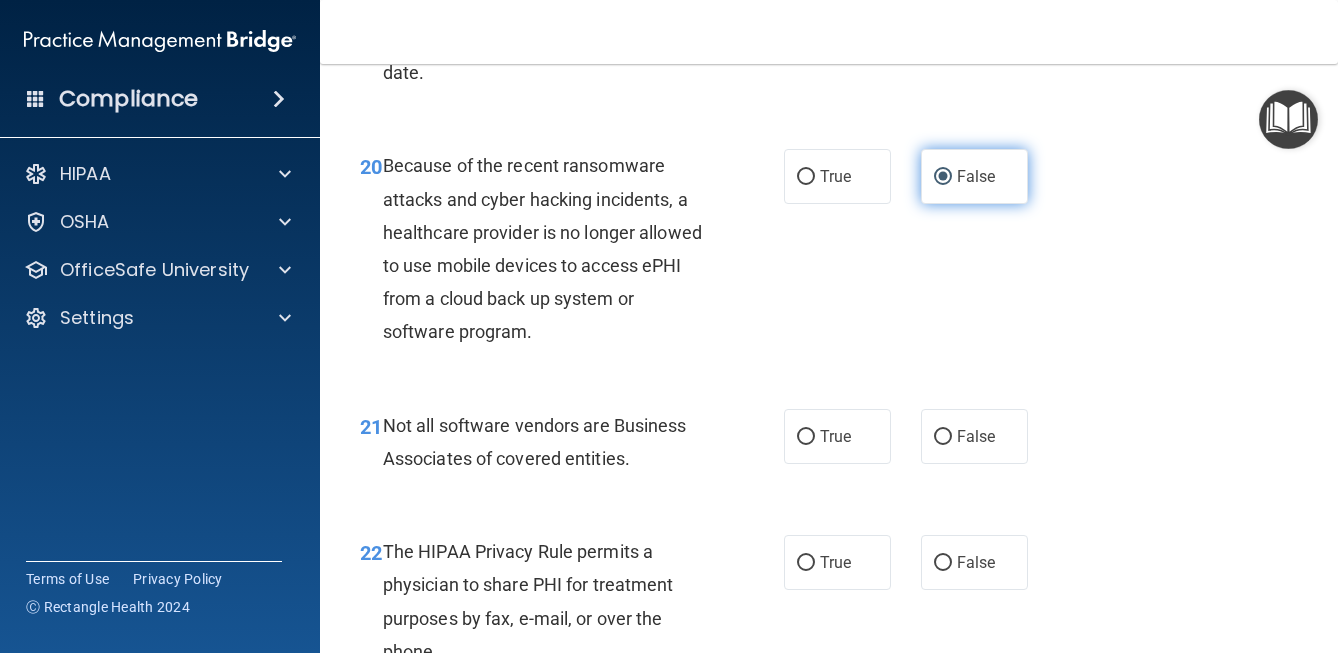 scroll, scrollTop: 3878, scrollLeft: 0, axis: vertical 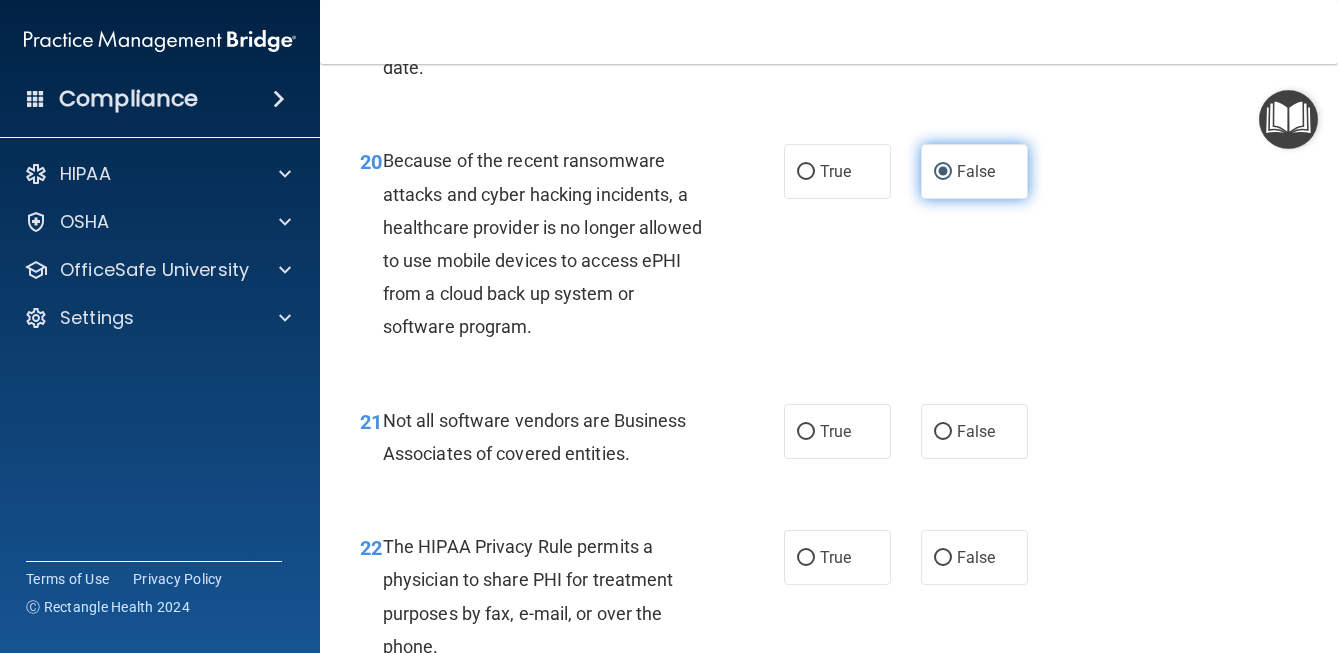 click on "False" at bounding box center [943, 432] 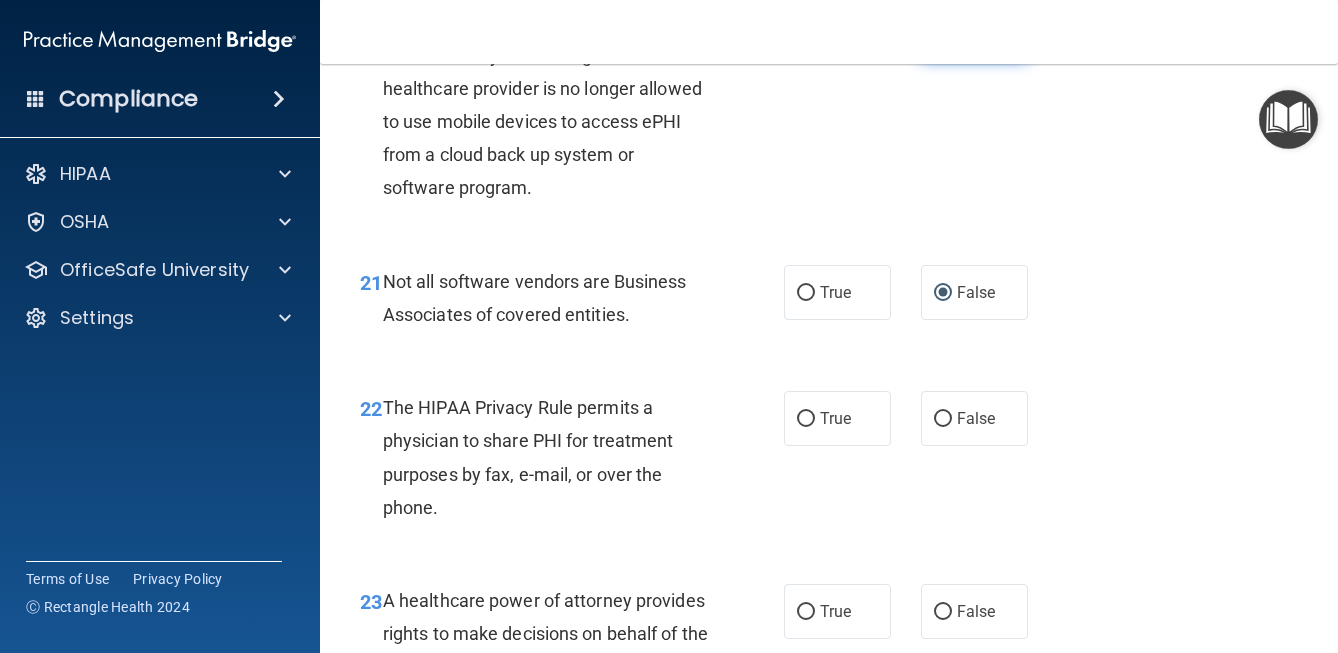 scroll, scrollTop: 4019, scrollLeft: 0, axis: vertical 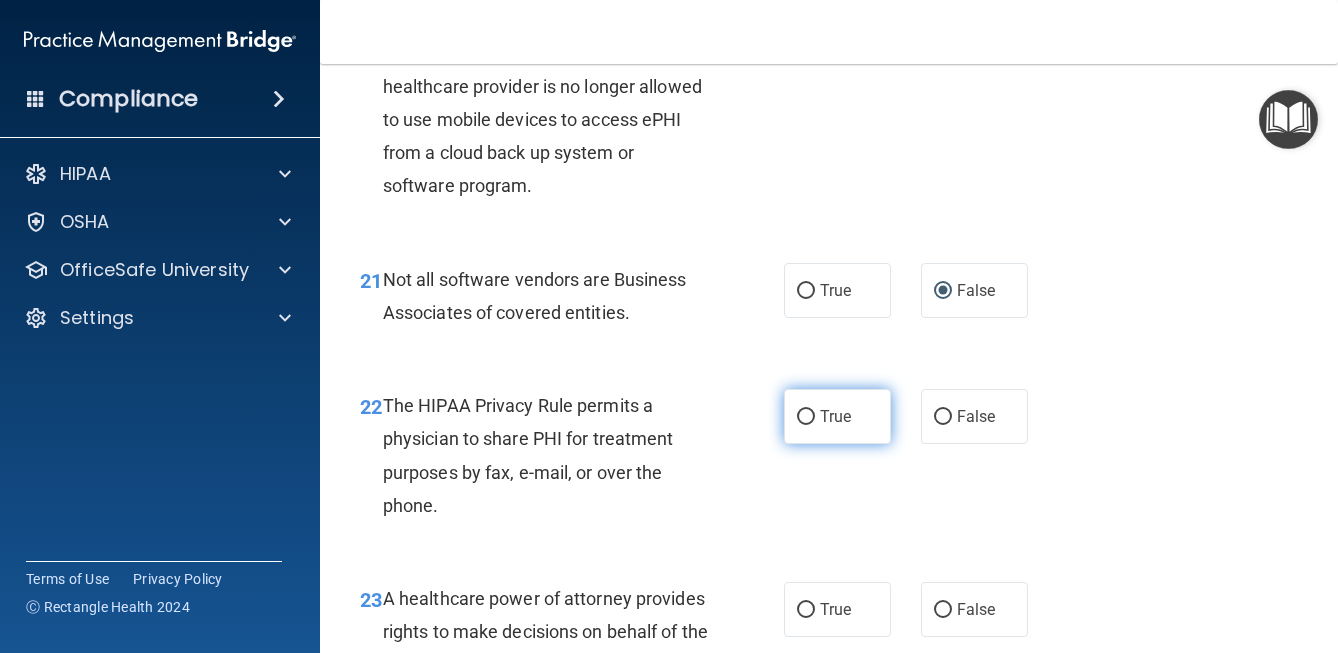 click on "True" at bounding box center (835, 416) 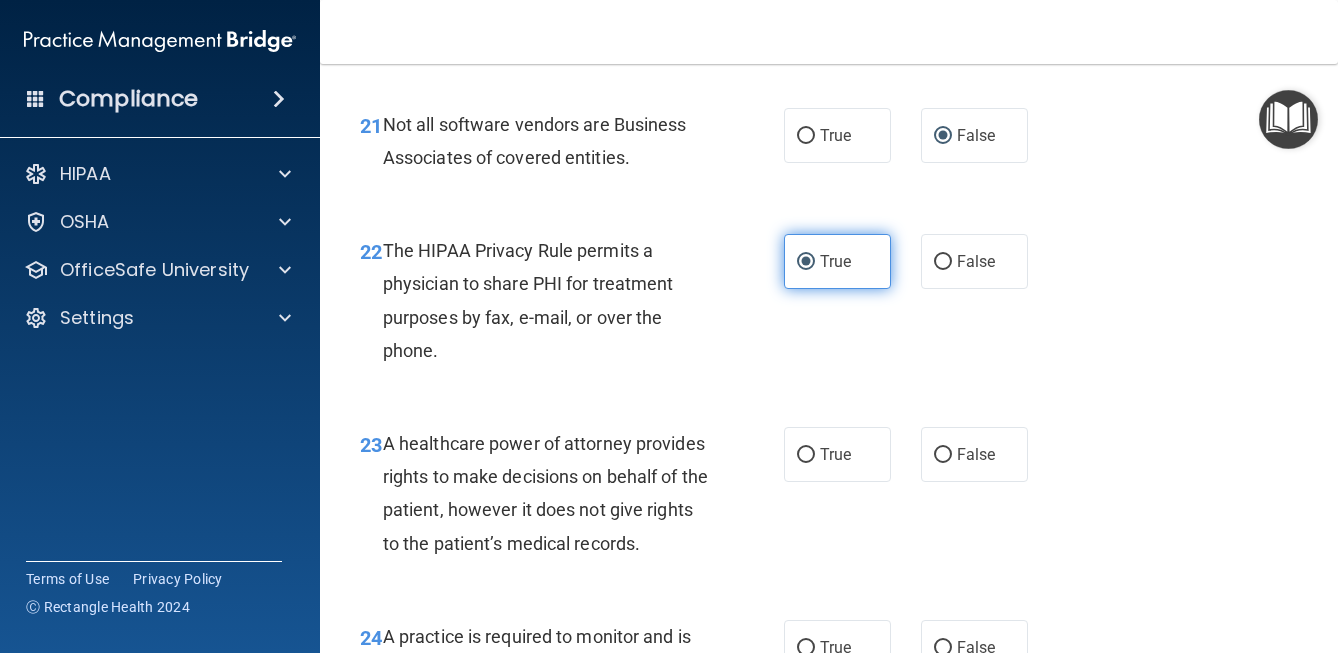 scroll, scrollTop: 4184, scrollLeft: 0, axis: vertical 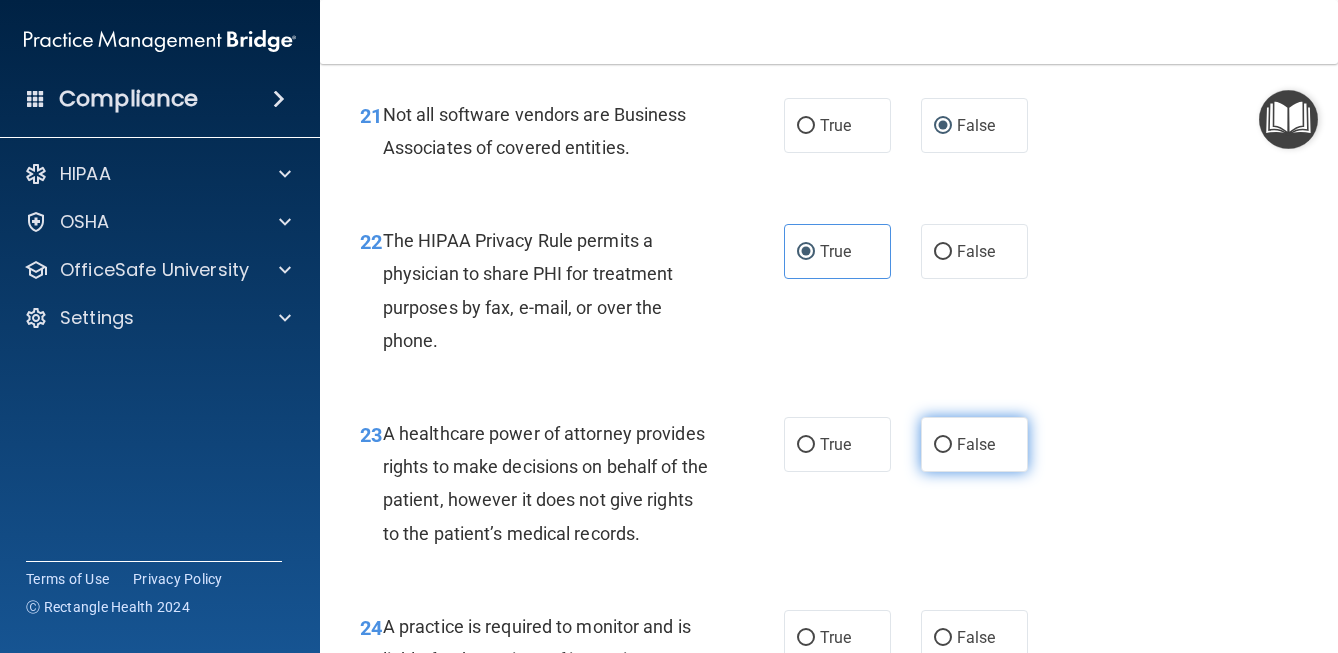 click on "False" at bounding box center [974, 444] 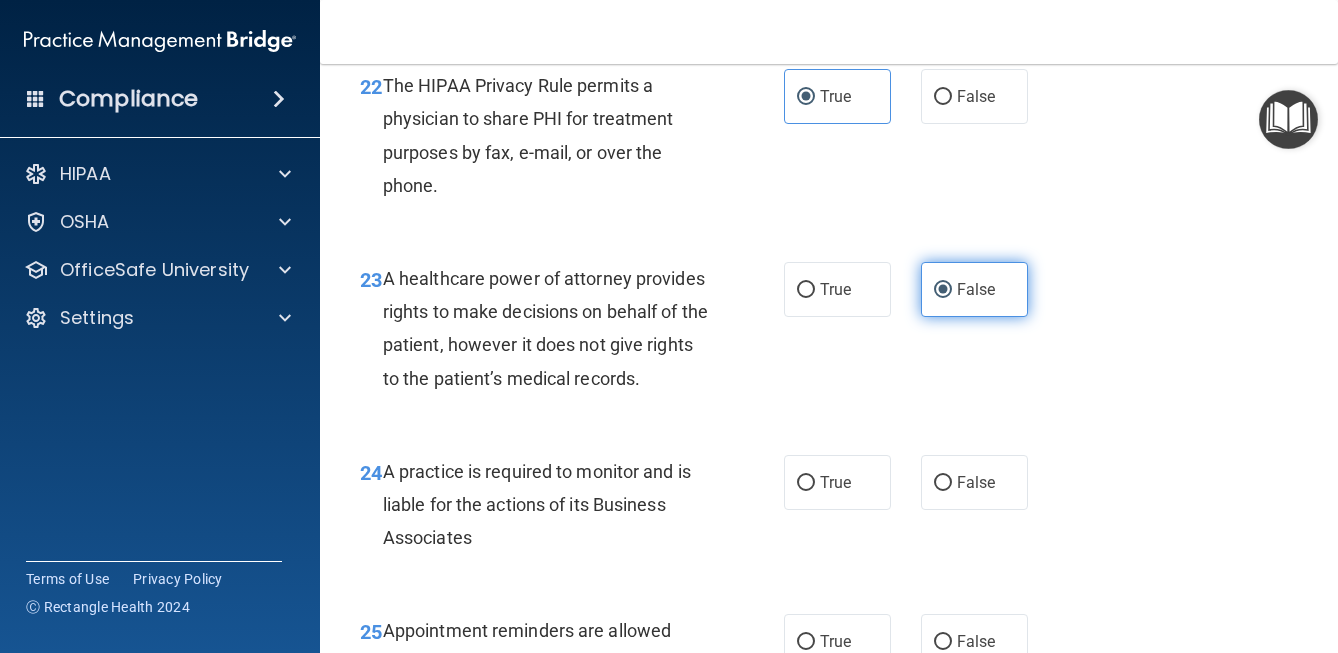 scroll, scrollTop: 4347, scrollLeft: 0, axis: vertical 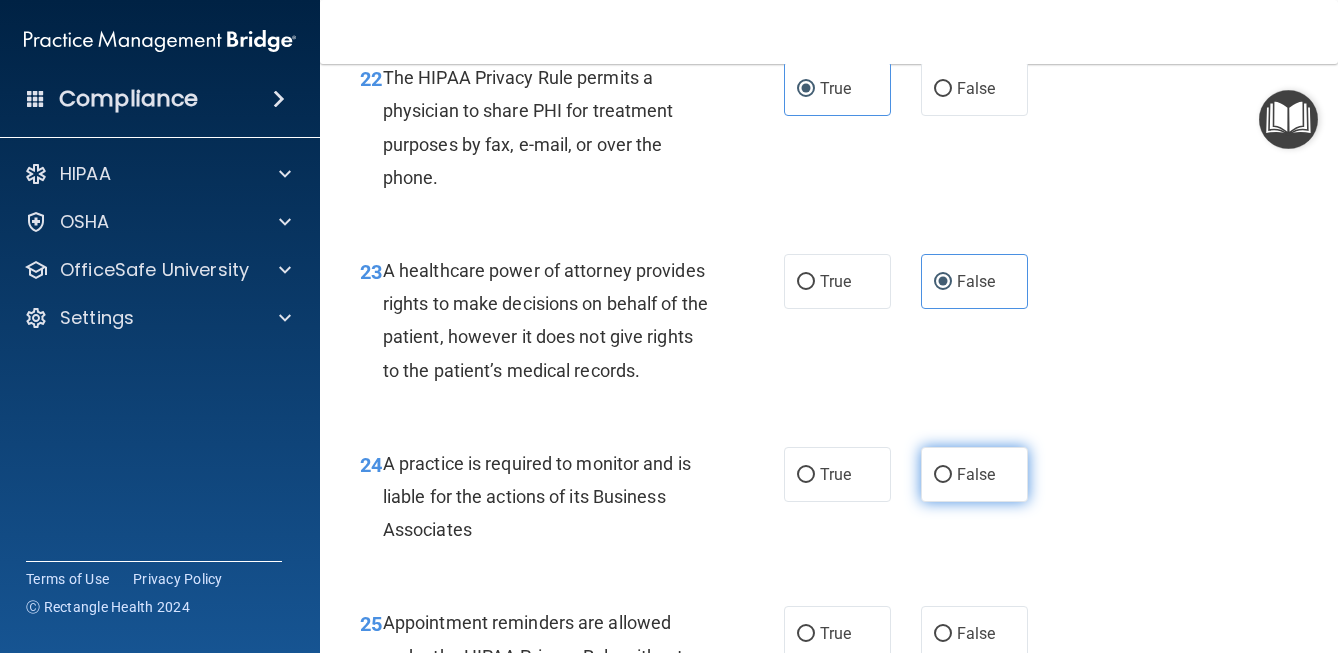 click on "False" at bounding box center [976, 474] 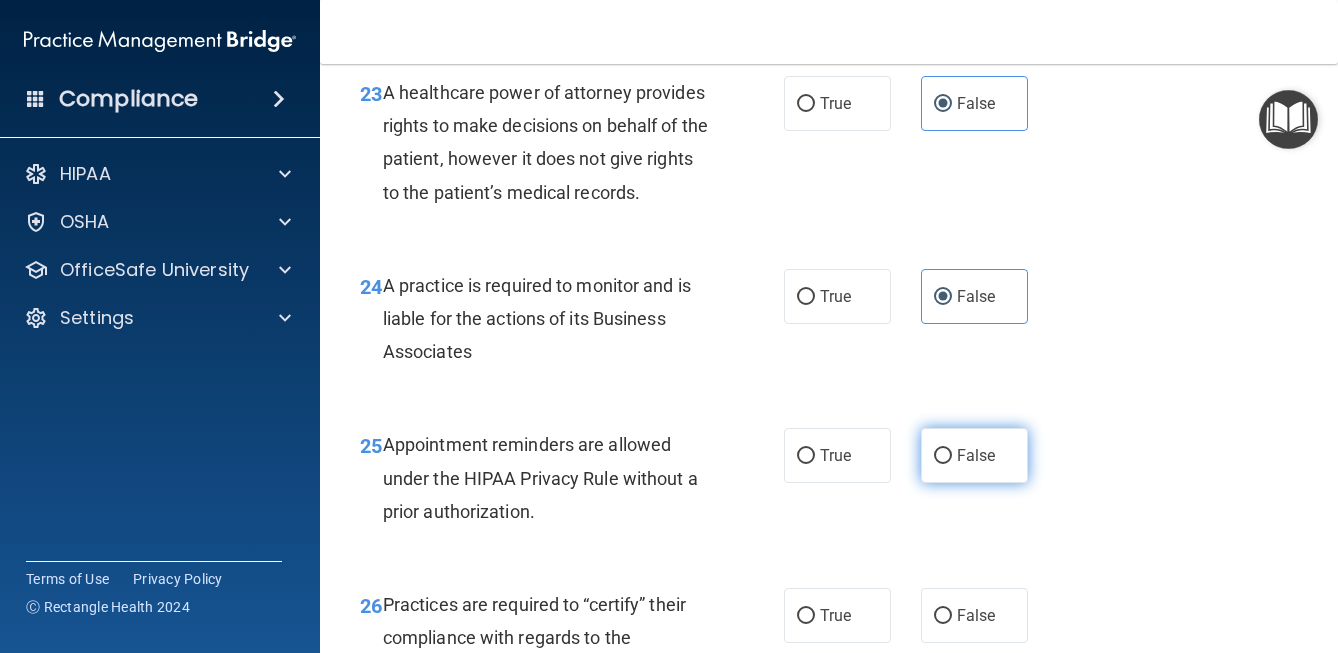 scroll, scrollTop: 4529, scrollLeft: 0, axis: vertical 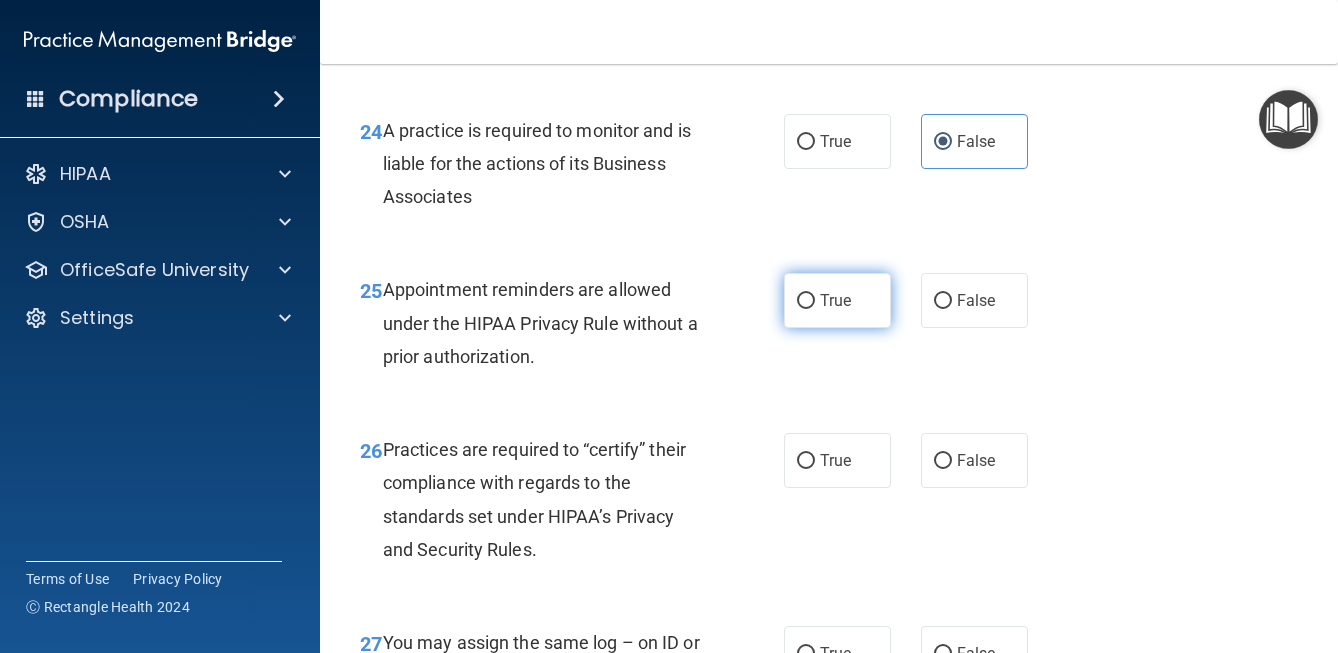 click on "True" at bounding box center [806, 301] 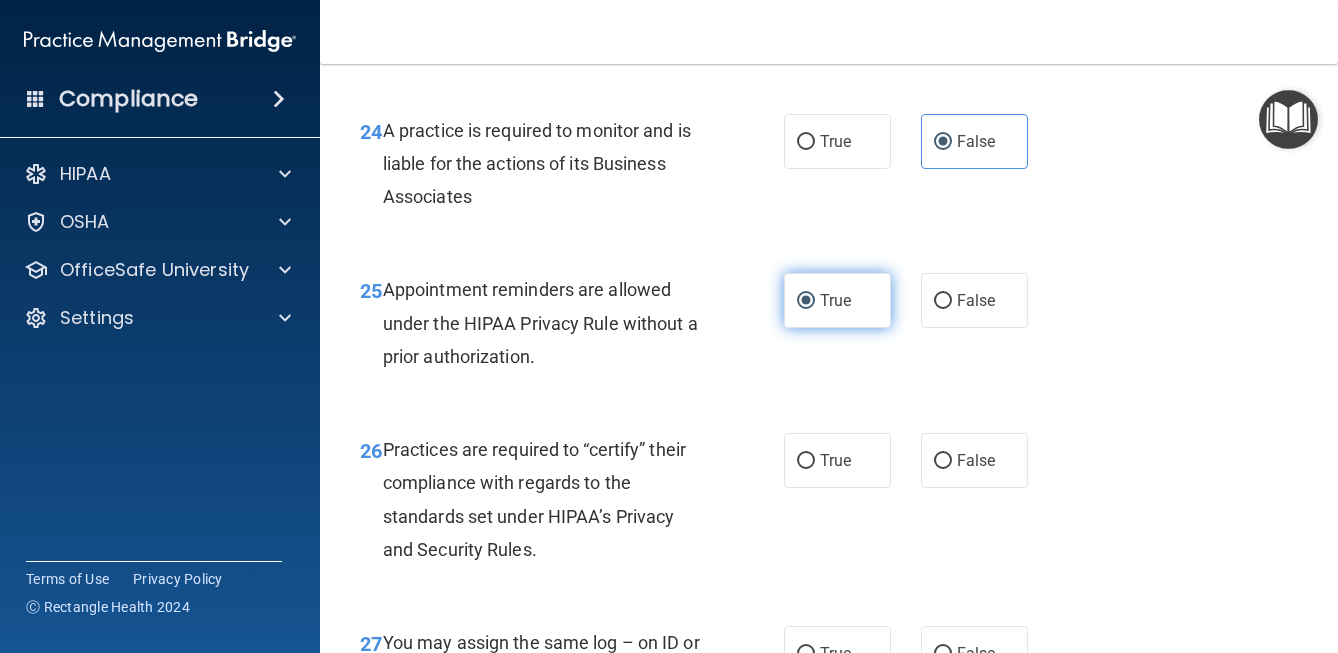 click on "True" at bounding box center [806, 301] 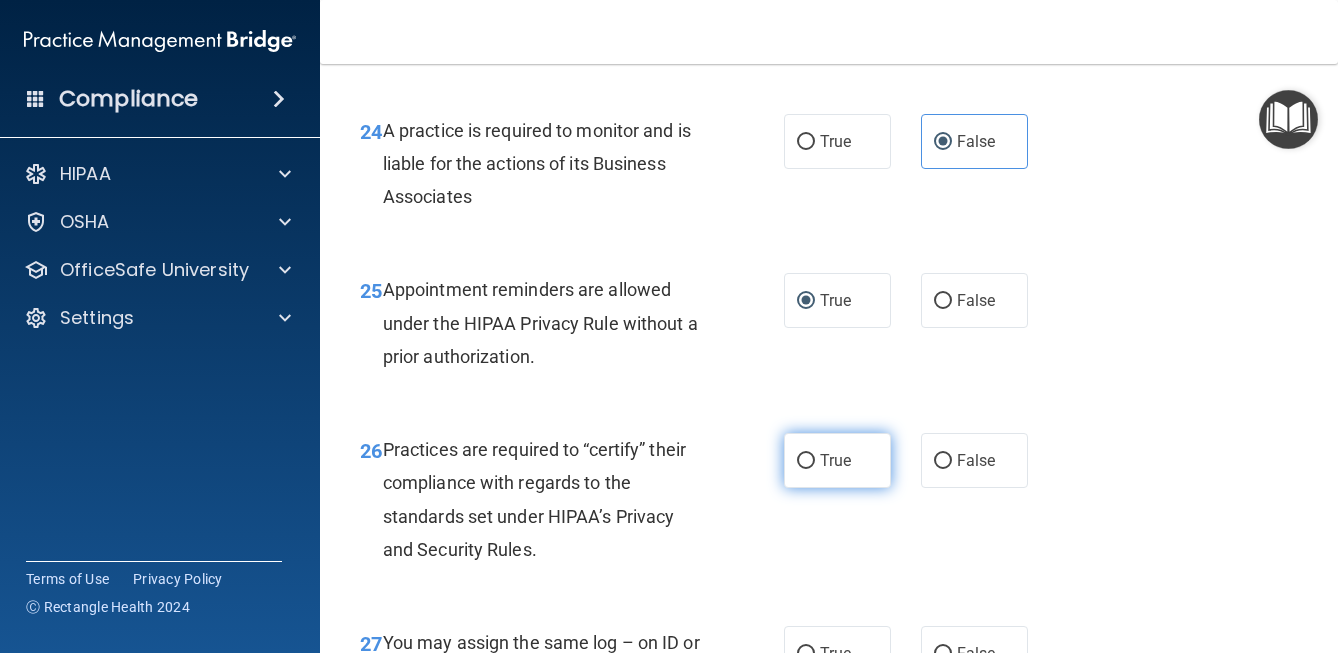 click on "True" at bounding box center [837, 460] 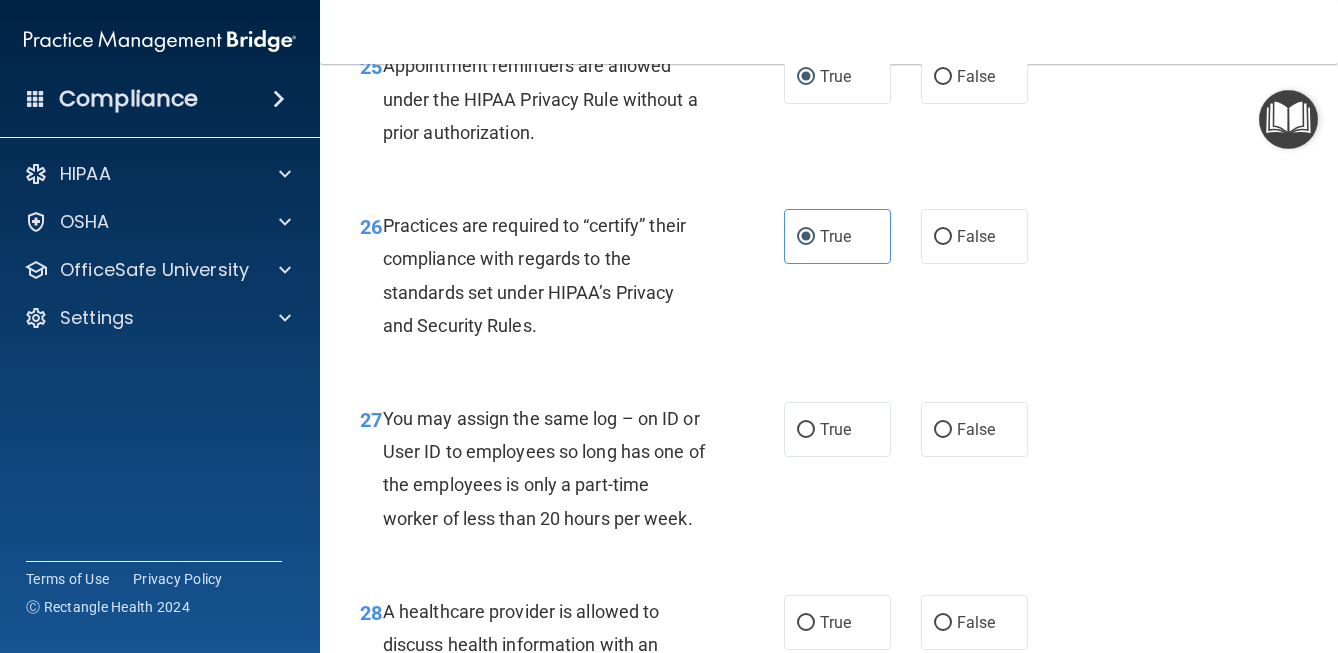 scroll, scrollTop: 4909, scrollLeft: 0, axis: vertical 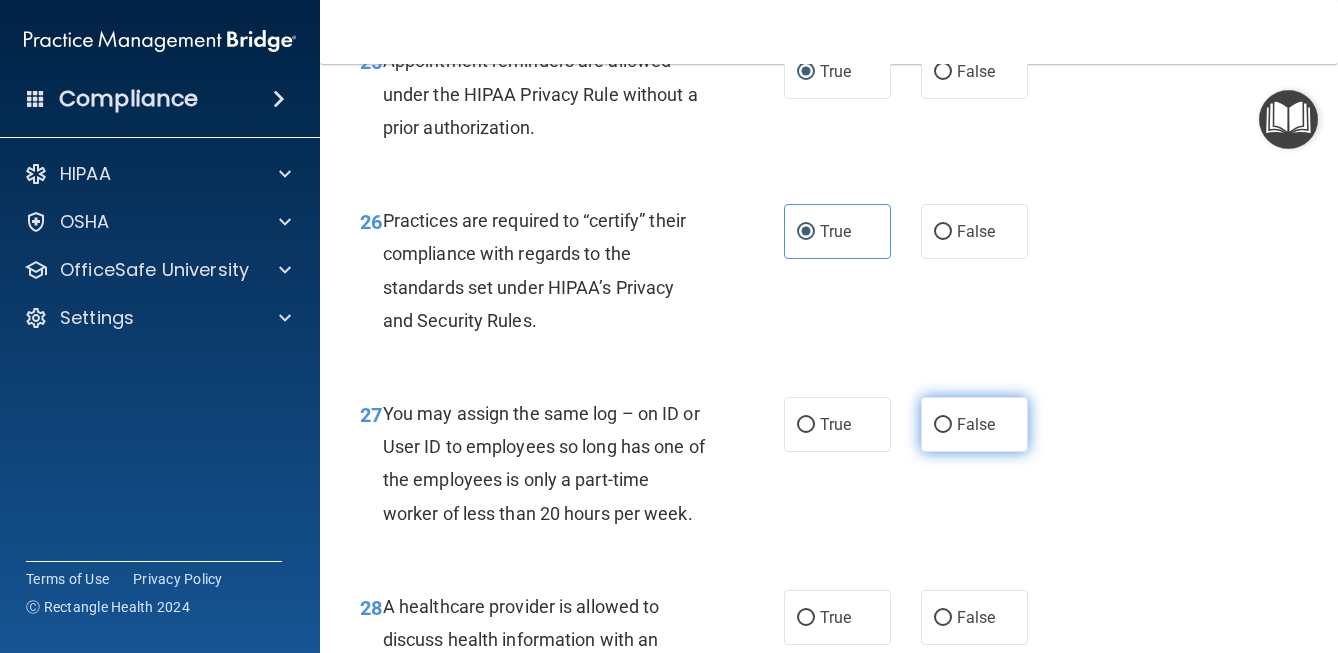 click on "False" at bounding box center [943, 425] 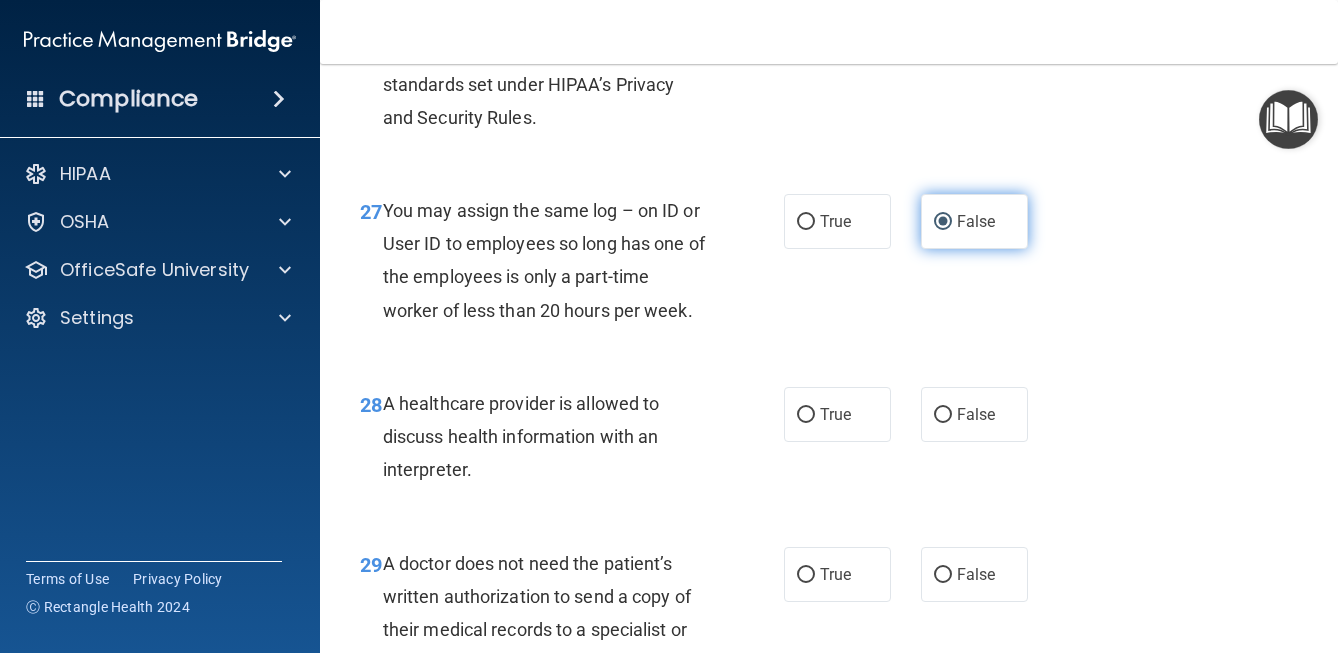 scroll, scrollTop: 5127, scrollLeft: 0, axis: vertical 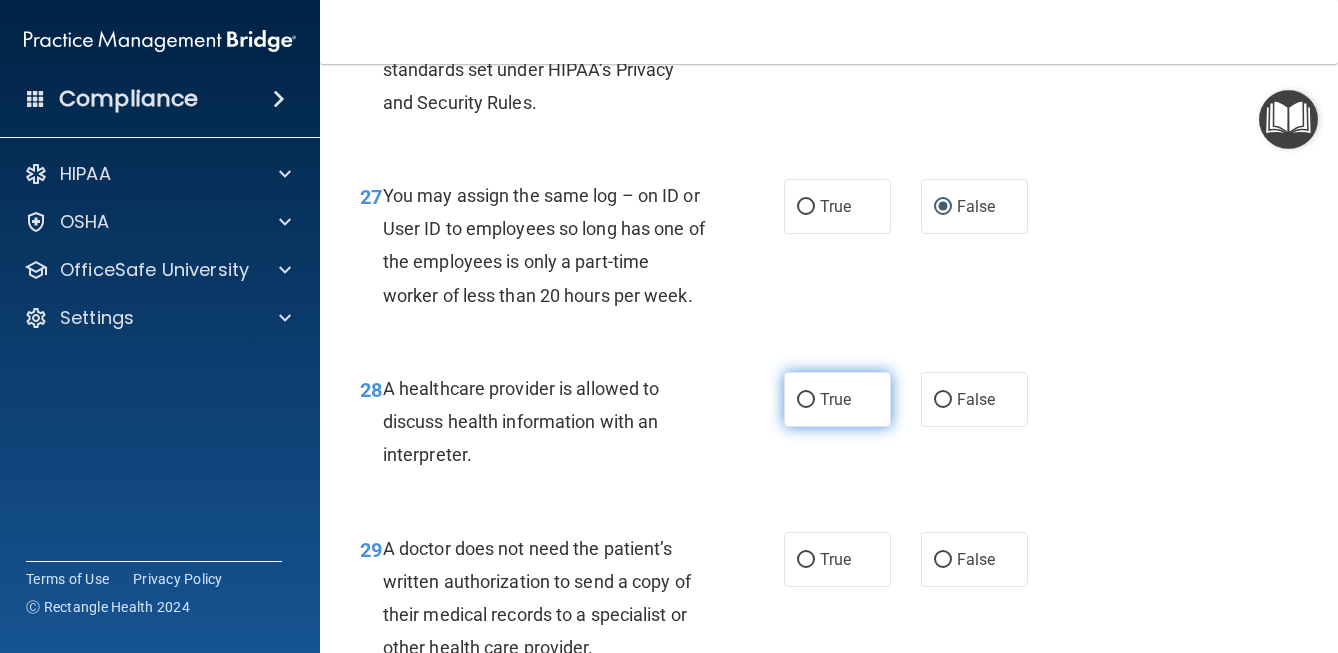 click on "True" at bounding box center (835, 399) 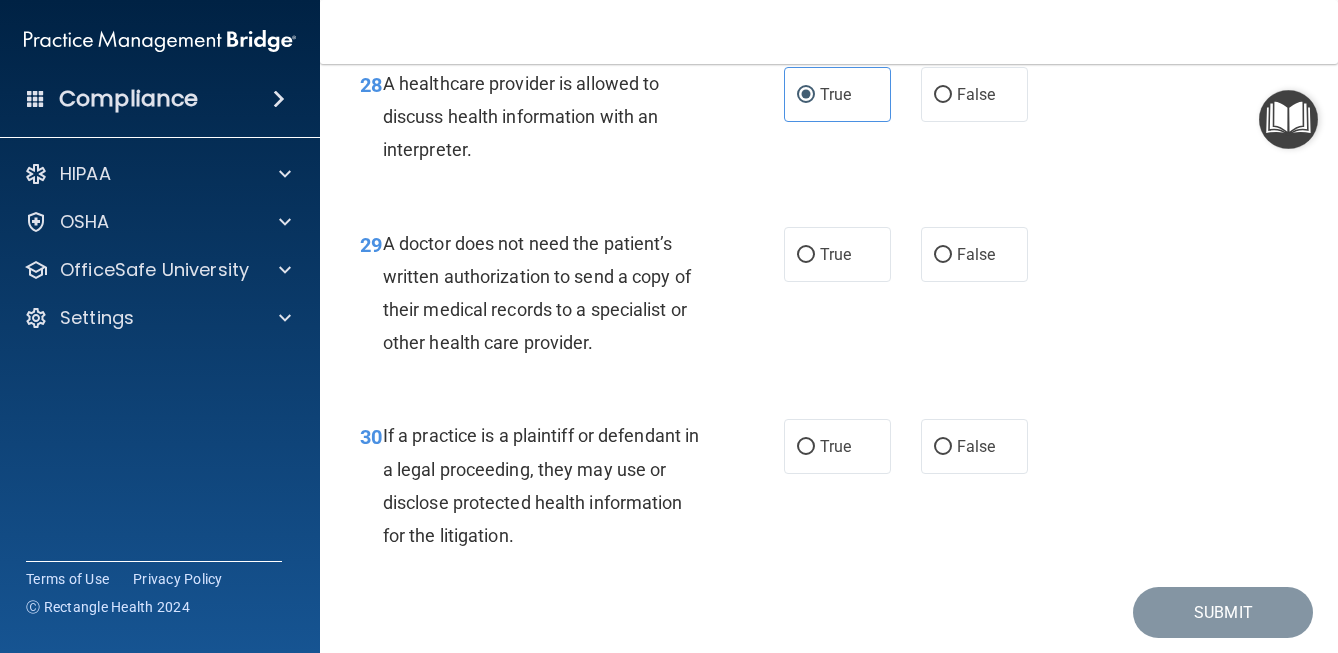 scroll, scrollTop: 5434, scrollLeft: 0, axis: vertical 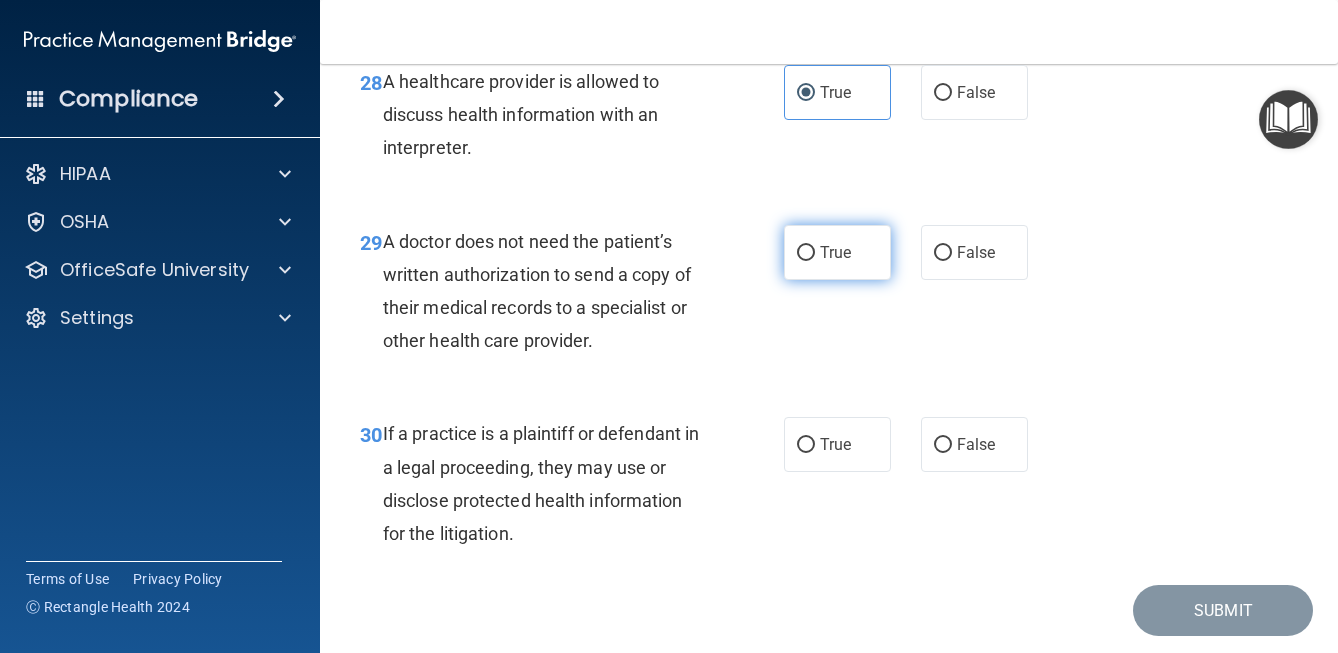 click on "True" at bounding box center (835, 252) 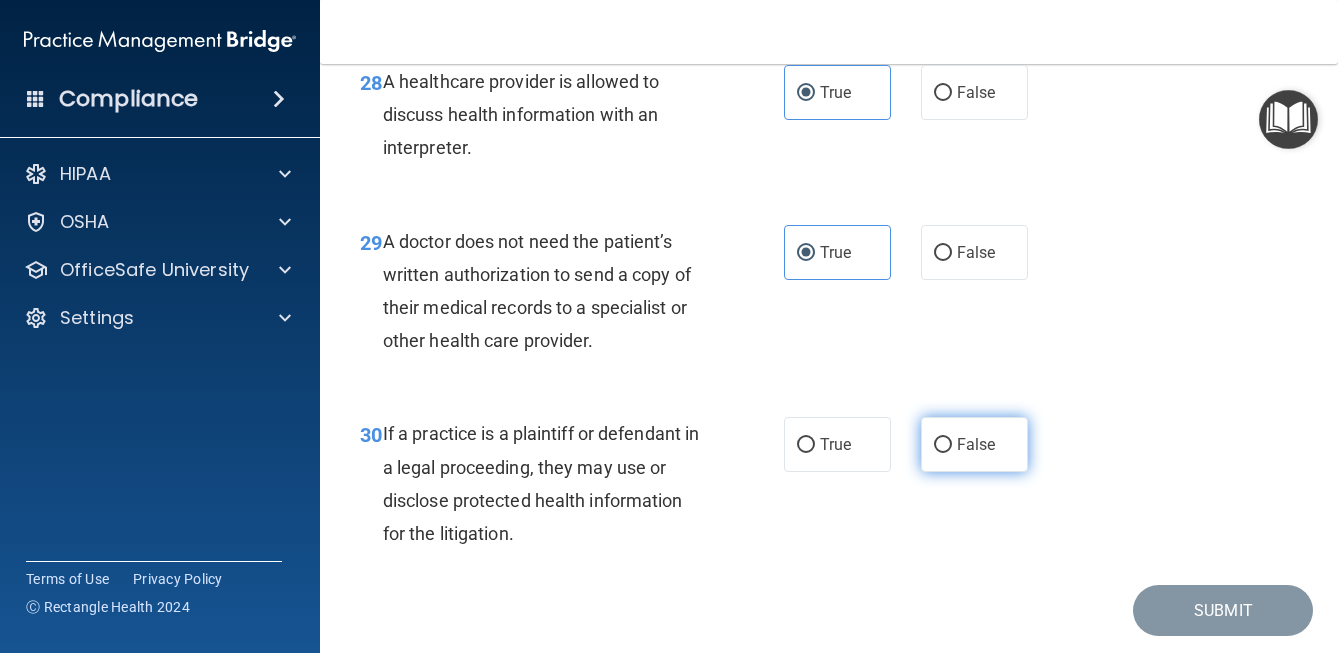 click on "False" at bounding box center [943, 445] 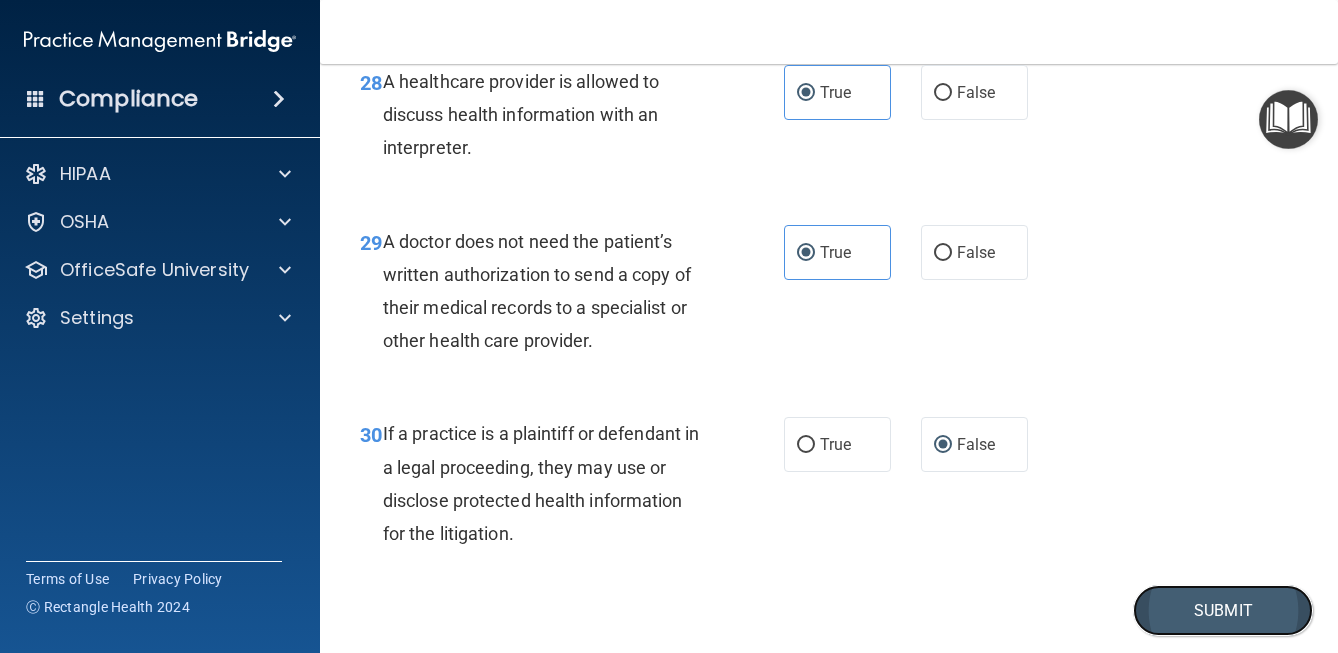 click on "Submit" at bounding box center [1223, 610] 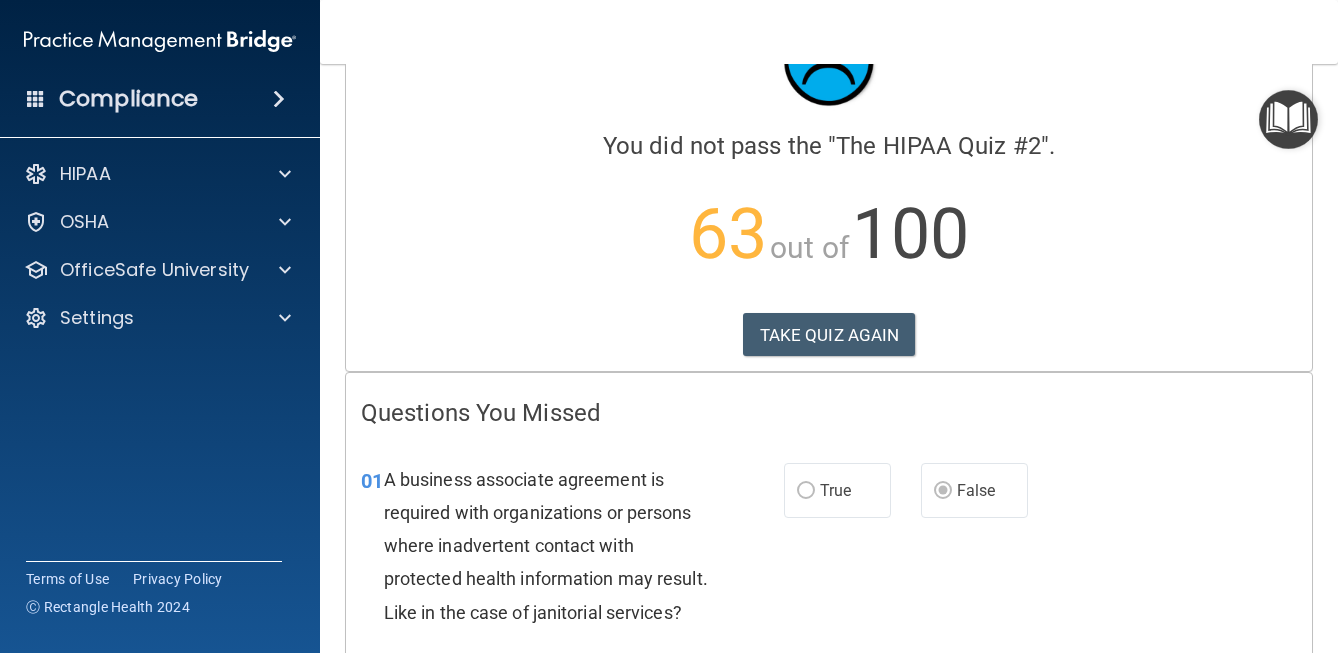 scroll, scrollTop: 0, scrollLeft: 0, axis: both 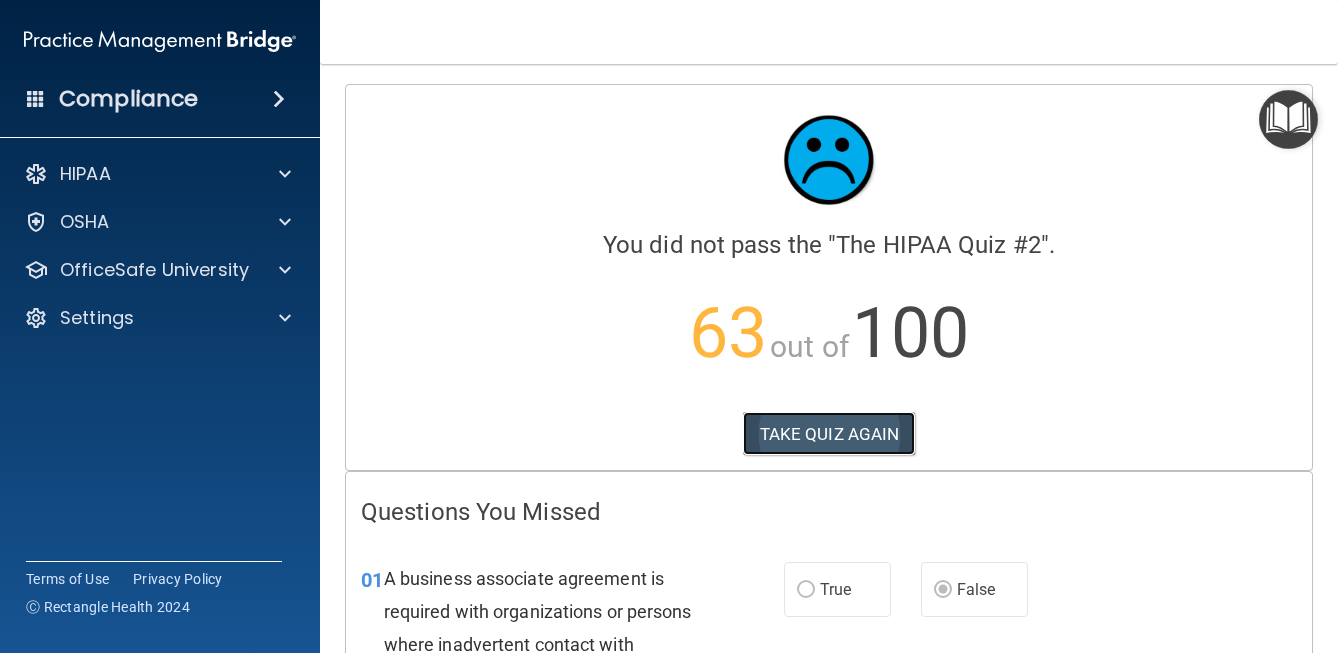 click on "TAKE QUIZ AGAIN" at bounding box center (829, 434) 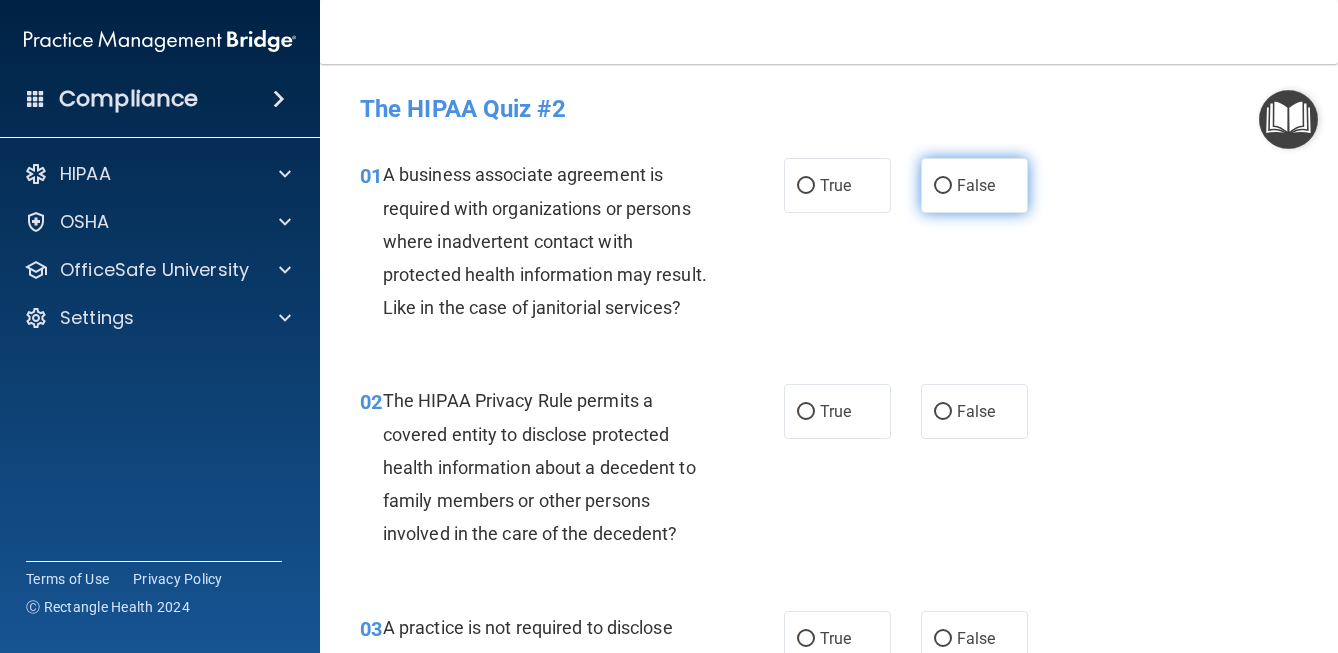 click on "False" at bounding box center [943, 186] 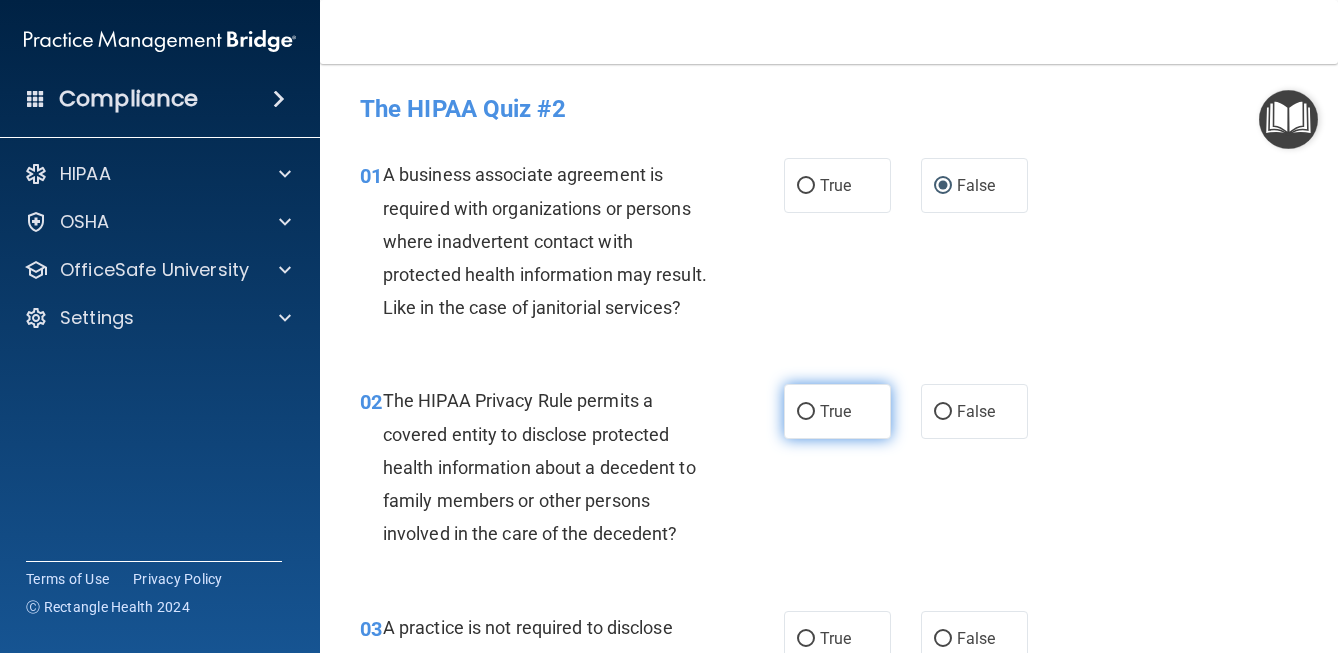 click on "True" at bounding box center [837, 411] 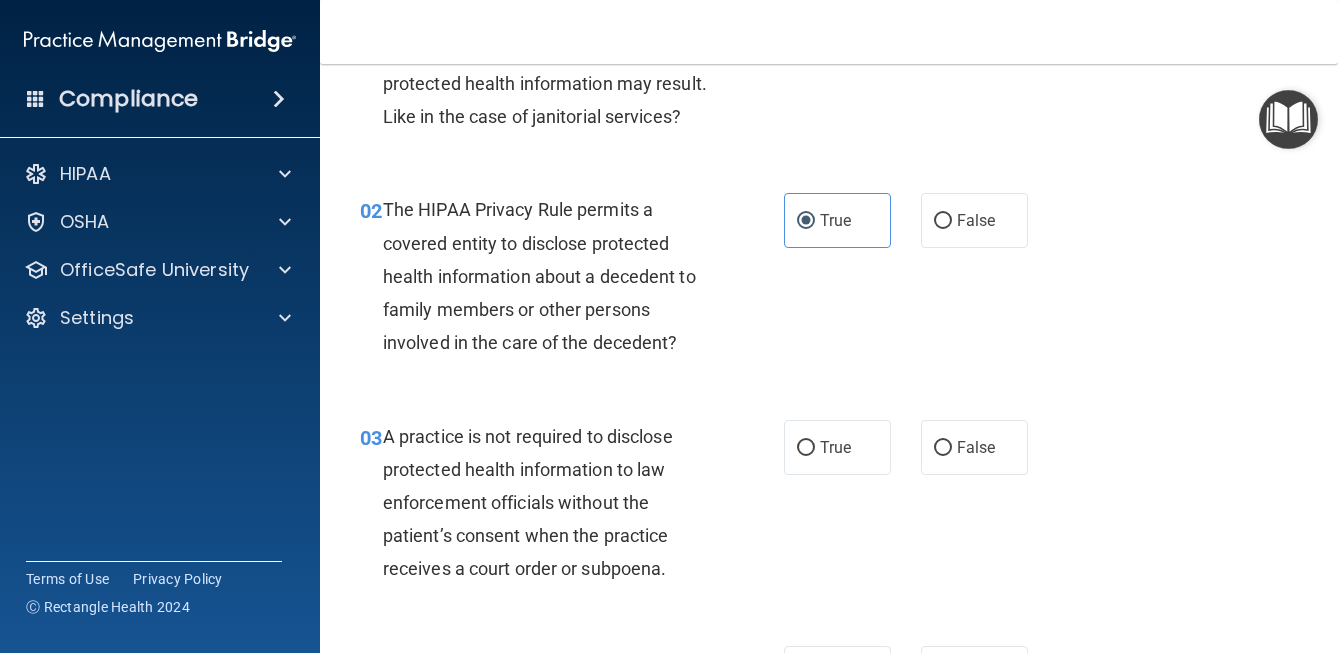 scroll, scrollTop: 192, scrollLeft: 0, axis: vertical 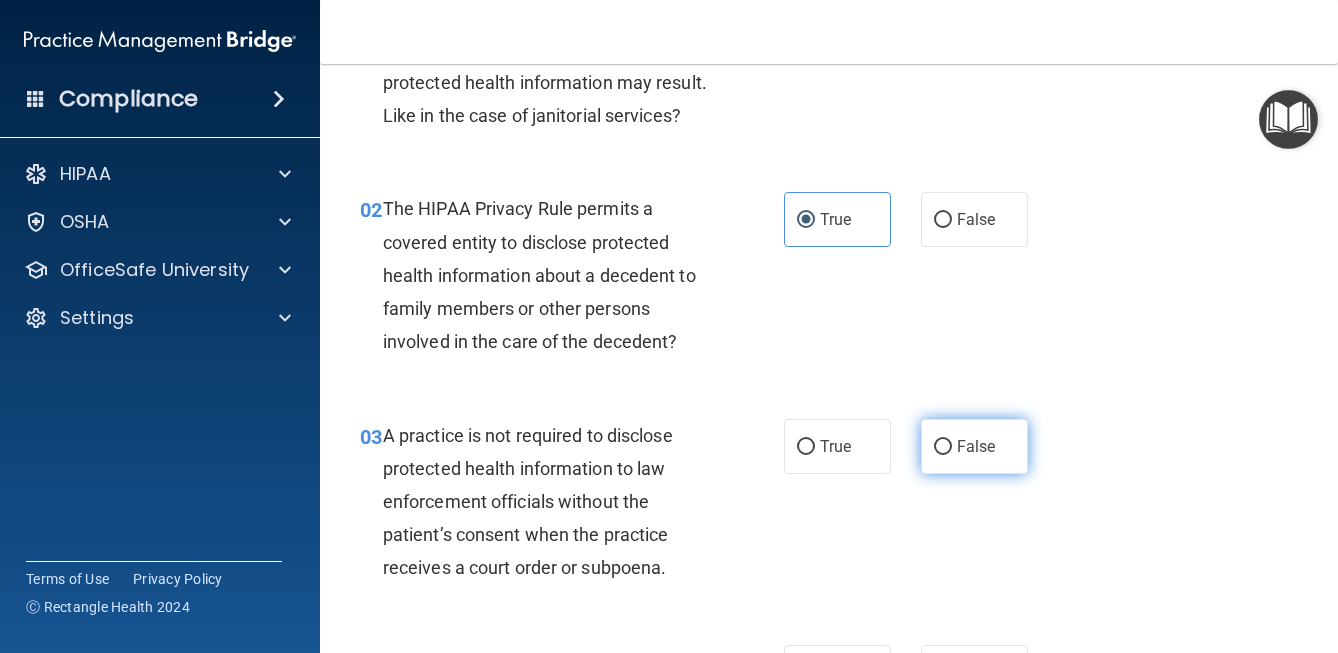 click on "False" at bounding box center (943, 447) 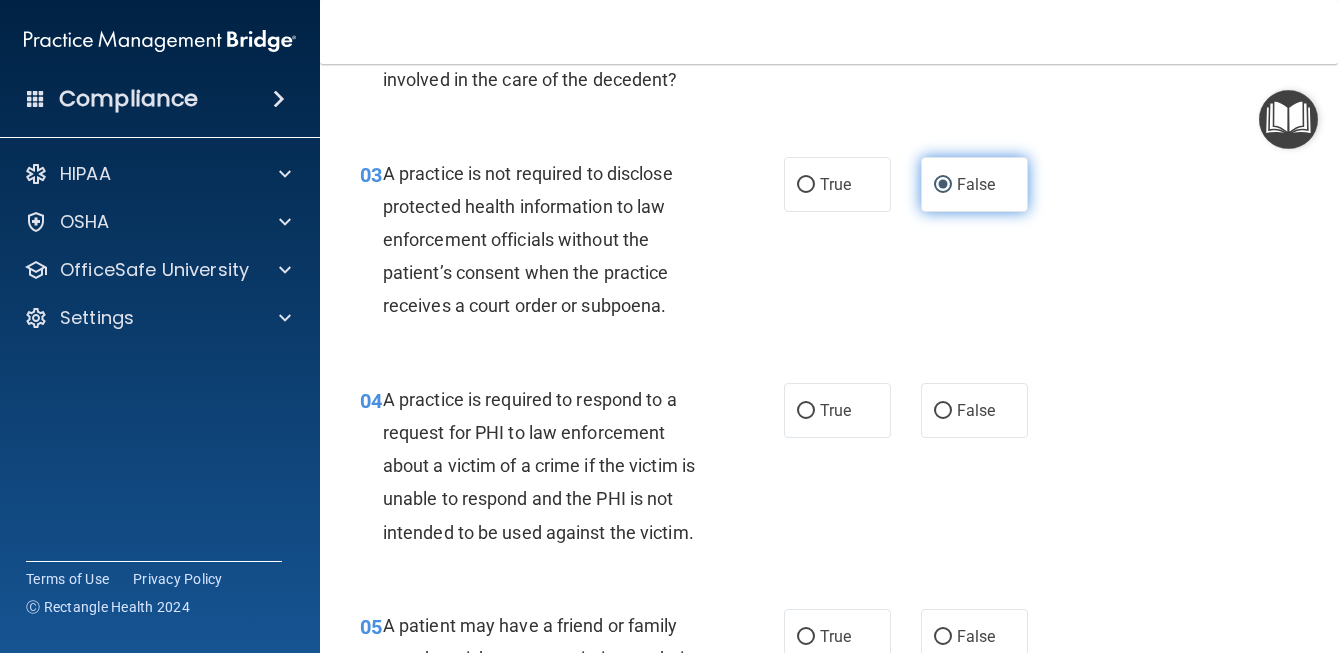 scroll, scrollTop: 456, scrollLeft: 0, axis: vertical 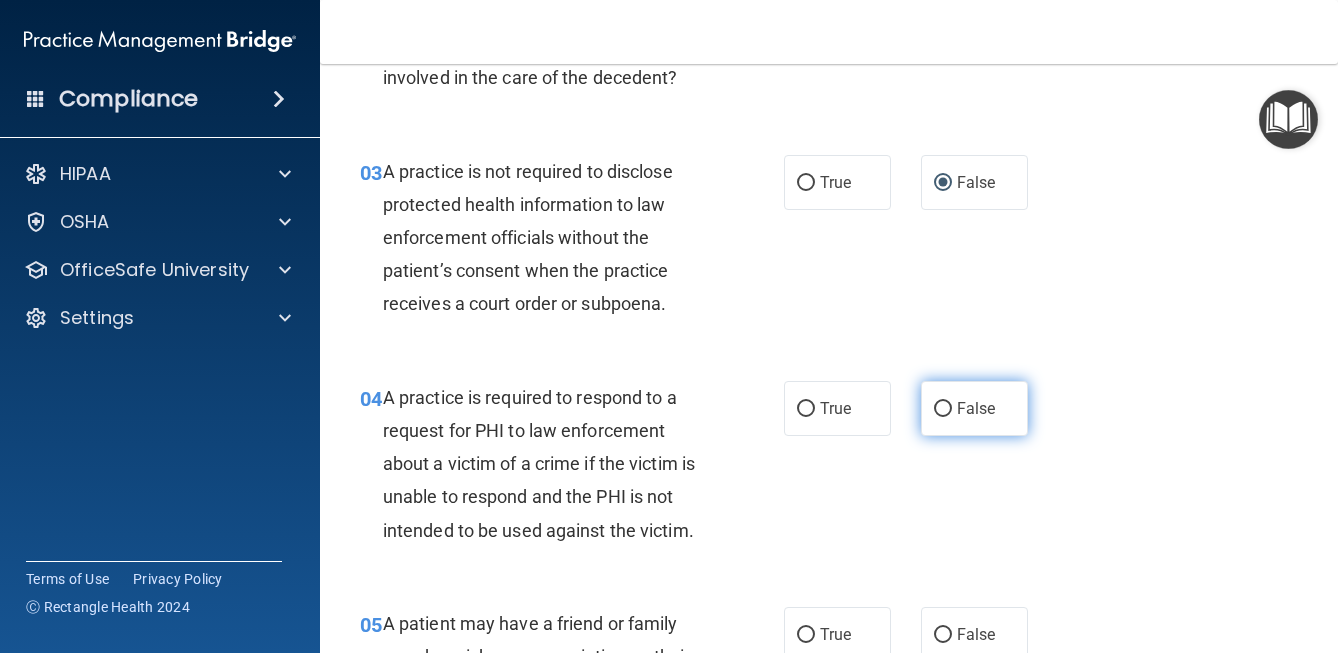 click on "False" at bounding box center (976, 408) 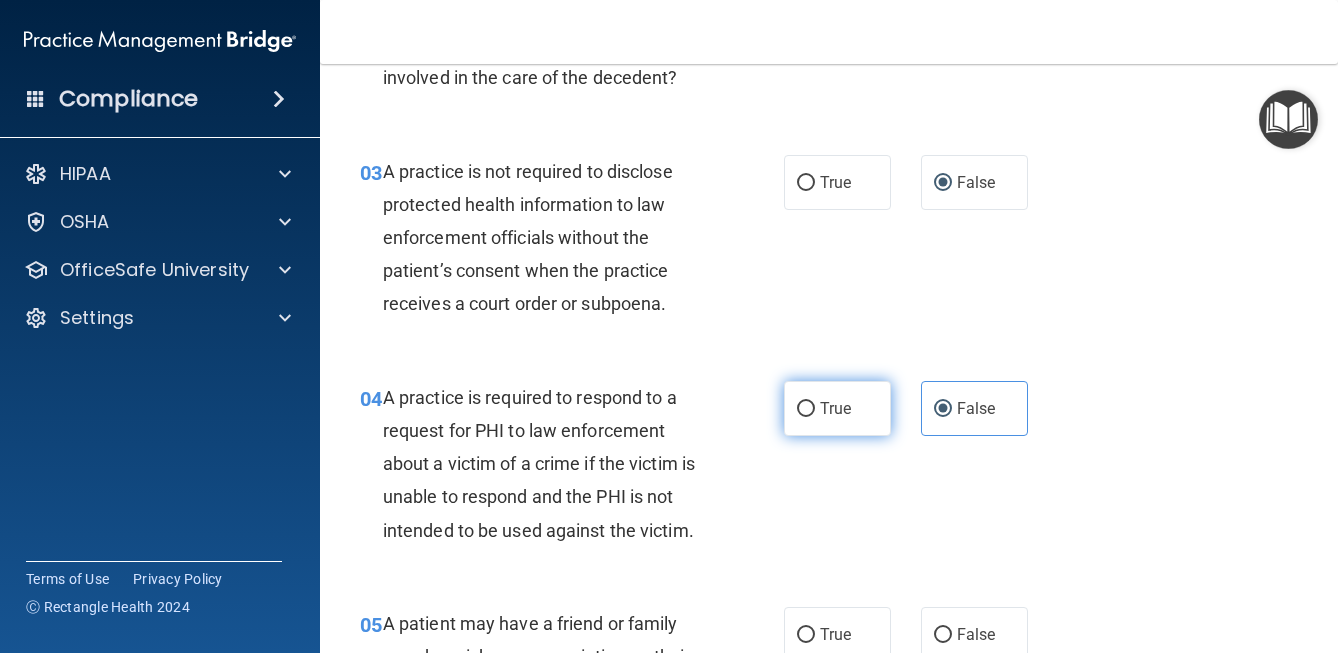 click on "True" at bounding box center (837, 408) 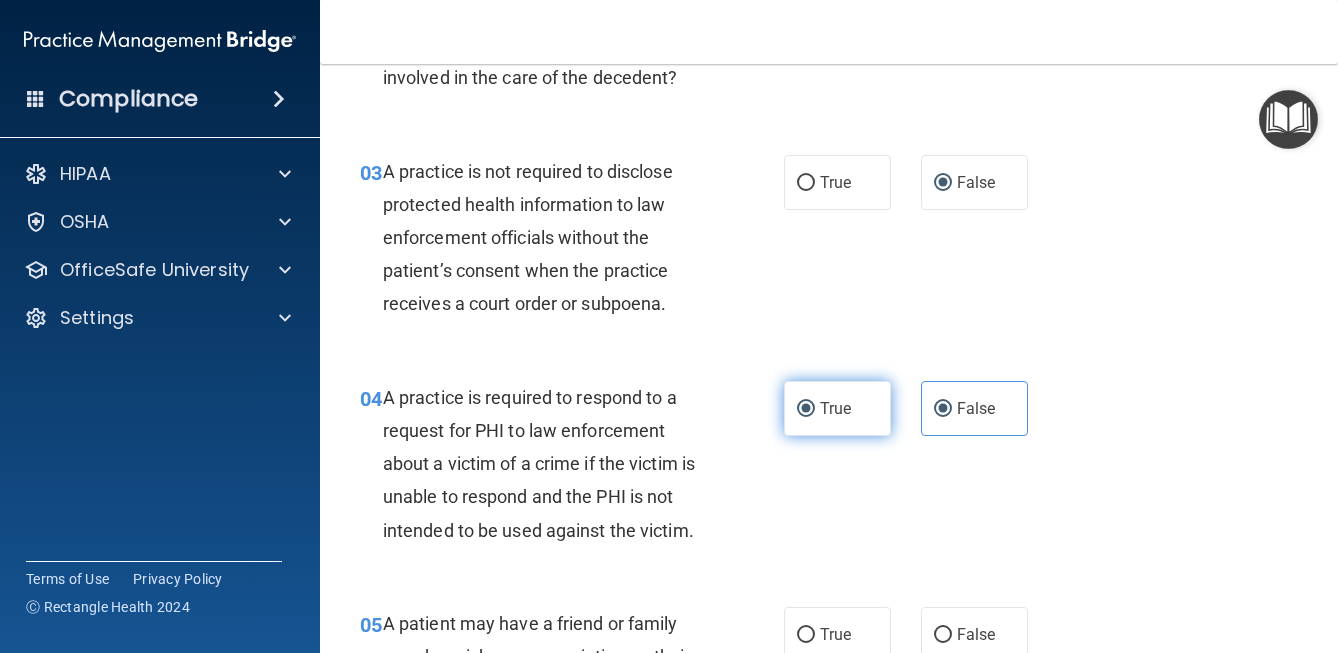 radio on "false" 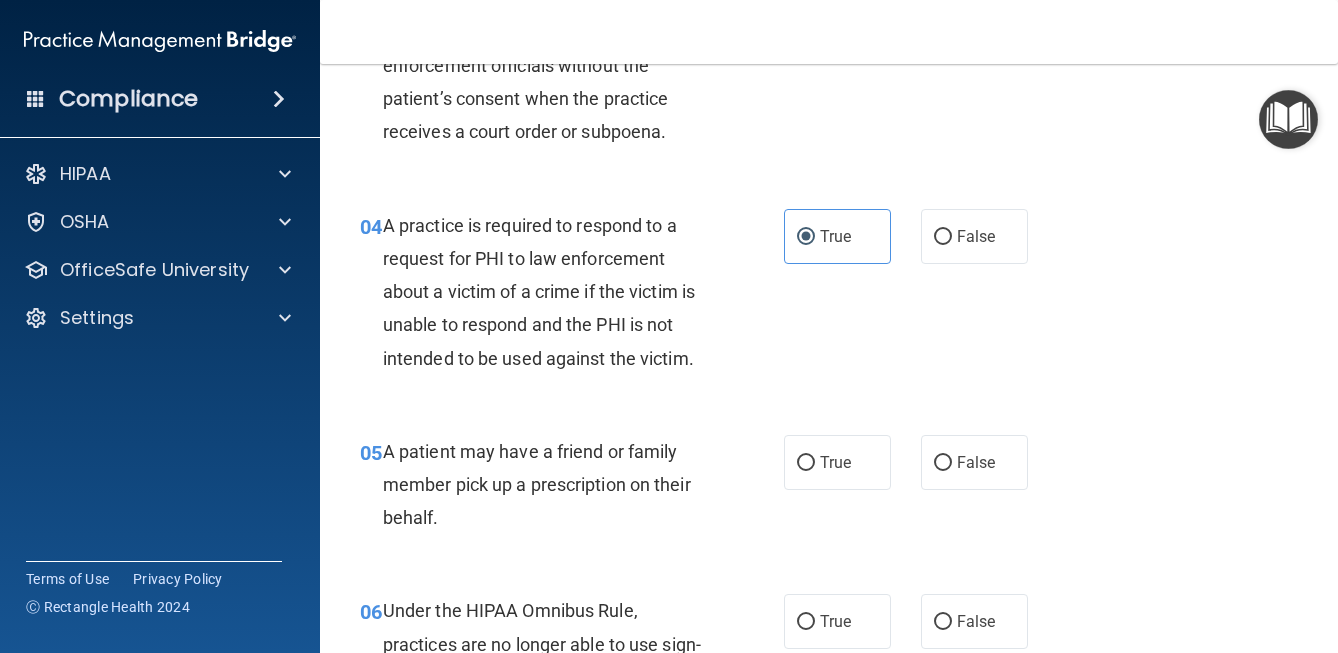 scroll, scrollTop: 632, scrollLeft: 0, axis: vertical 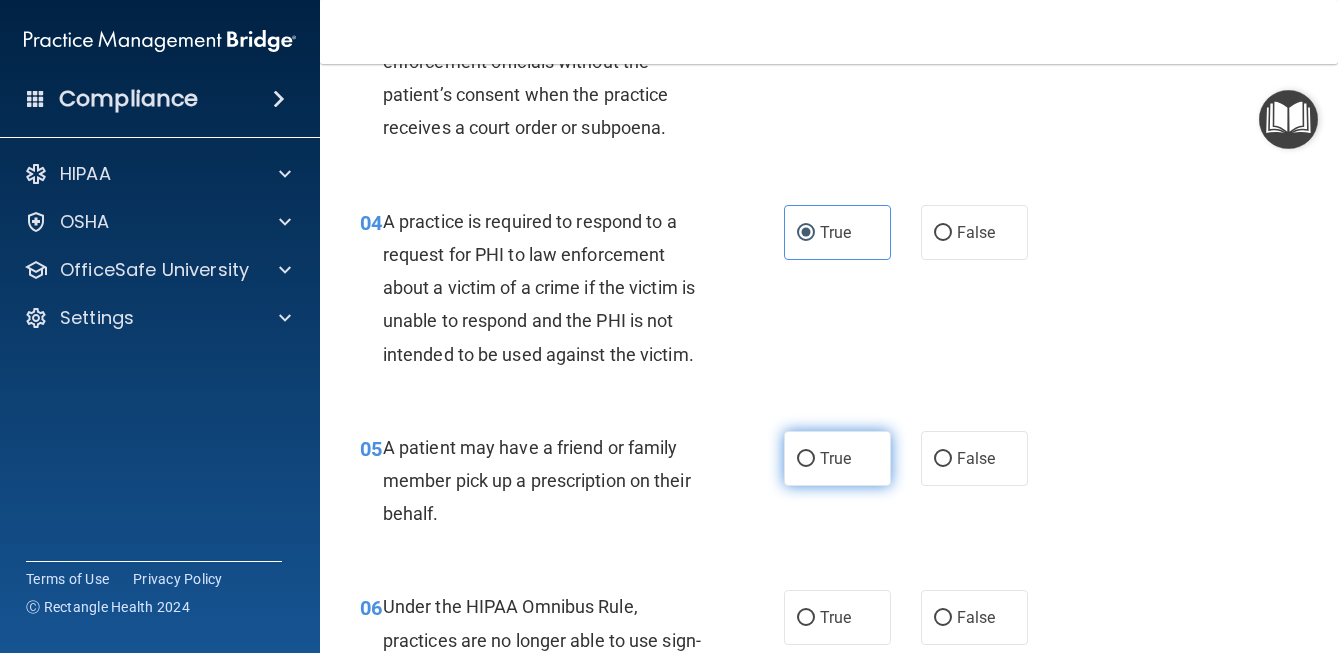click on "True" at bounding box center [835, 458] 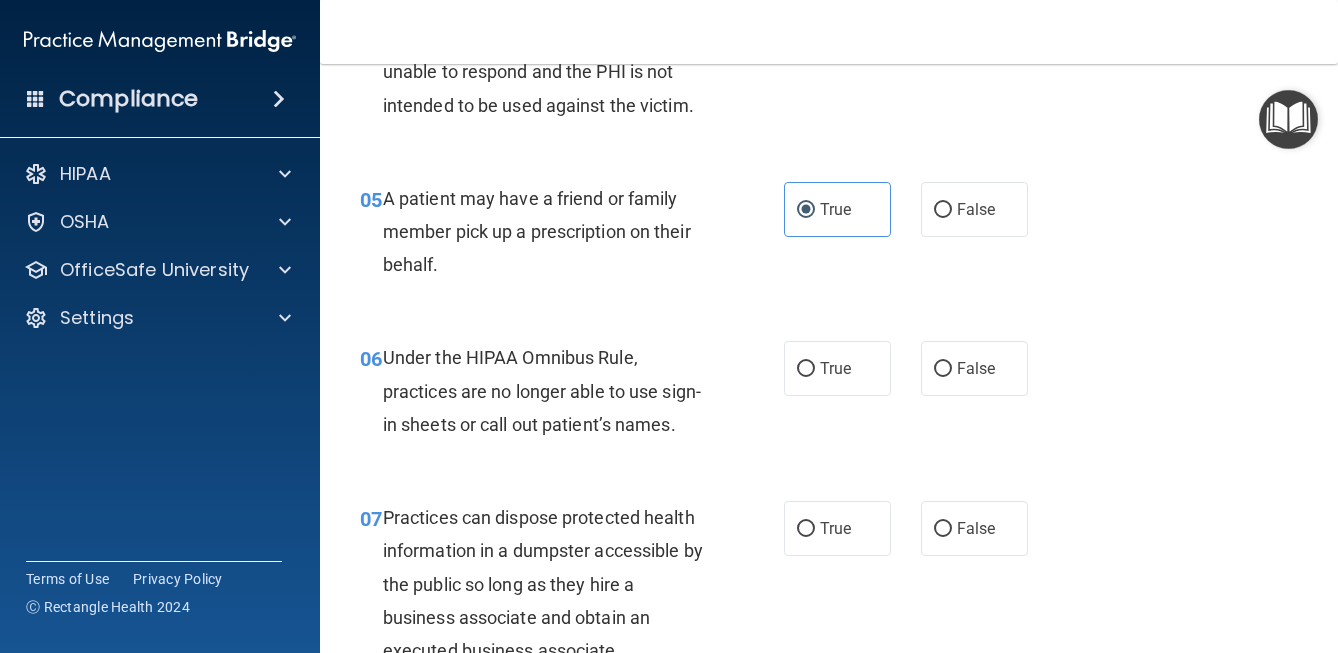 scroll, scrollTop: 887, scrollLeft: 0, axis: vertical 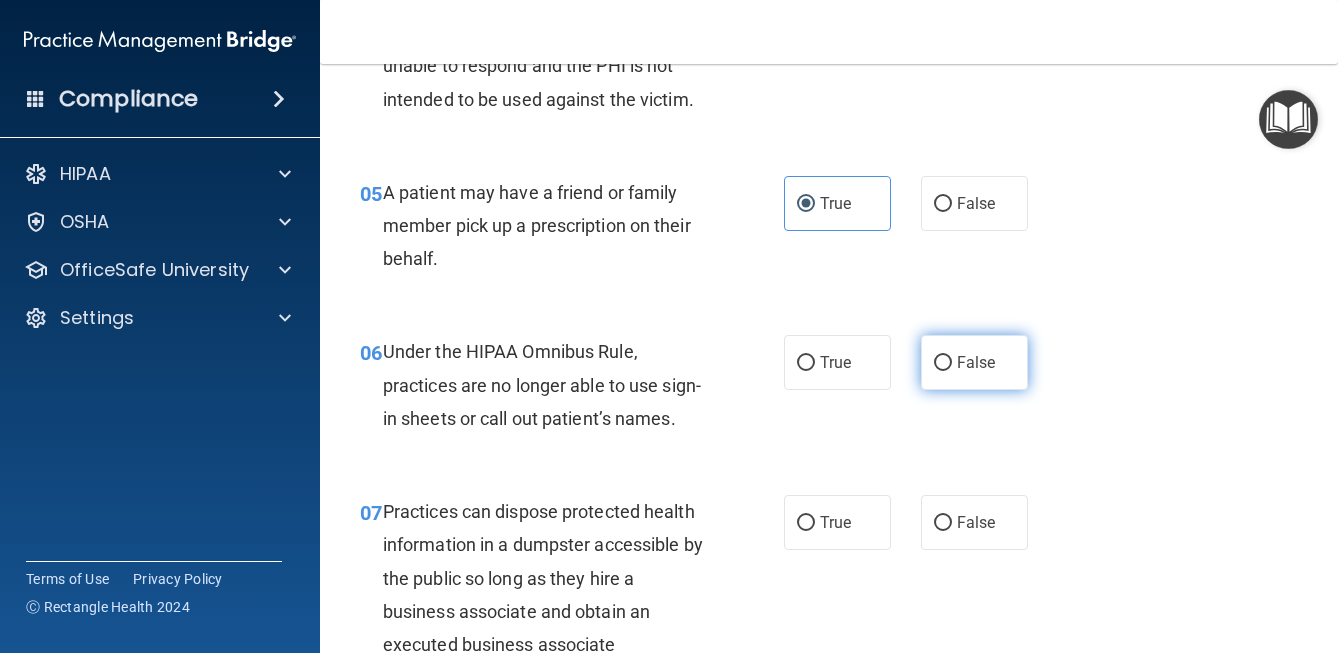 click on "False" at bounding box center [943, 363] 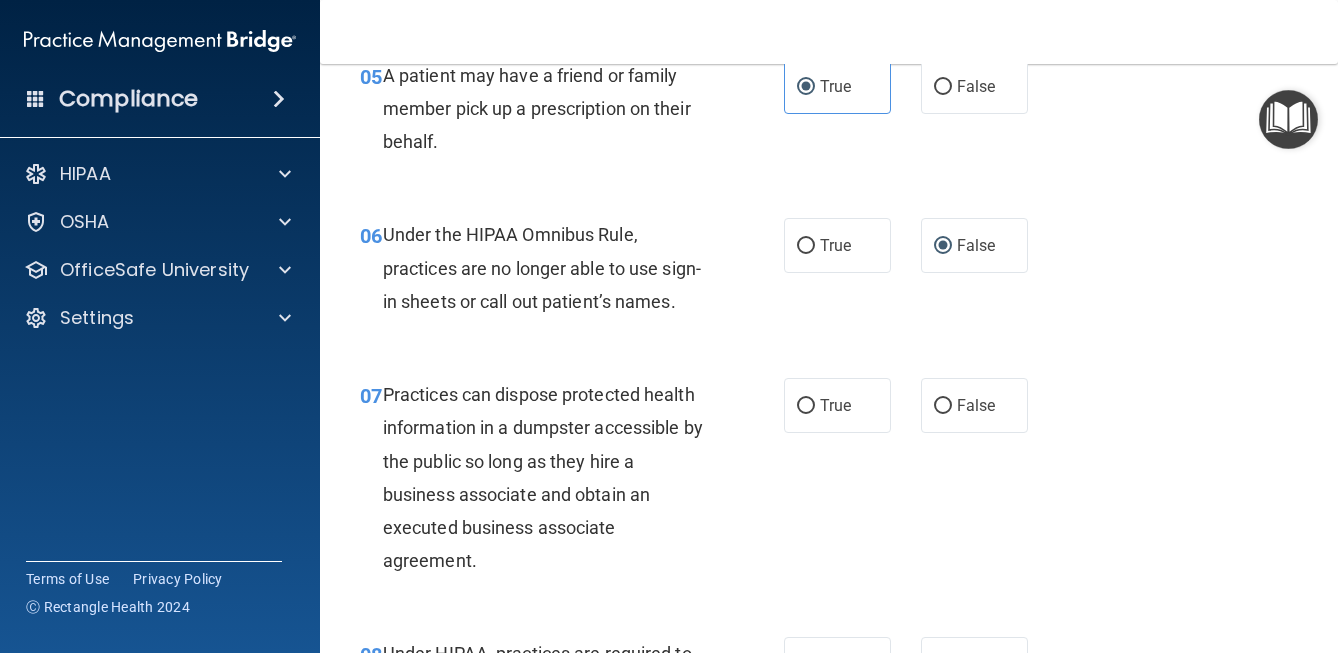 scroll, scrollTop: 1021, scrollLeft: 0, axis: vertical 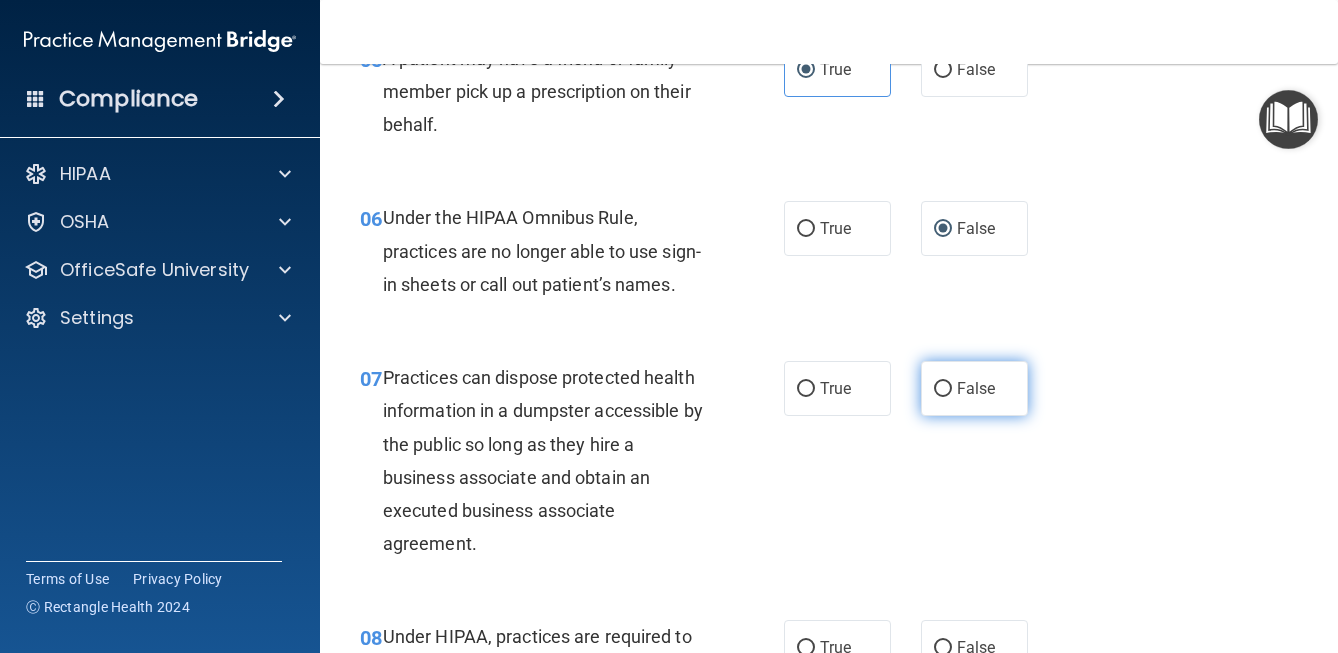 click on "False" at bounding box center [943, 389] 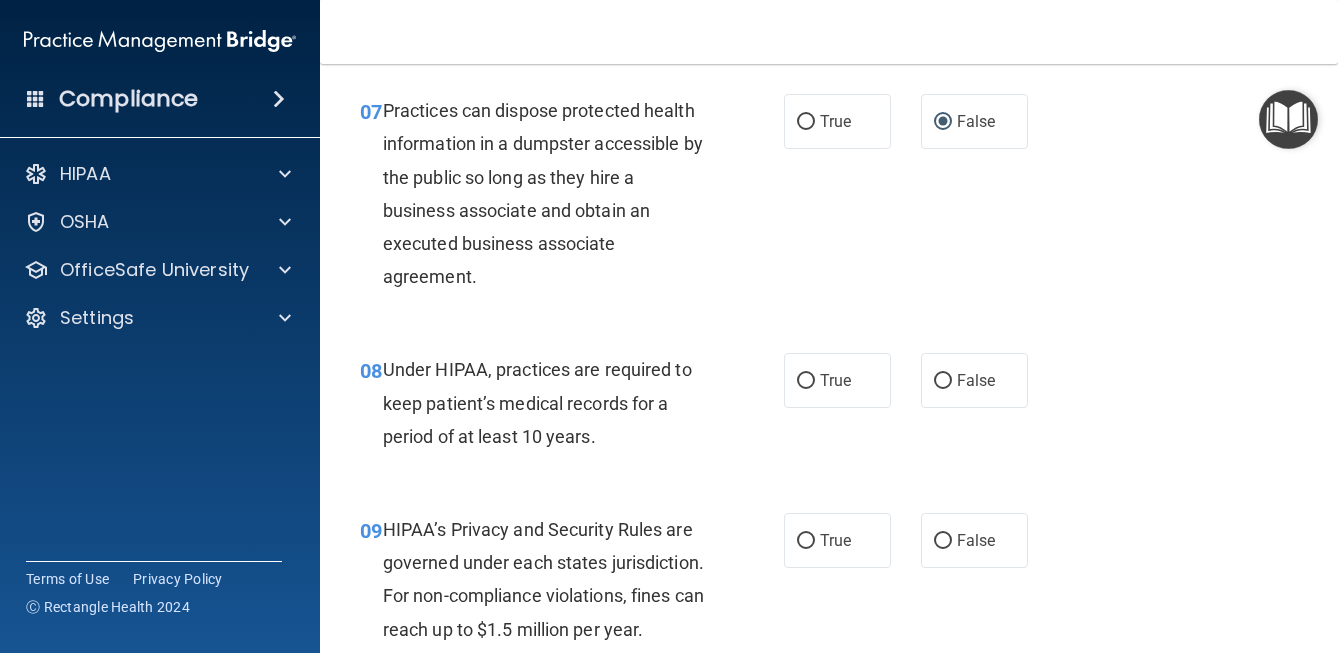 scroll, scrollTop: 1289, scrollLeft: 0, axis: vertical 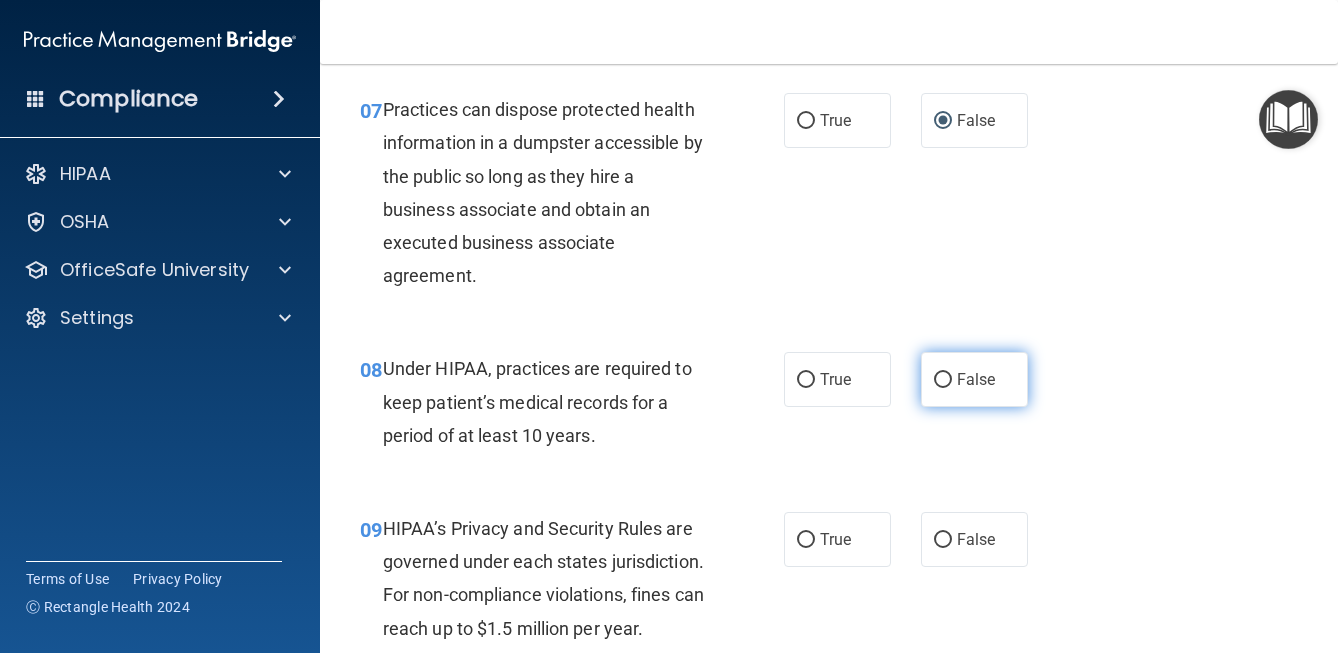 click on "False" at bounding box center (943, 380) 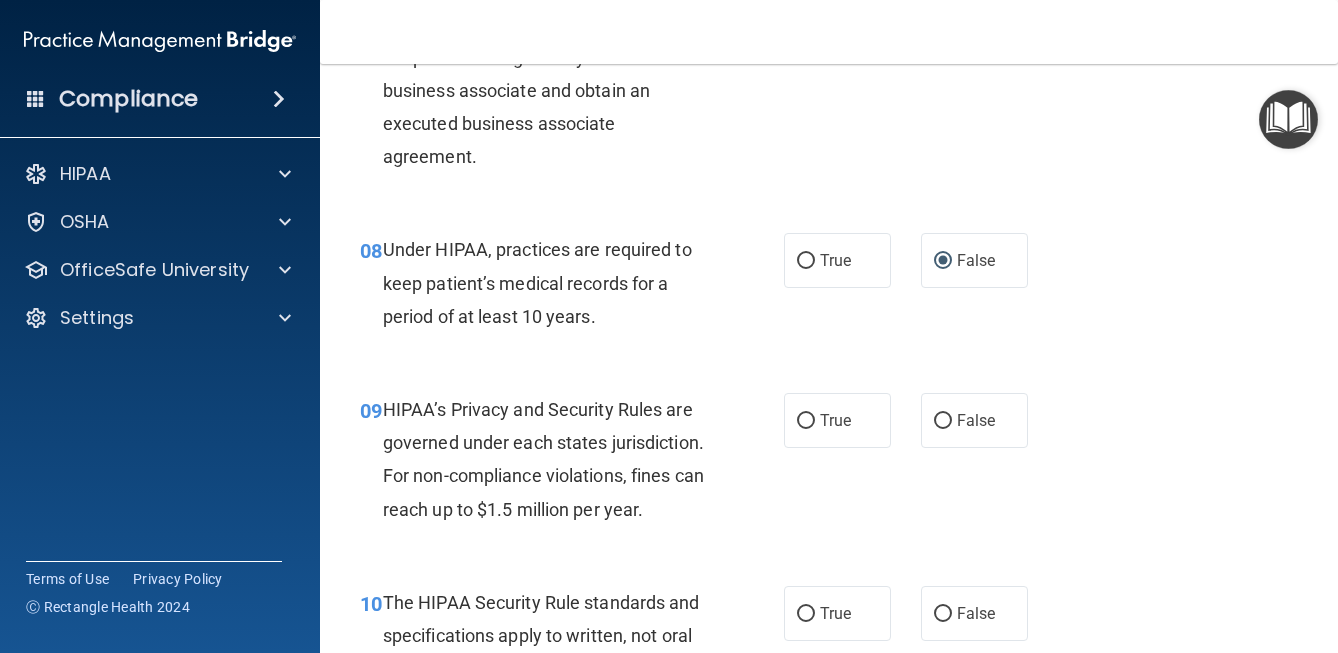 scroll, scrollTop: 1409, scrollLeft: 0, axis: vertical 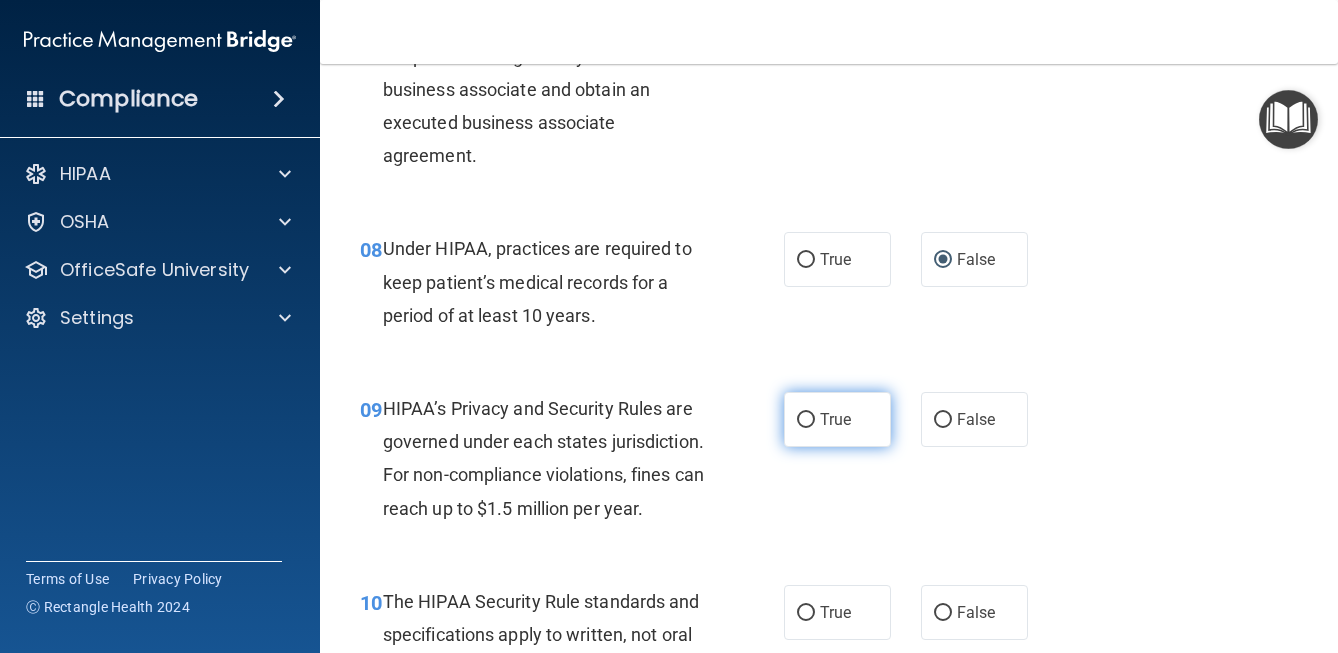 click on "True" at bounding box center [806, 420] 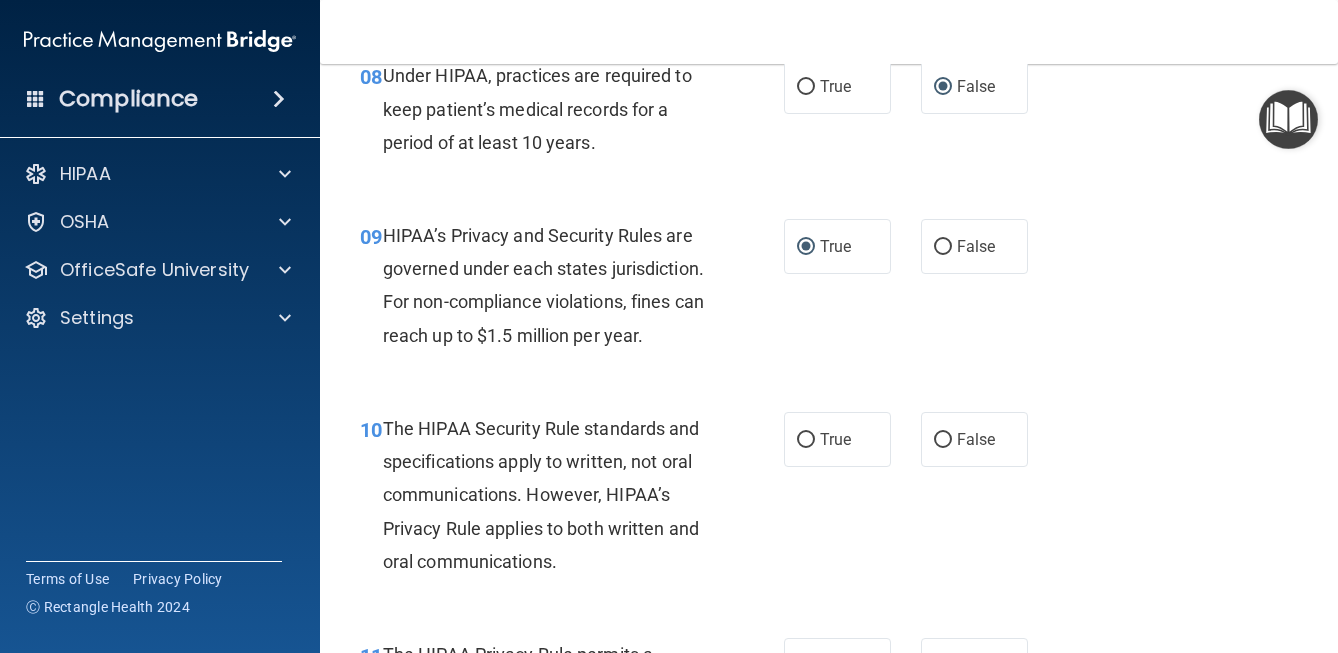 scroll, scrollTop: 1586, scrollLeft: 0, axis: vertical 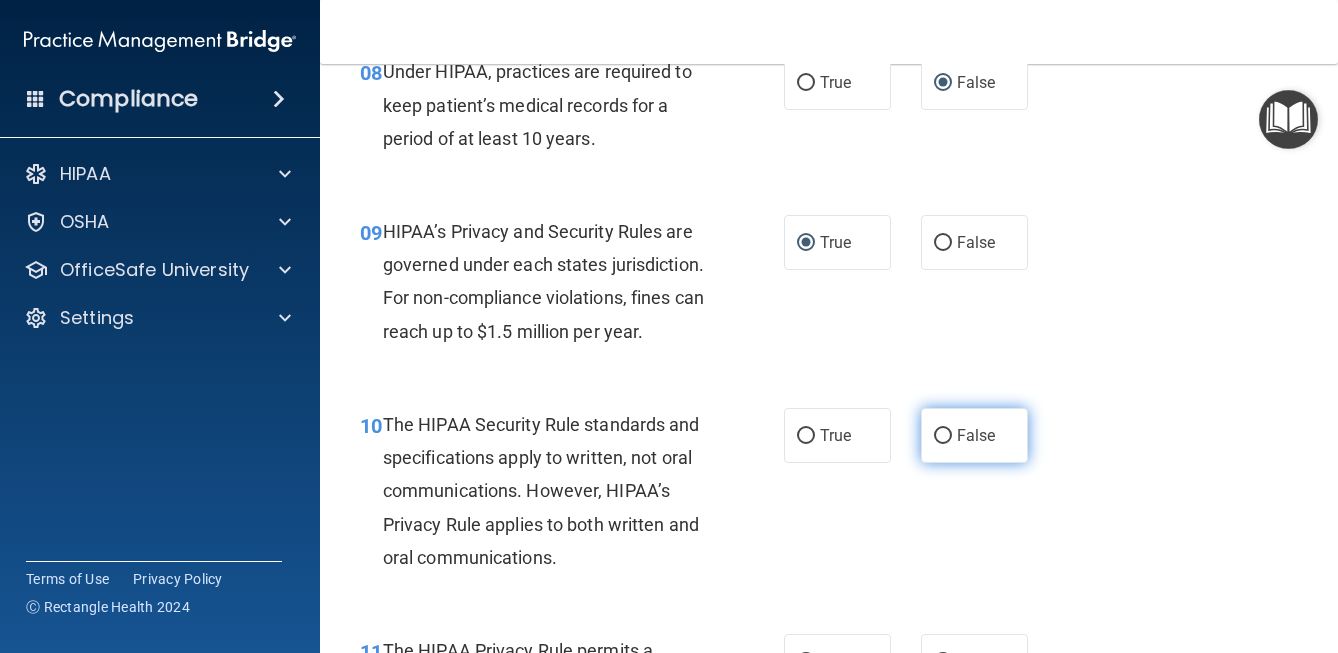 click on "False" at bounding box center [943, 436] 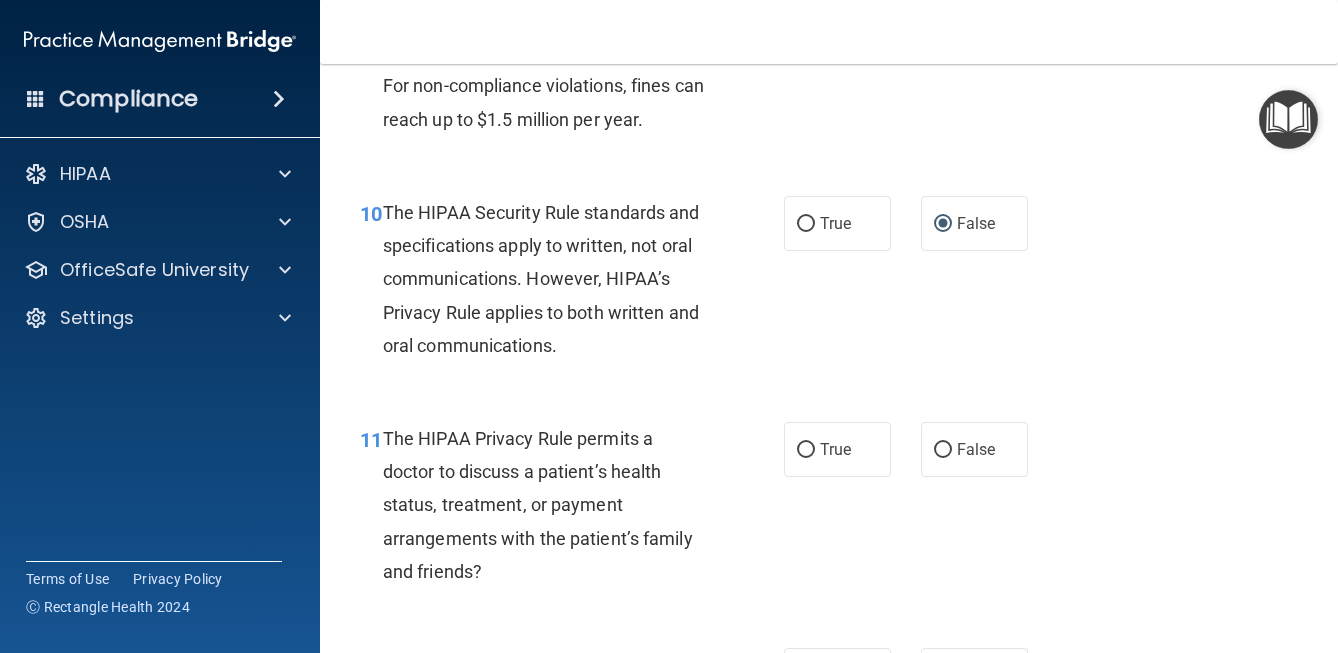 scroll, scrollTop: 1808, scrollLeft: 0, axis: vertical 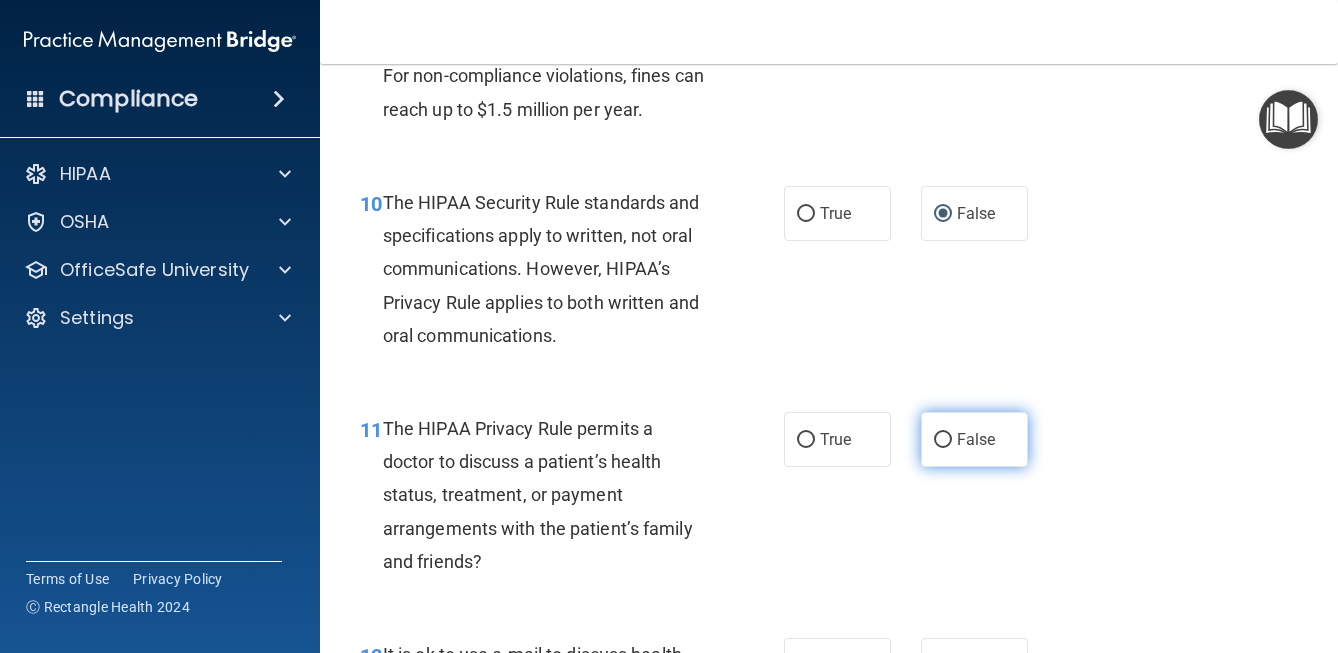 click on "False" at bounding box center [943, 440] 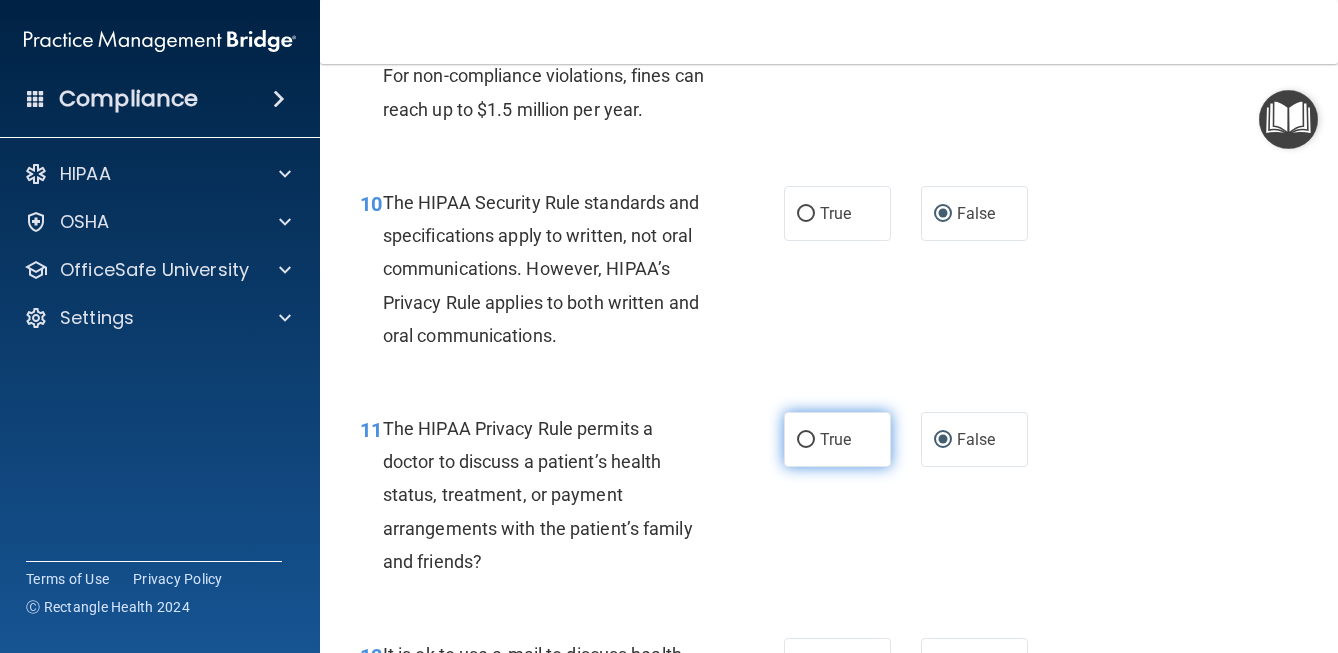 click on "True" at bounding box center (806, 440) 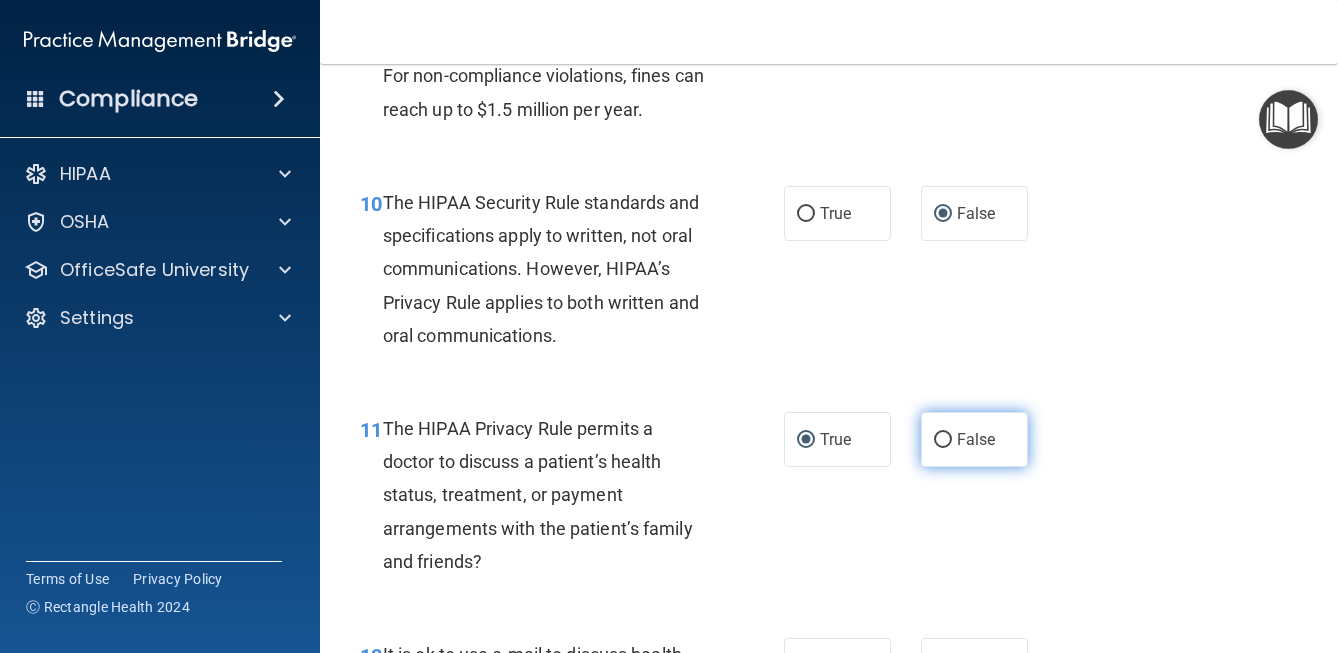 click on "False" at bounding box center (943, 440) 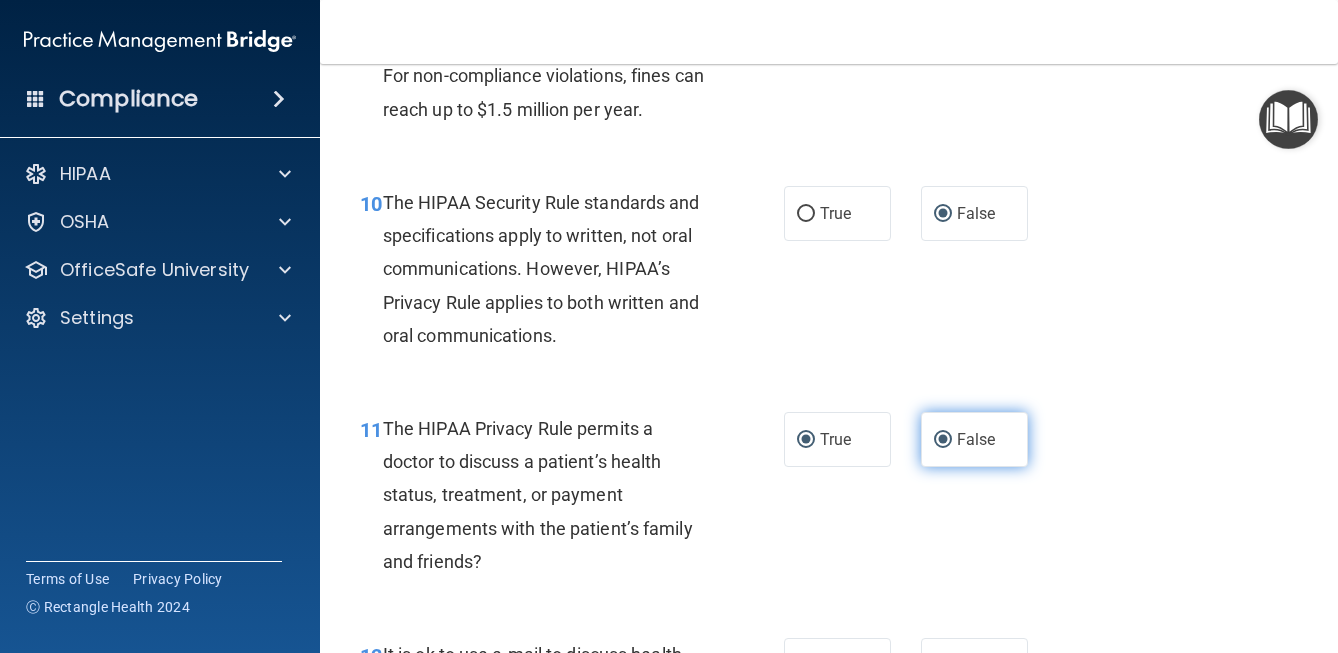 radio on "false" 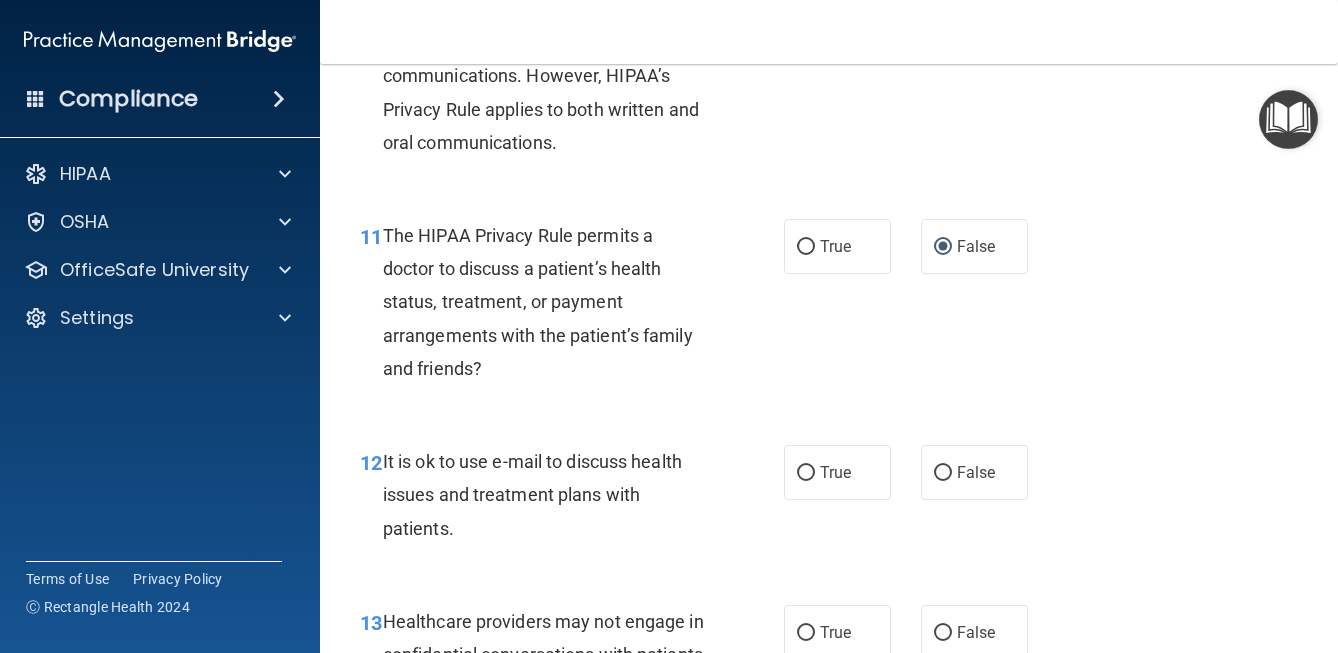 scroll, scrollTop: 2003, scrollLeft: 0, axis: vertical 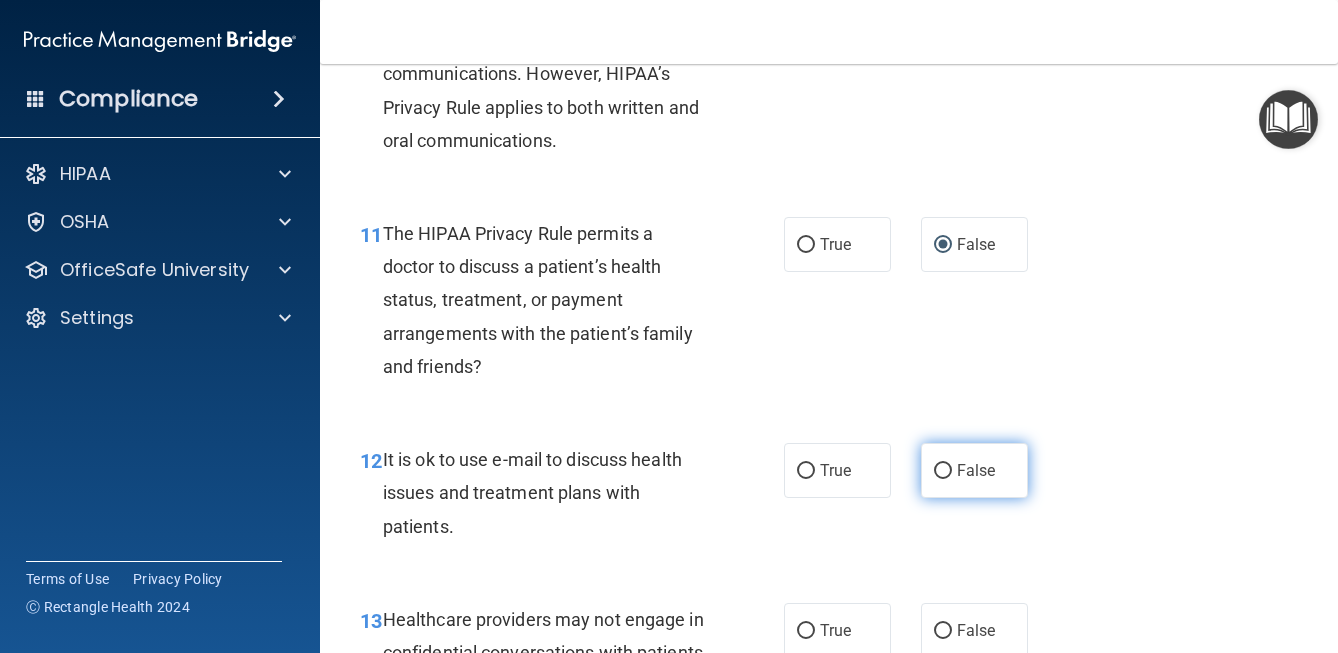 click on "False" at bounding box center (943, 471) 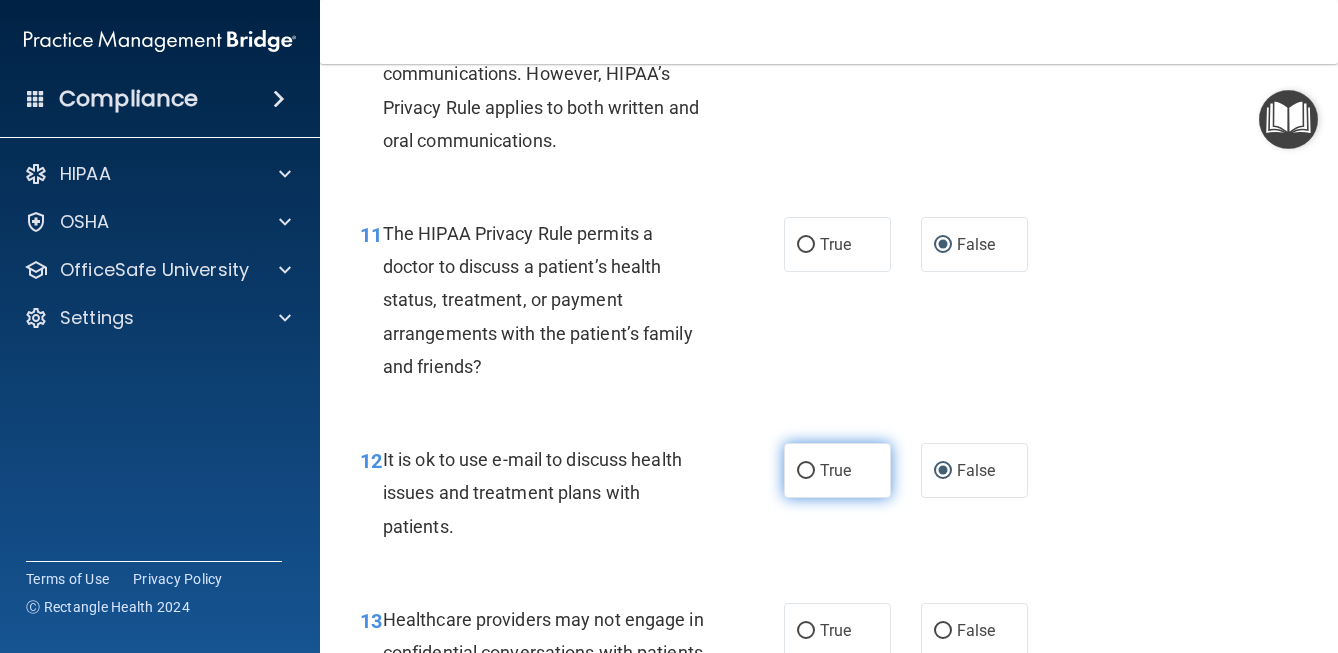 click on "True" at bounding box center [835, 470] 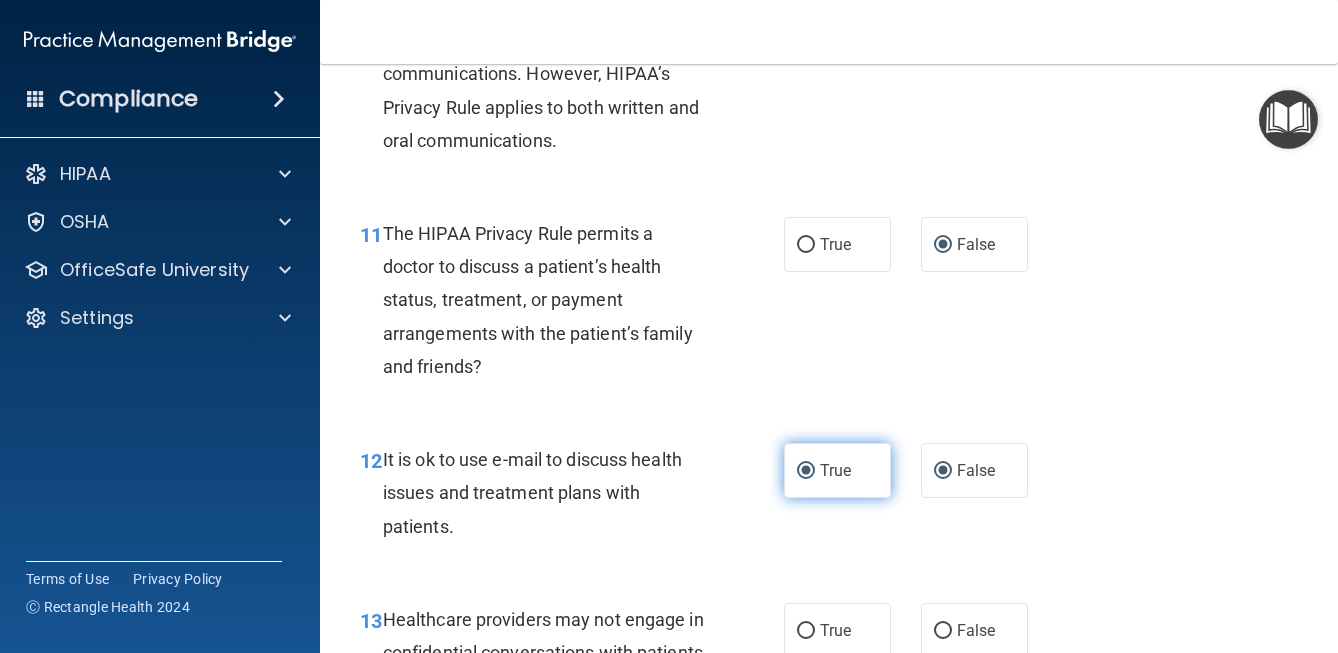 radio on "false" 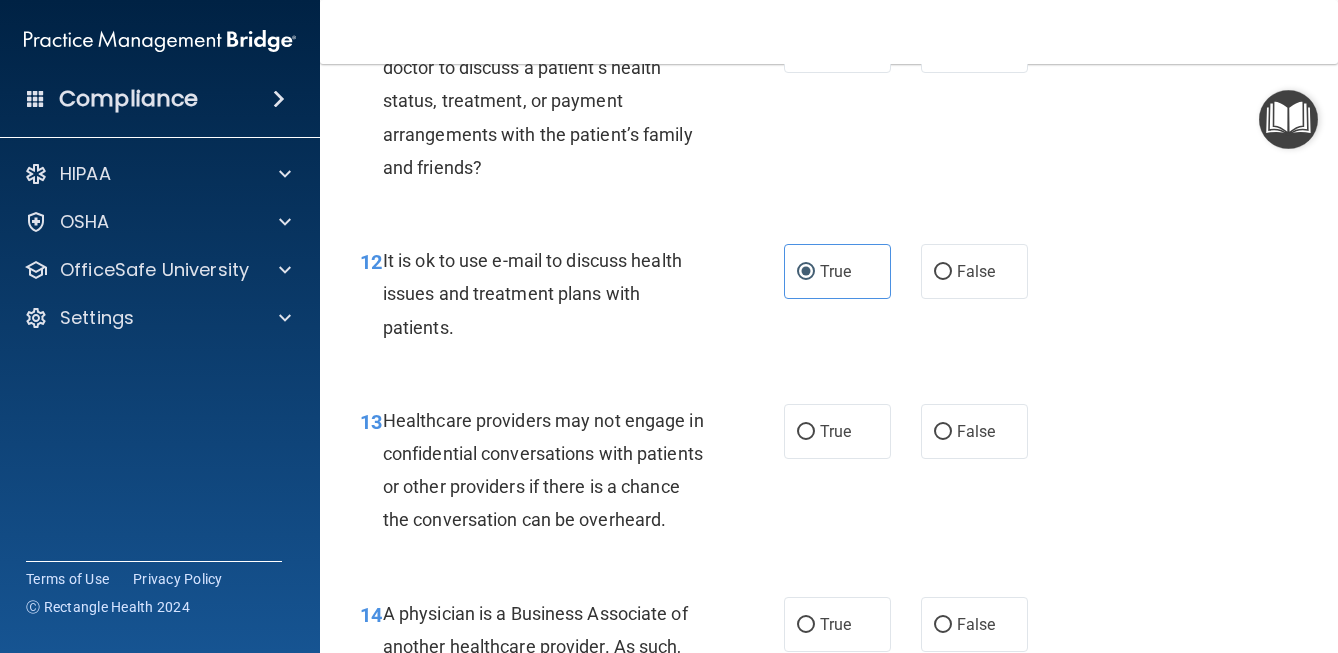scroll, scrollTop: 2219, scrollLeft: 0, axis: vertical 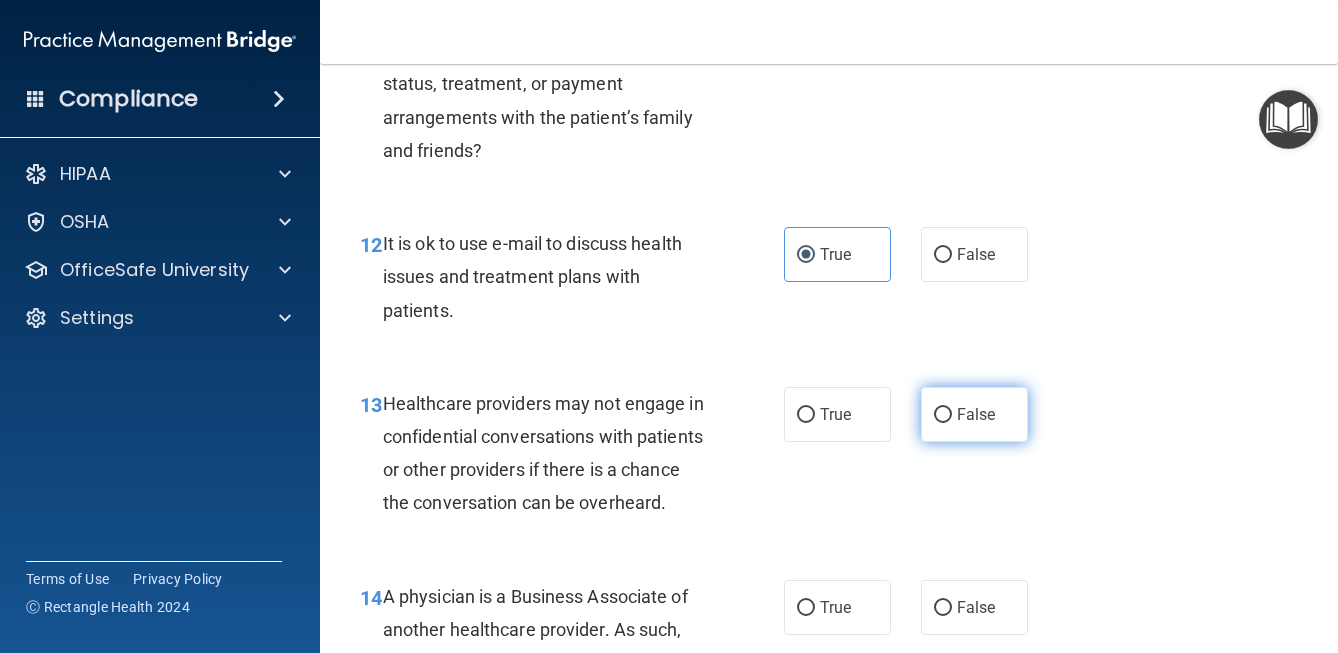 click on "False" at bounding box center (974, 414) 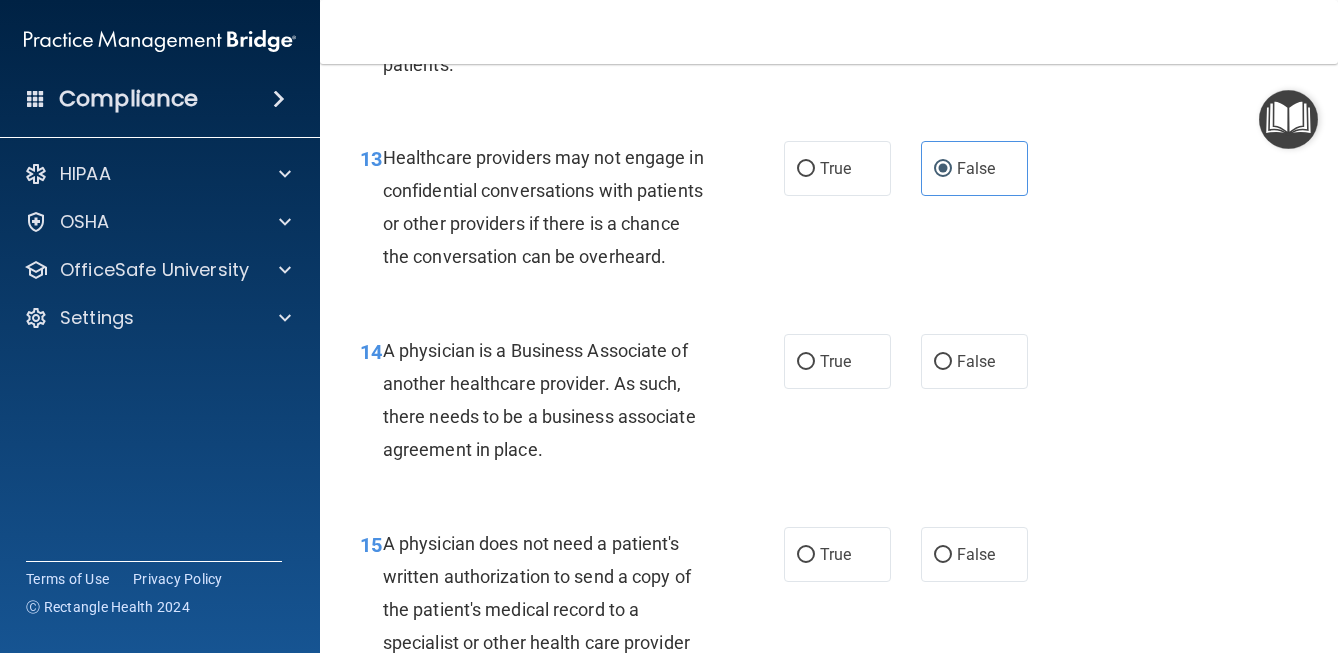 scroll, scrollTop: 2467, scrollLeft: 0, axis: vertical 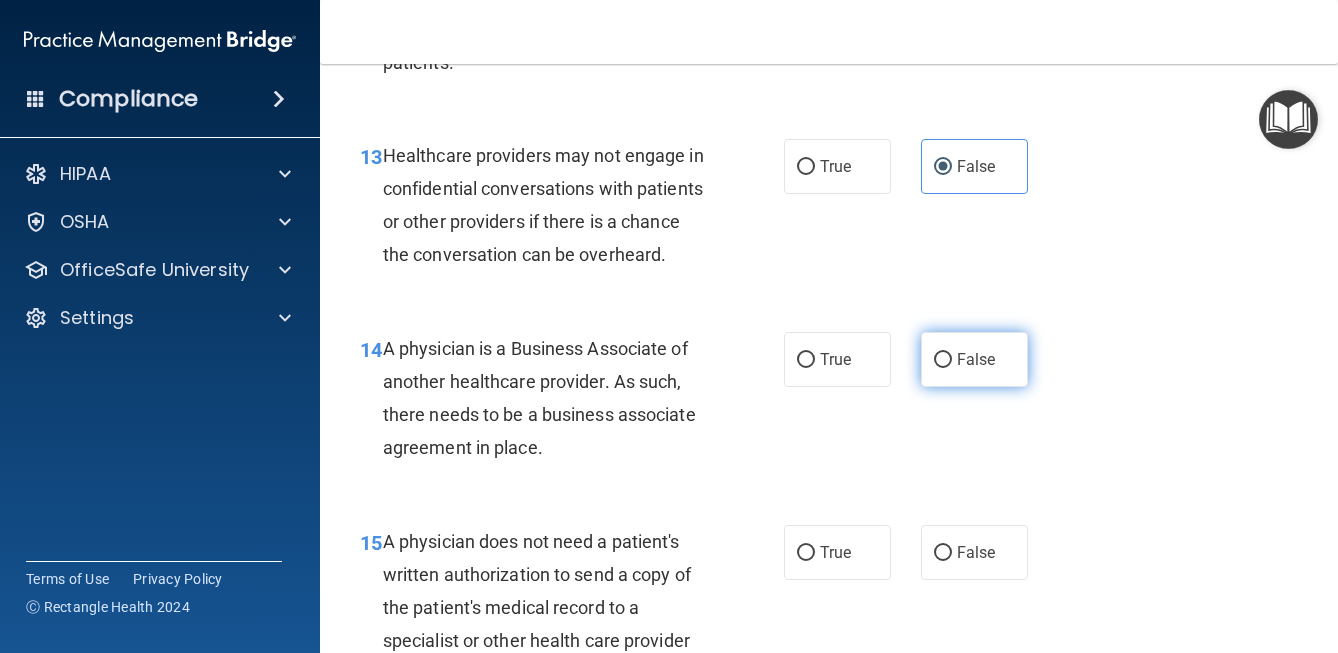 click on "False" at bounding box center (943, 360) 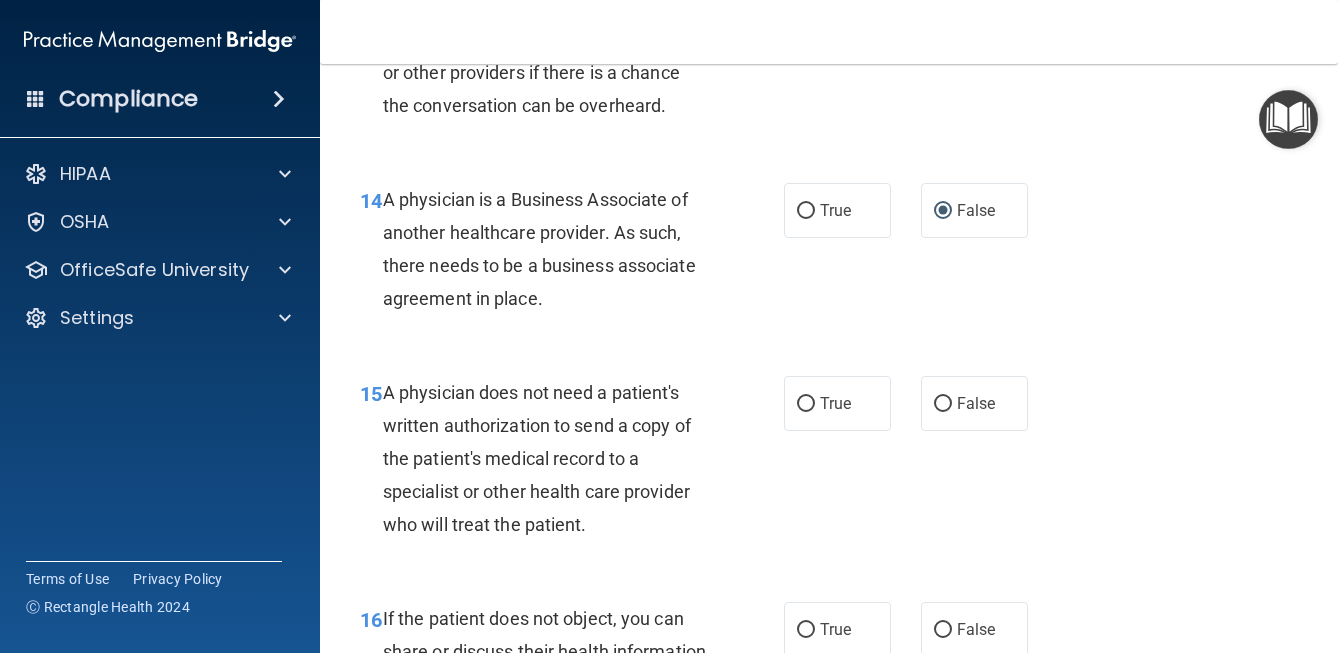 scroll, scrollTop: 2620, scrollLeft: 0, axis: vertical 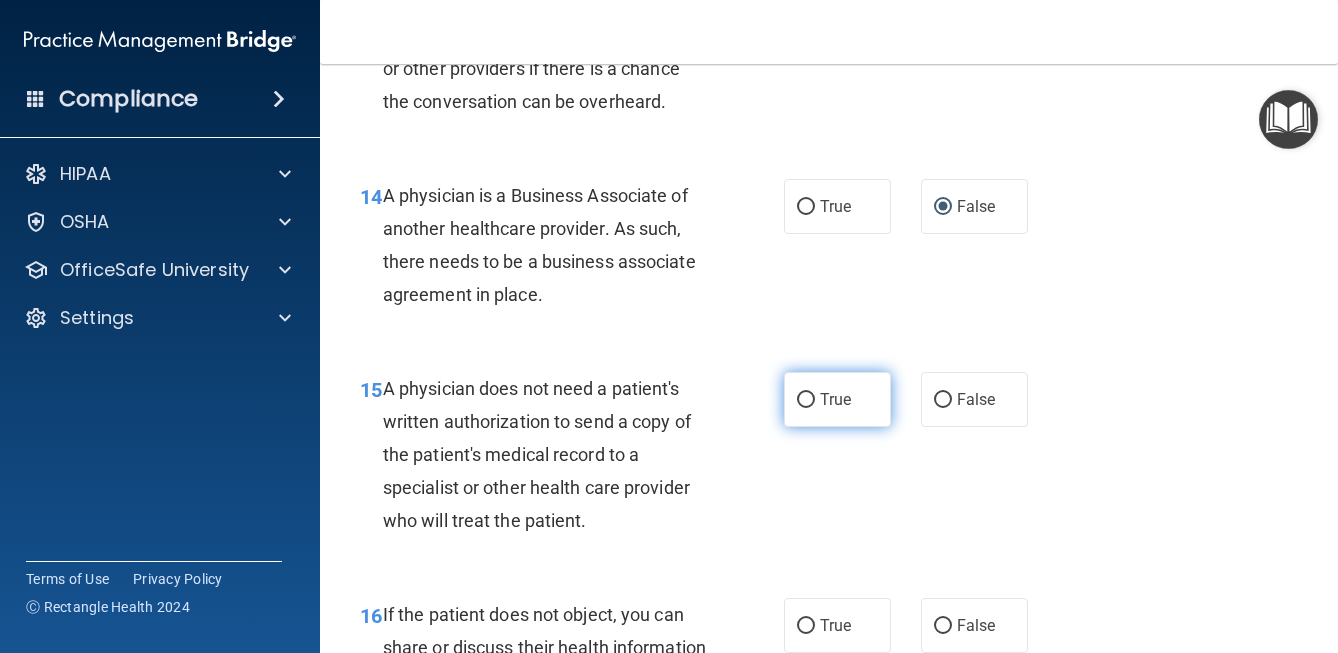 click on "True" at bounding box center (806, 400) 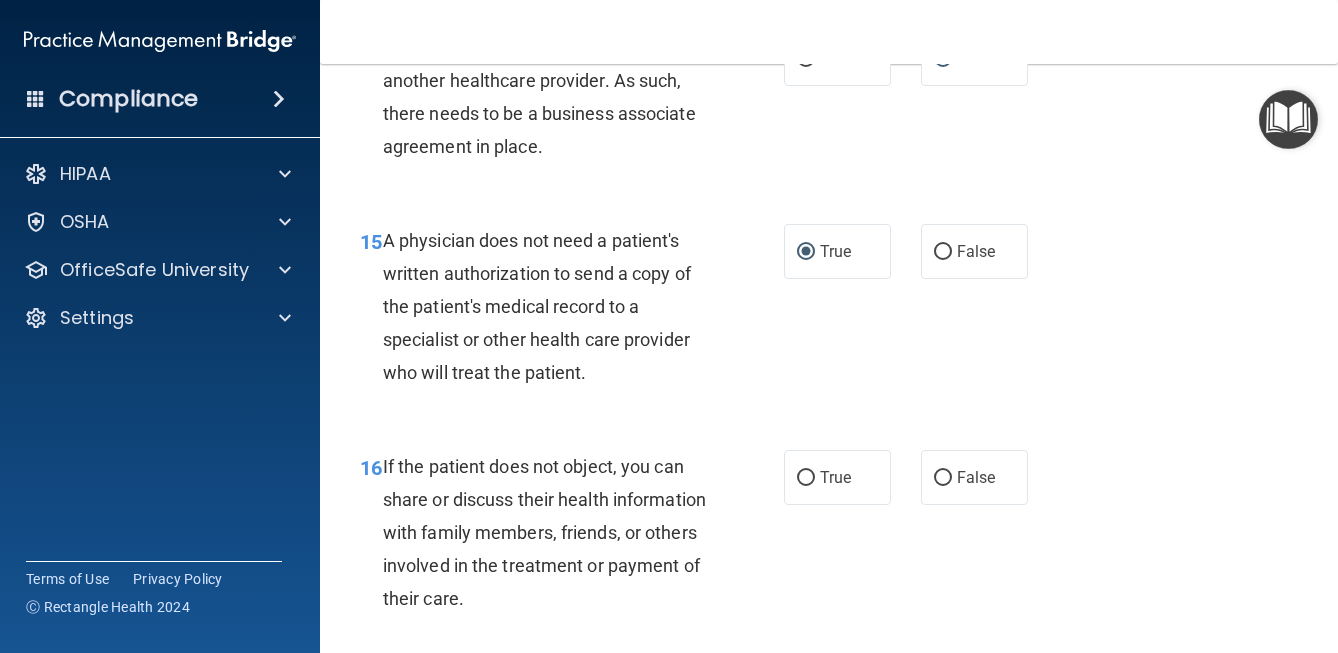 scroll, scrollTop: 2782, scrollLeft: 0, axis: vertical 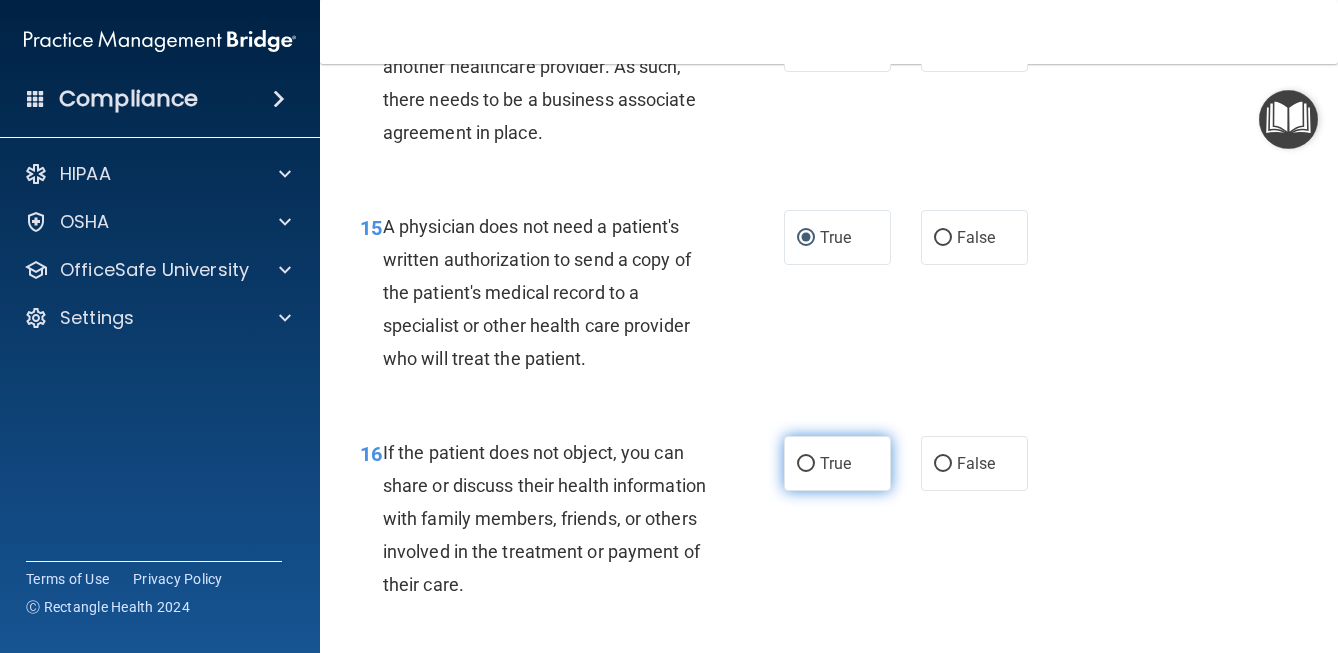 click on "True" at bounding box center [806, 464] 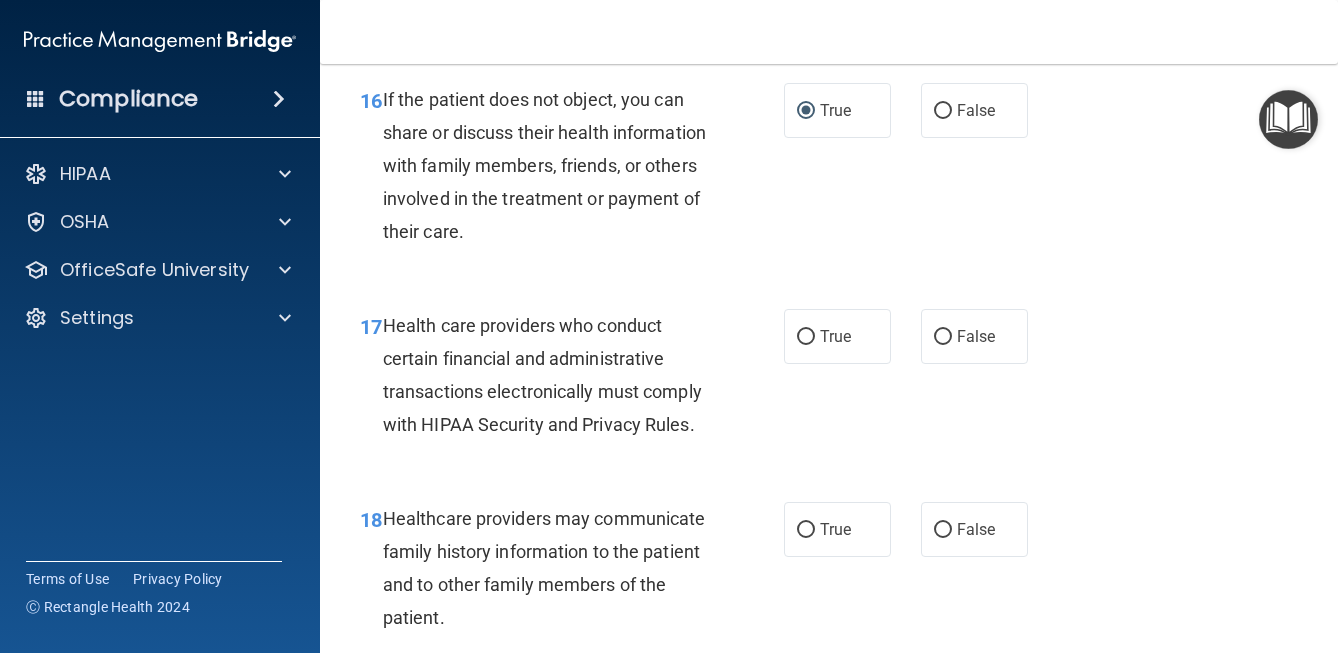 scroll, scrollTop: 3139, scrollLeft: 0, axis: vertical 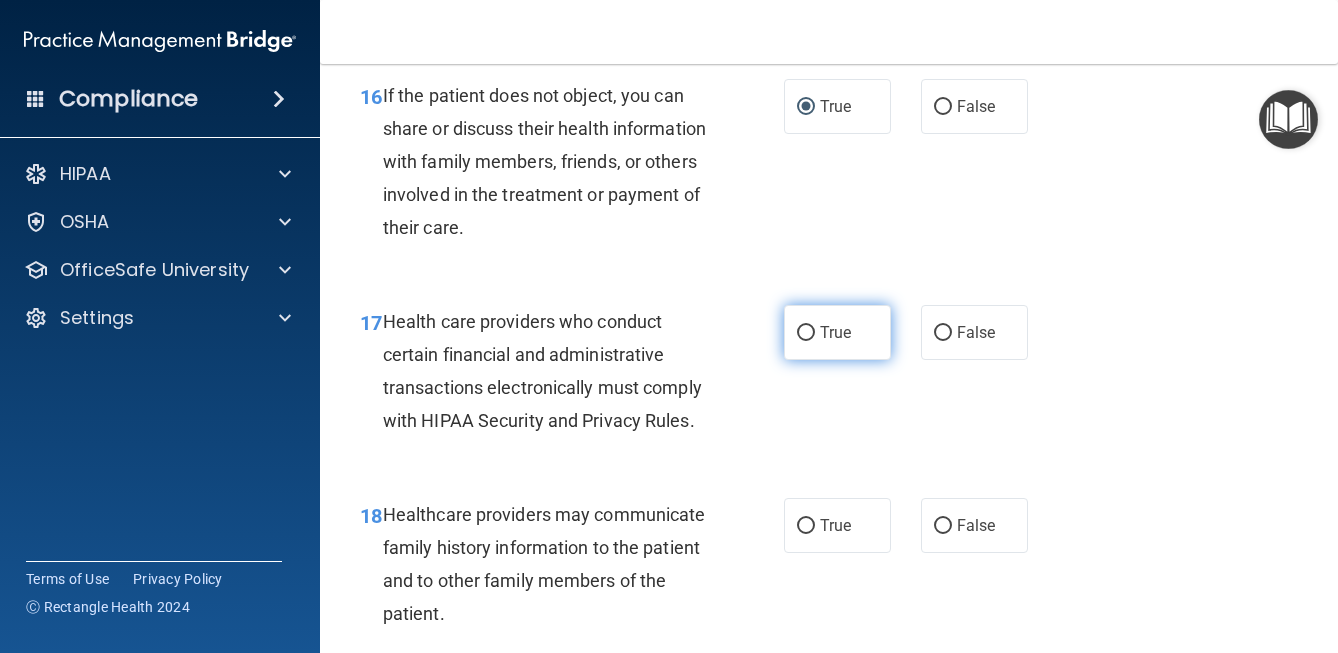 click on "True" at bounding box center (806, 333) 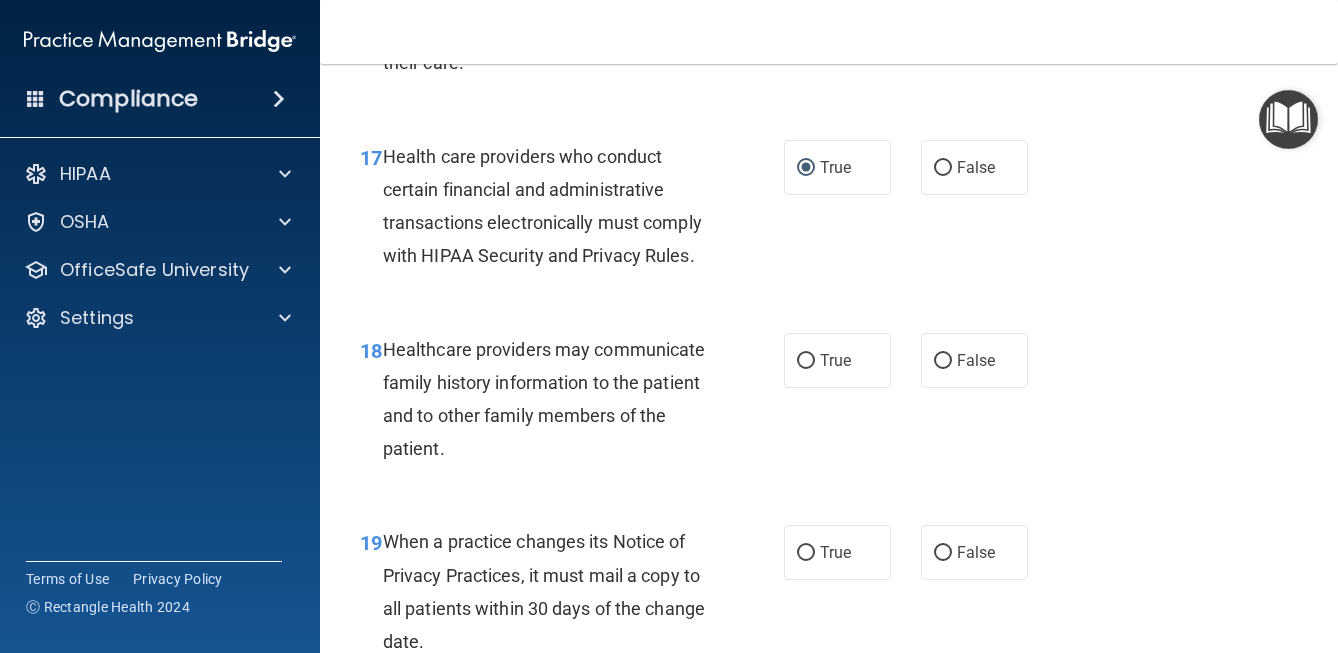 scroll, scrollTop: 3303, scrollLeft: 0, axis: vertical 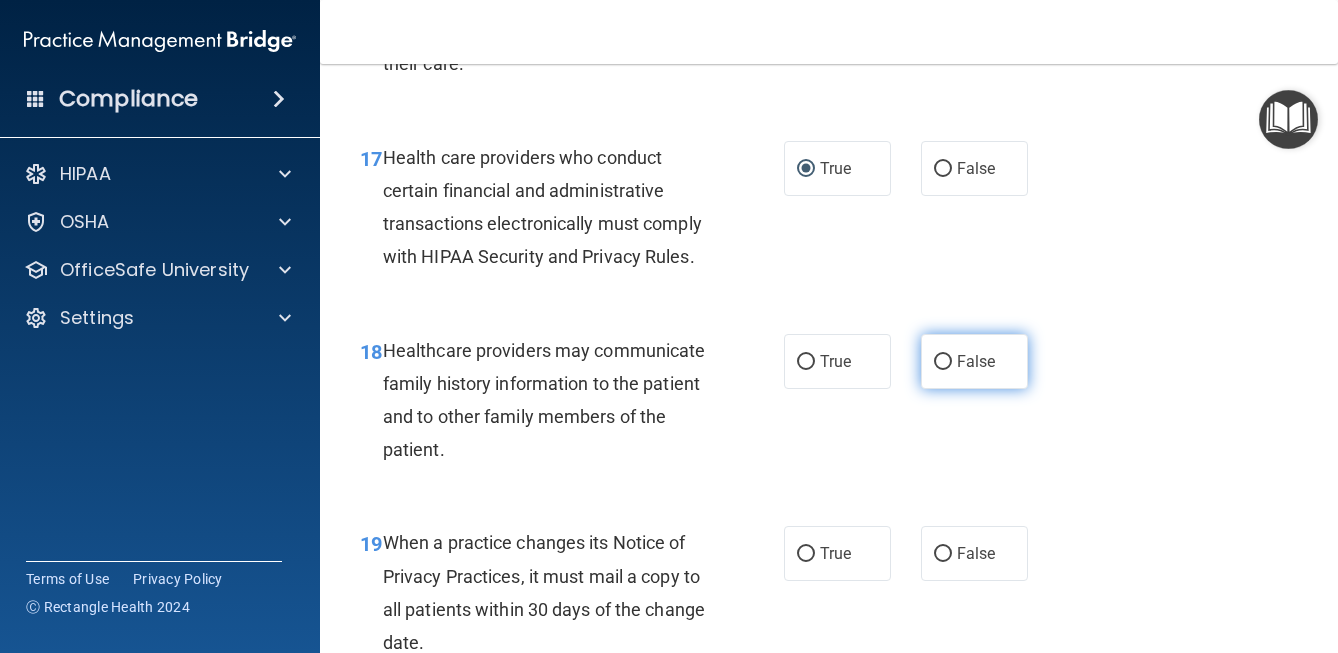 click on "False" at bounding box center [943, 362] 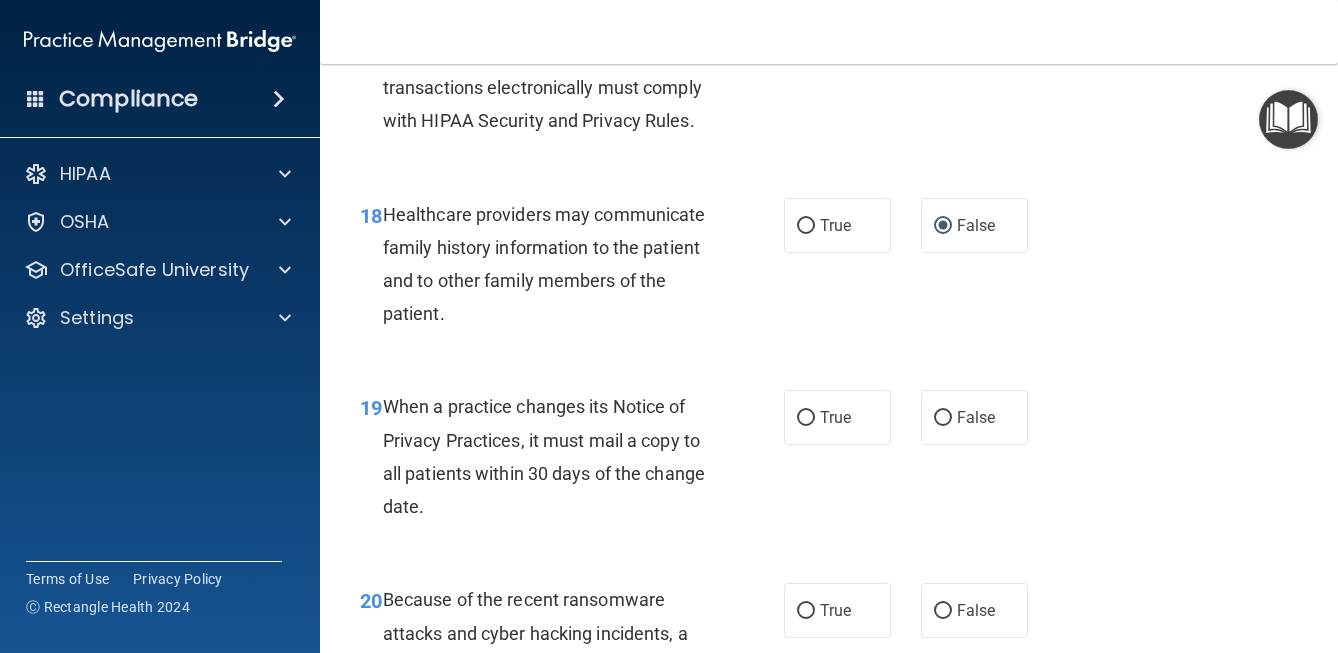 scroll, scrollTop: 3446, scrollLeft: 0, axis: vertical 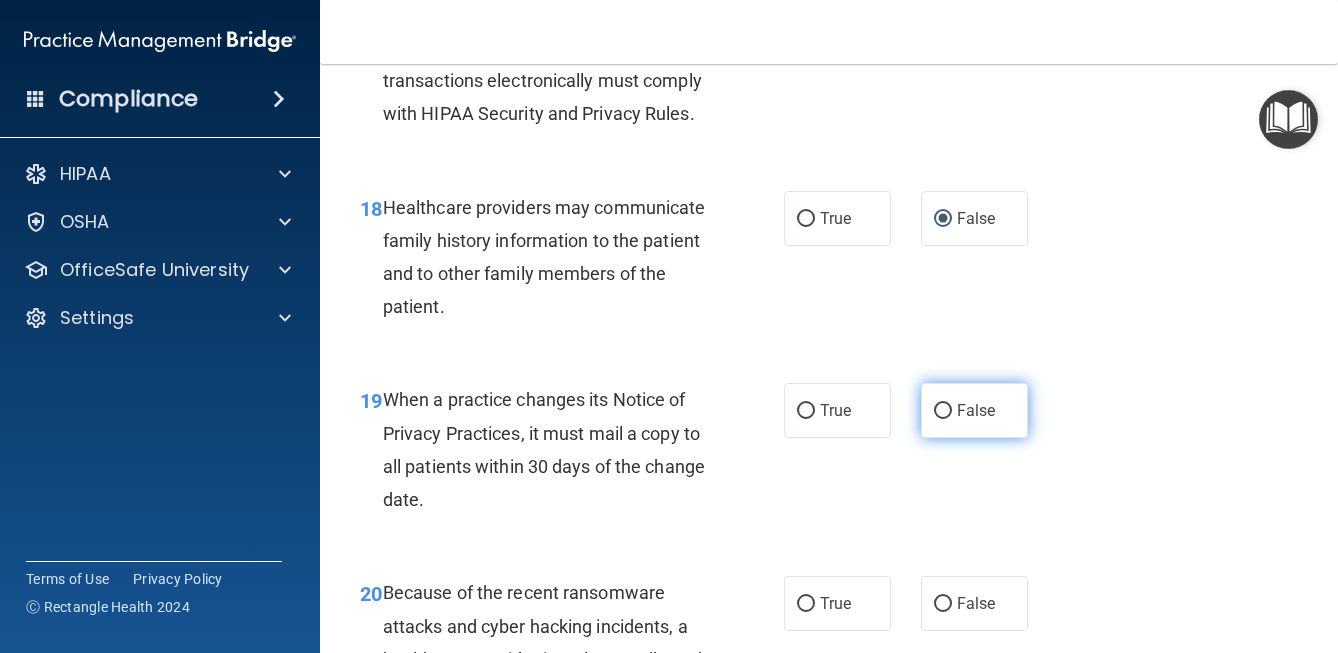 click on "False" at bounding box center [943, 411] 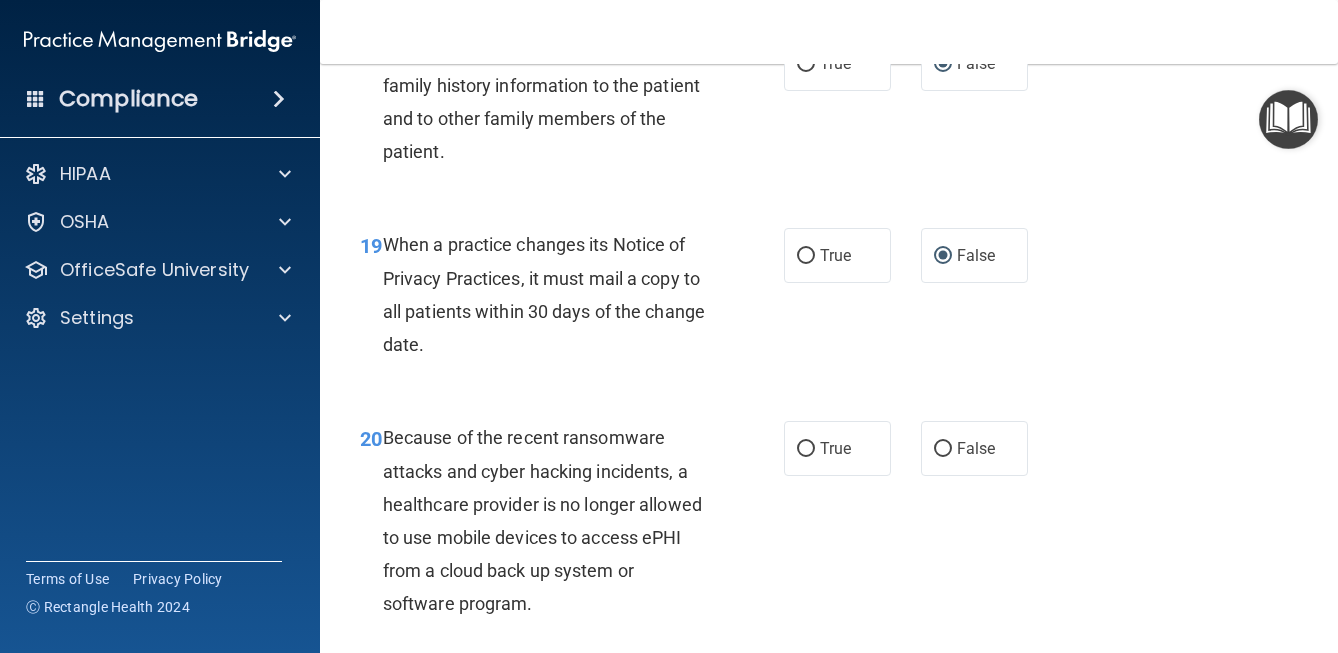 scroll, scrollTop: 3620, scrollLeft: 0, axis: vertical 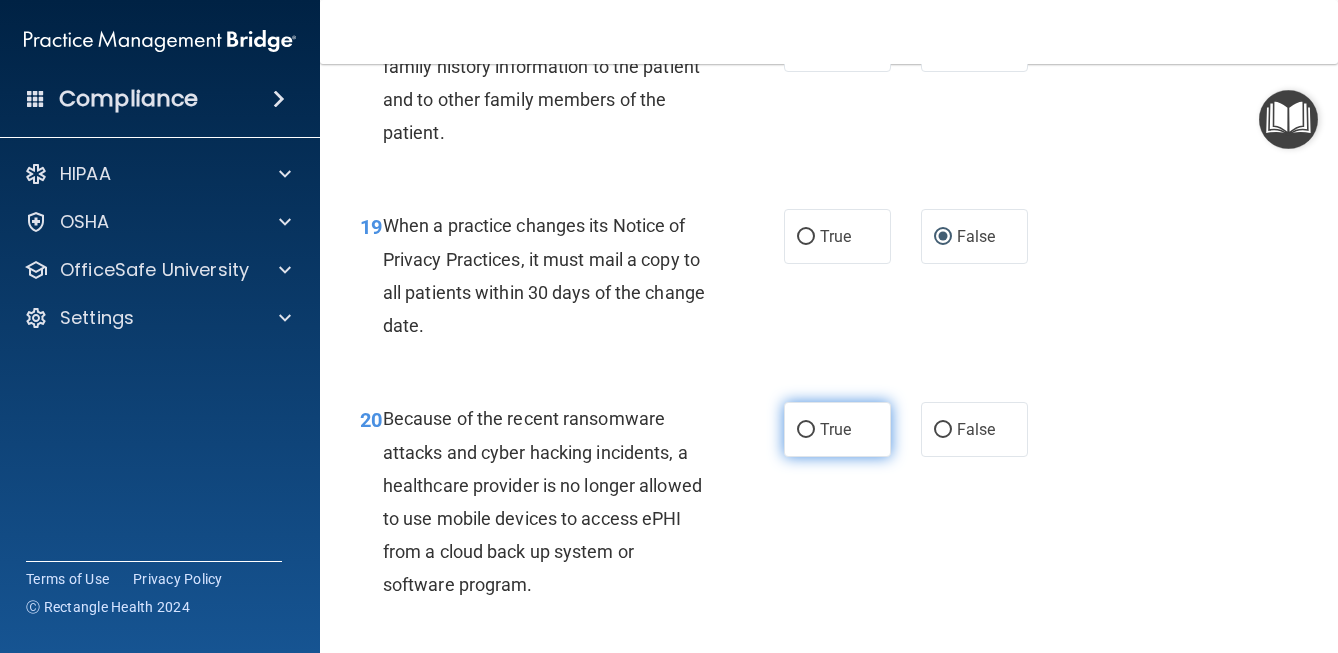 click on "True" at bounding box center (835, 429) 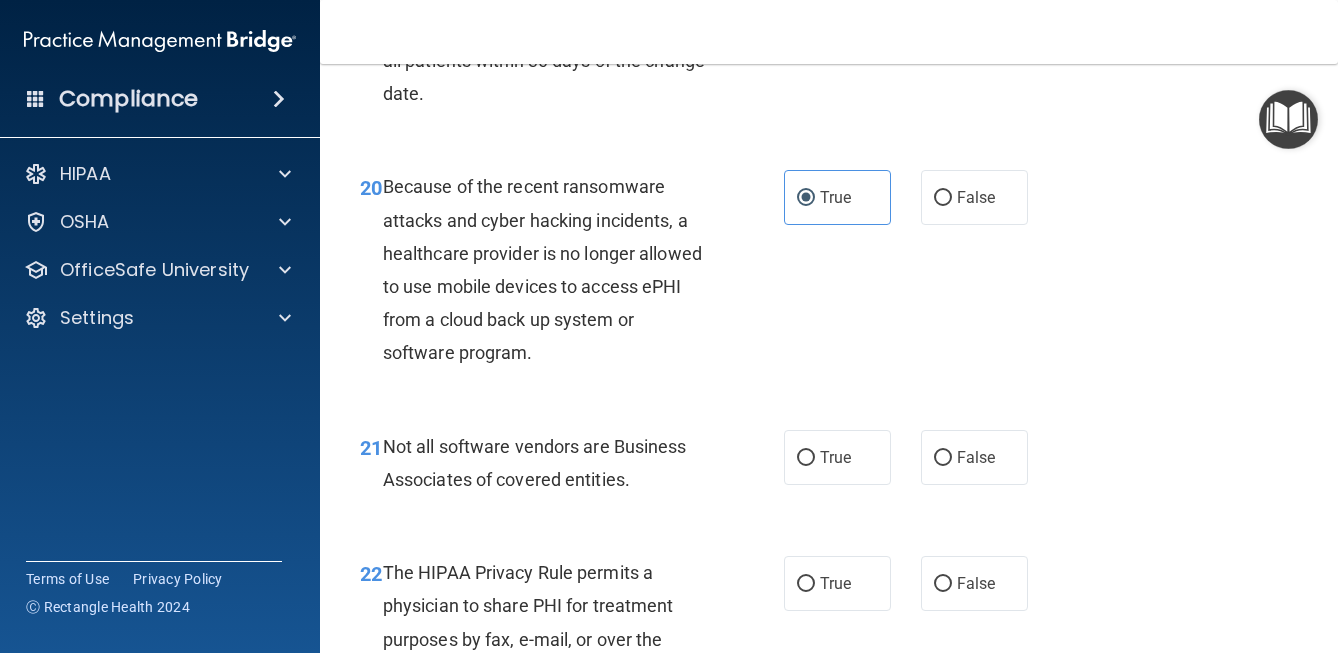 scroll, scrollTop: 3854, scrollLeft: 0, axis: vertical 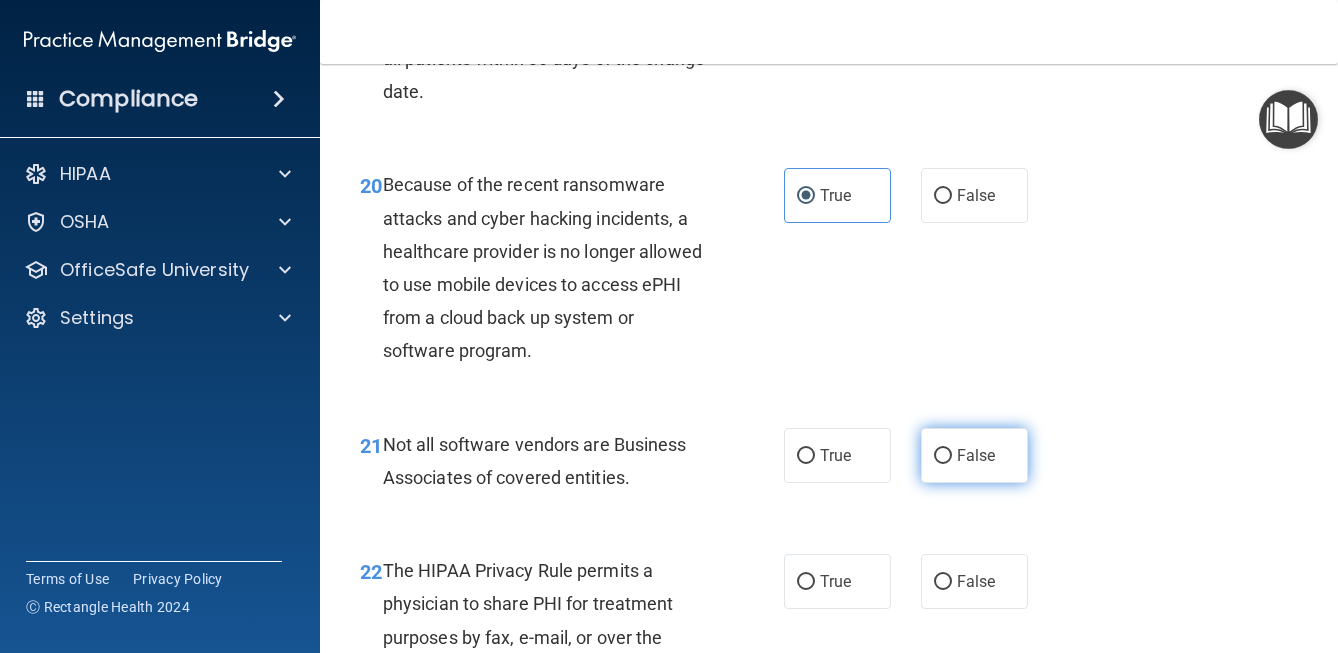 click on "False" at bounding box center [943, 456] 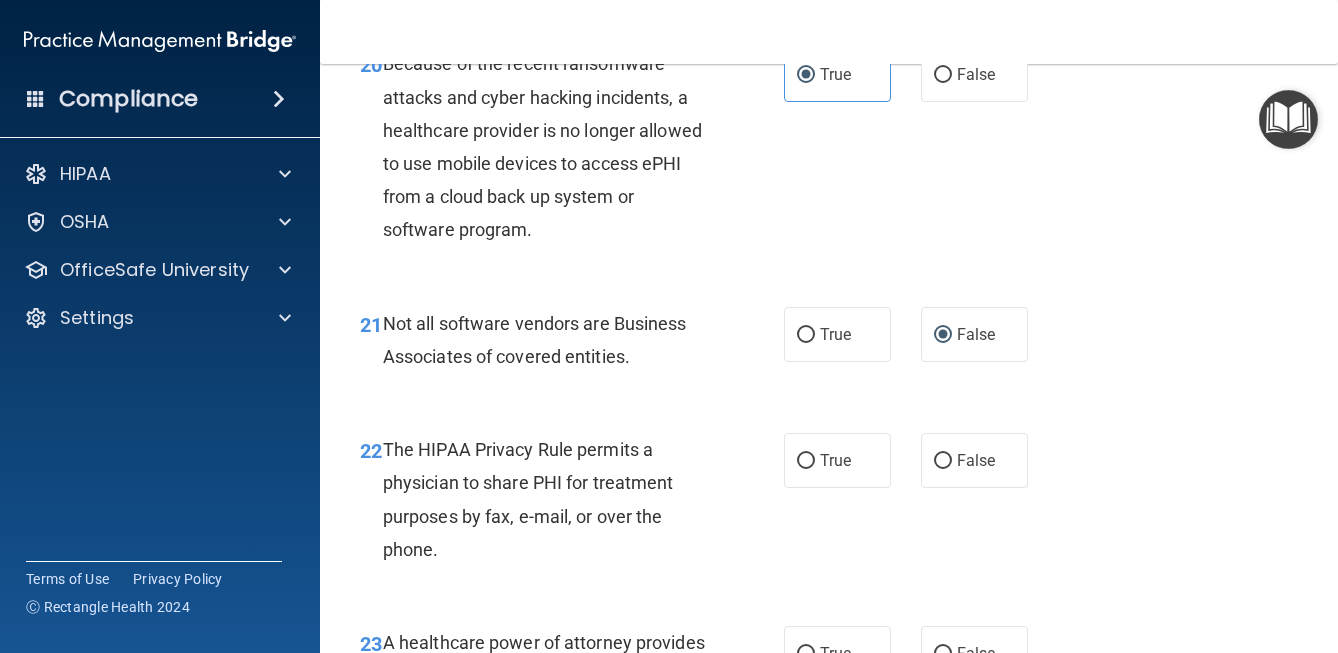 scroll, scrollTop: 3976, scrollLeft: 0, axis: vertical 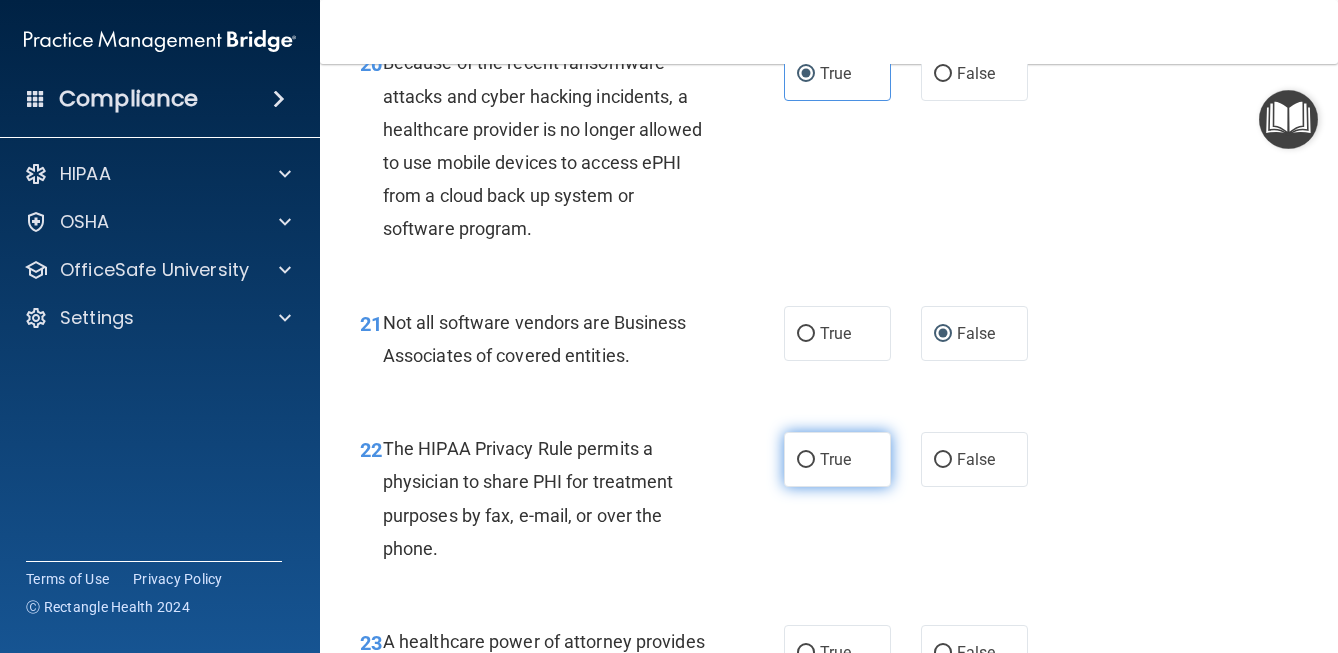 click on "True" at bounding box center [835, 459] 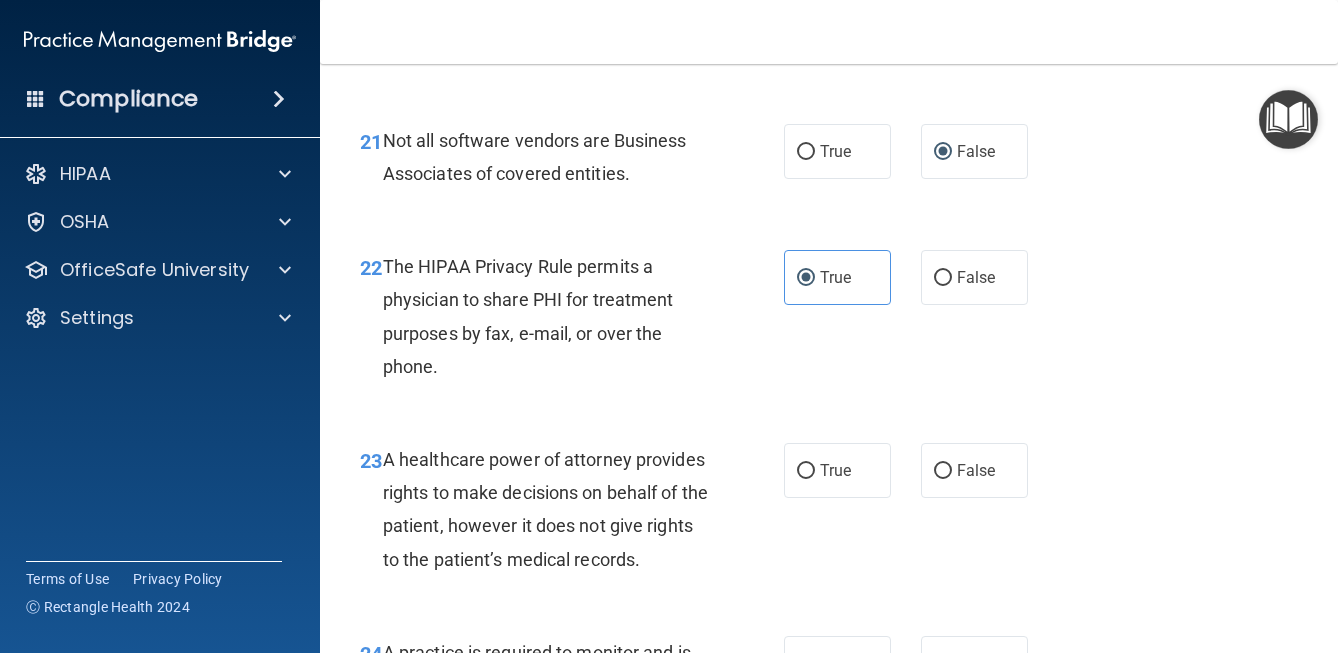 scroll, scrollTop: 4162, scrollLeft: 0, axis: vertical 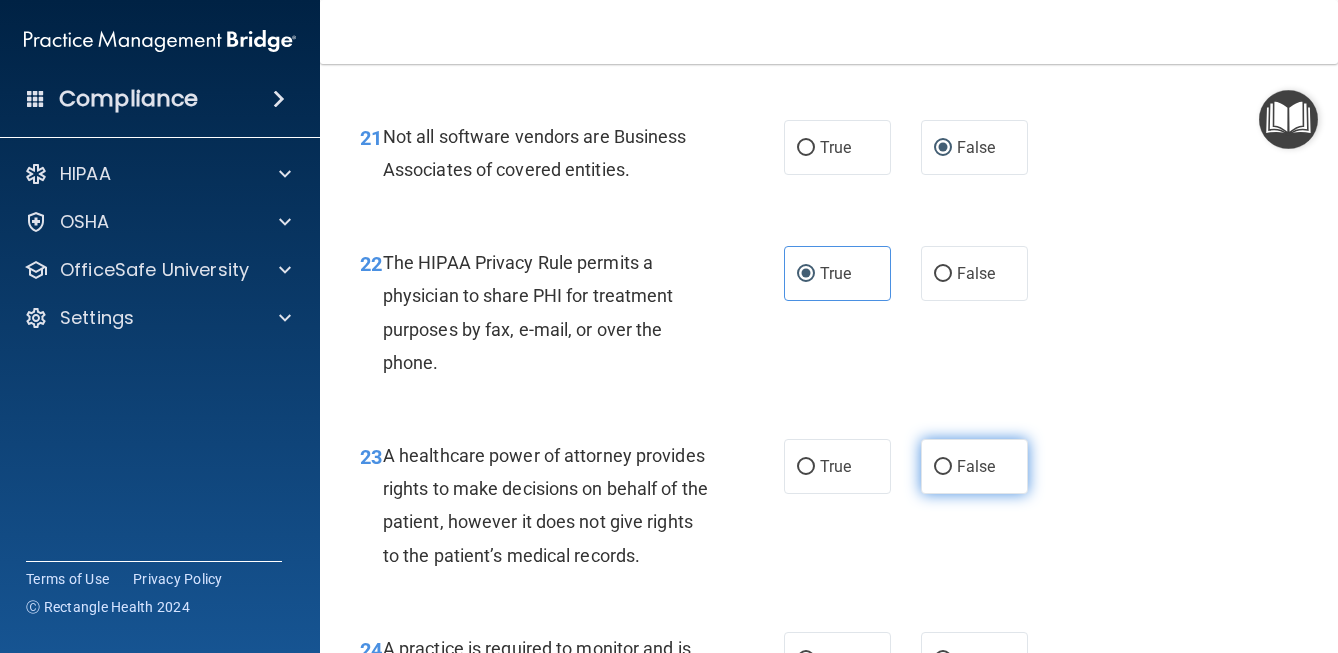 click on "False" at bounding box center [943, 467] 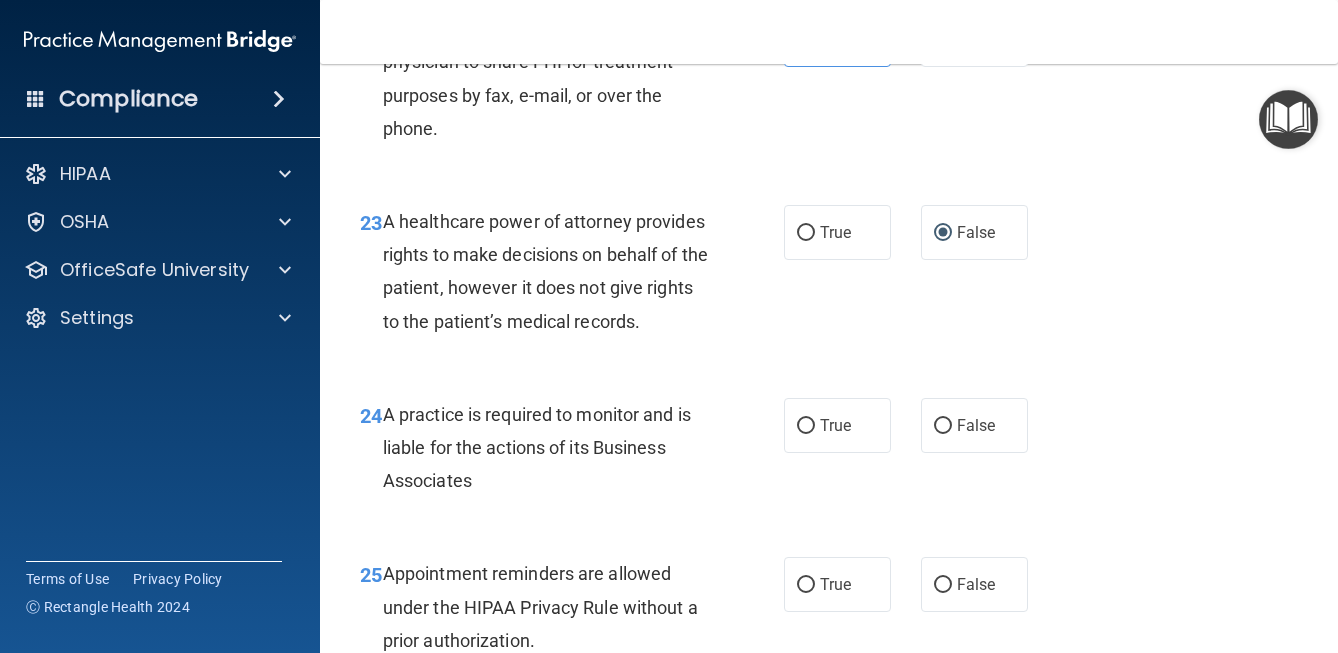 scroll, scrollTop: 4398, scrollLeft: 0, axis: vertical 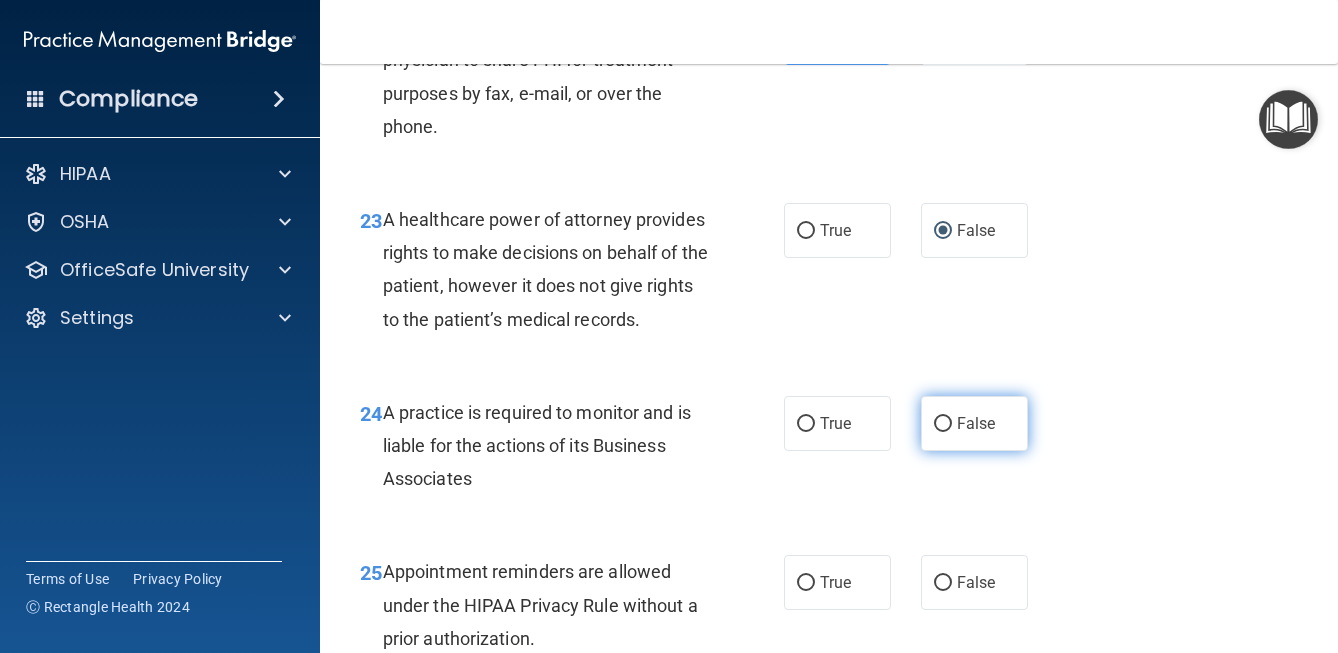 click on "False" at bounding box center (943, 424) 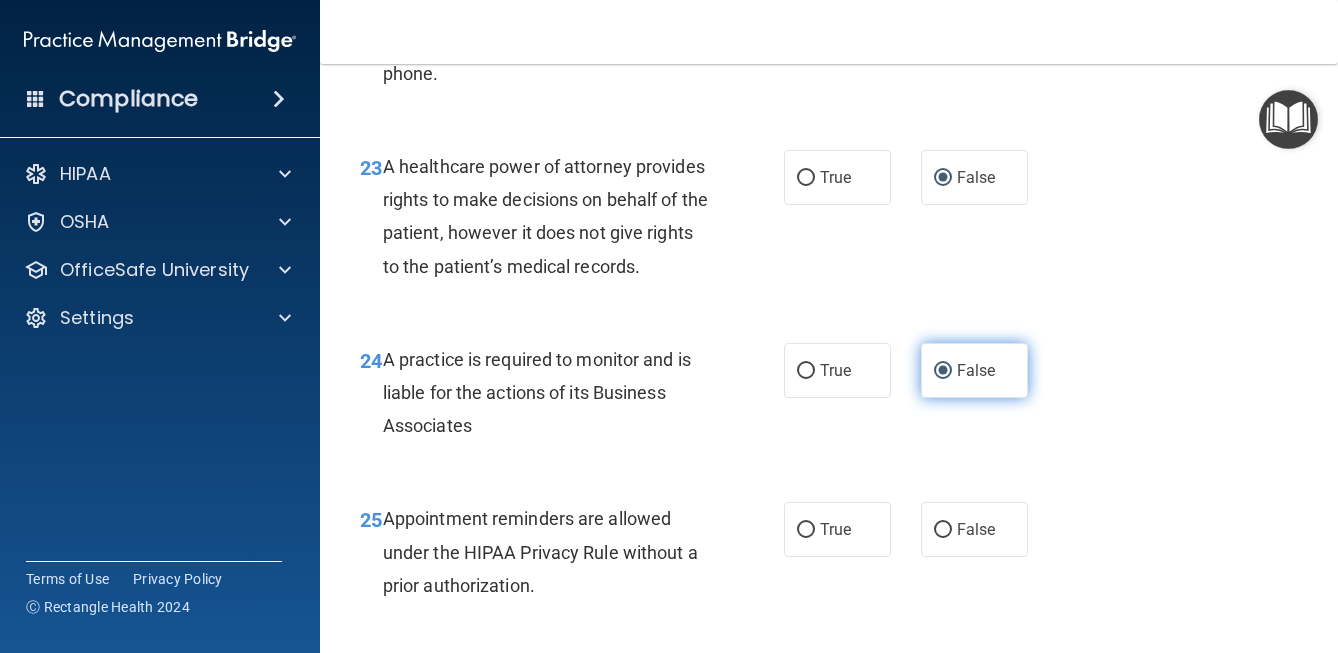 scroll, scrollTop: 4459, scrollLeft: 0, axis: vertical 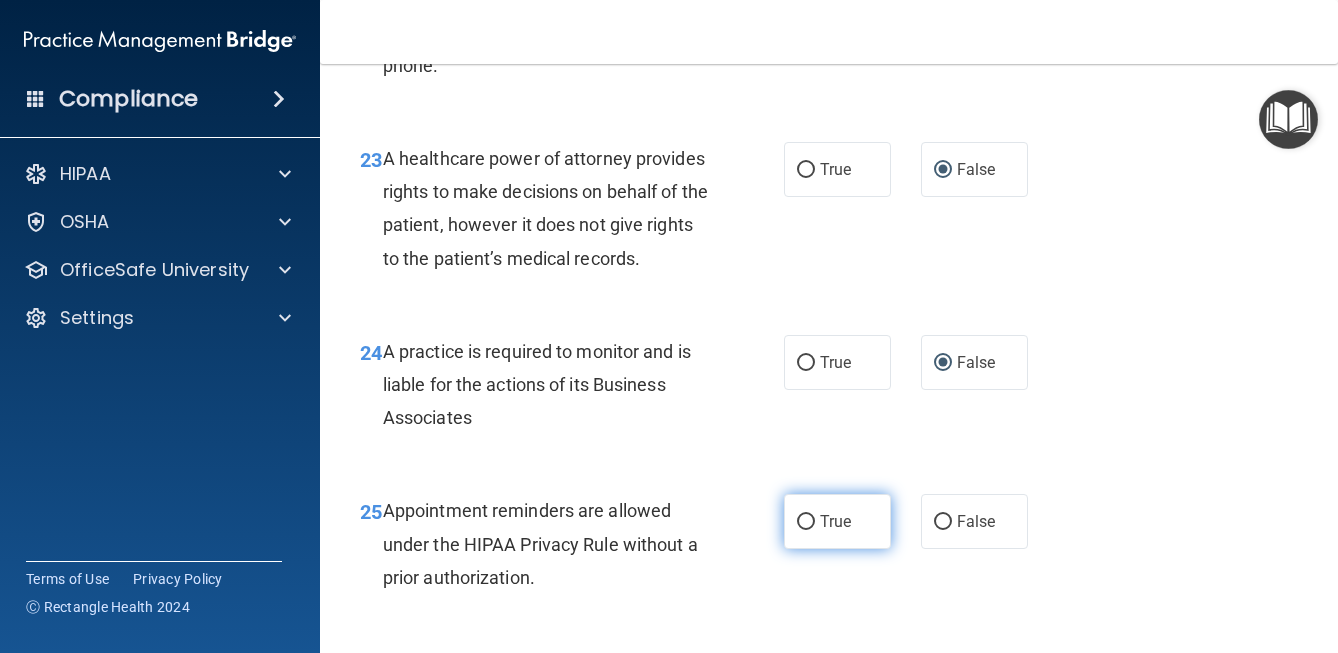 click on "True" at bounding box center (806, 522) 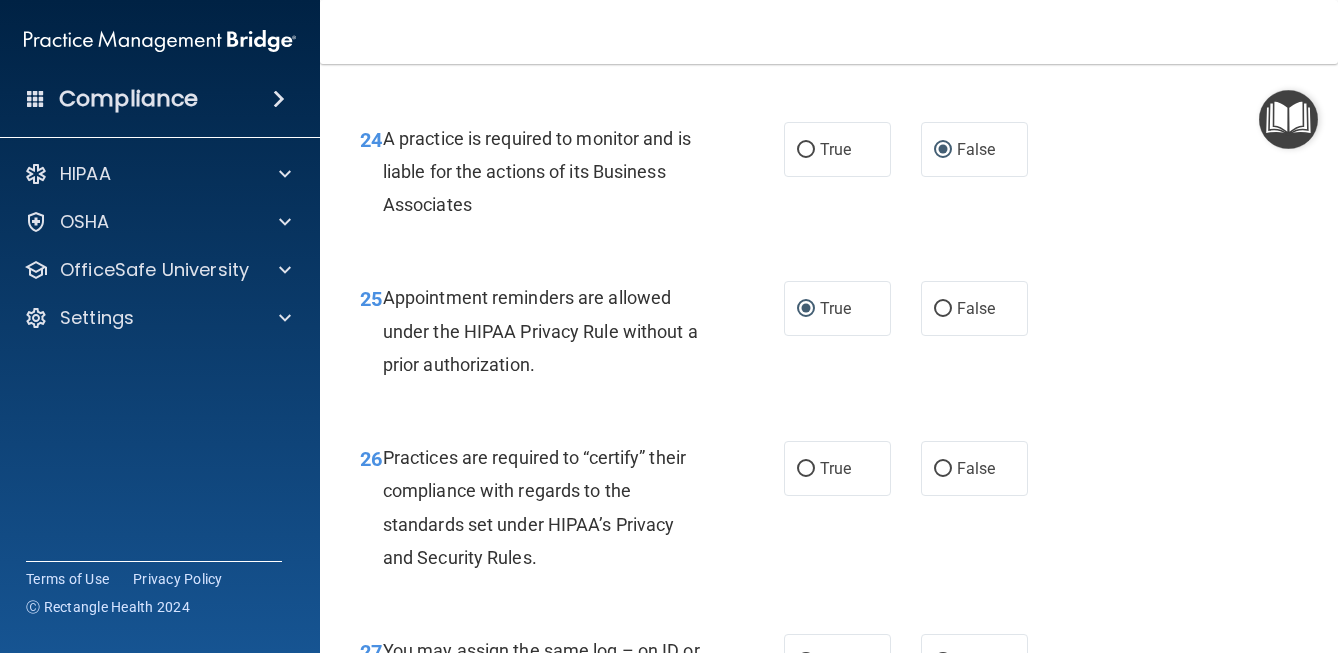 scroll, scrollTop: 4679, scrollLeft: 0, axis: vertical 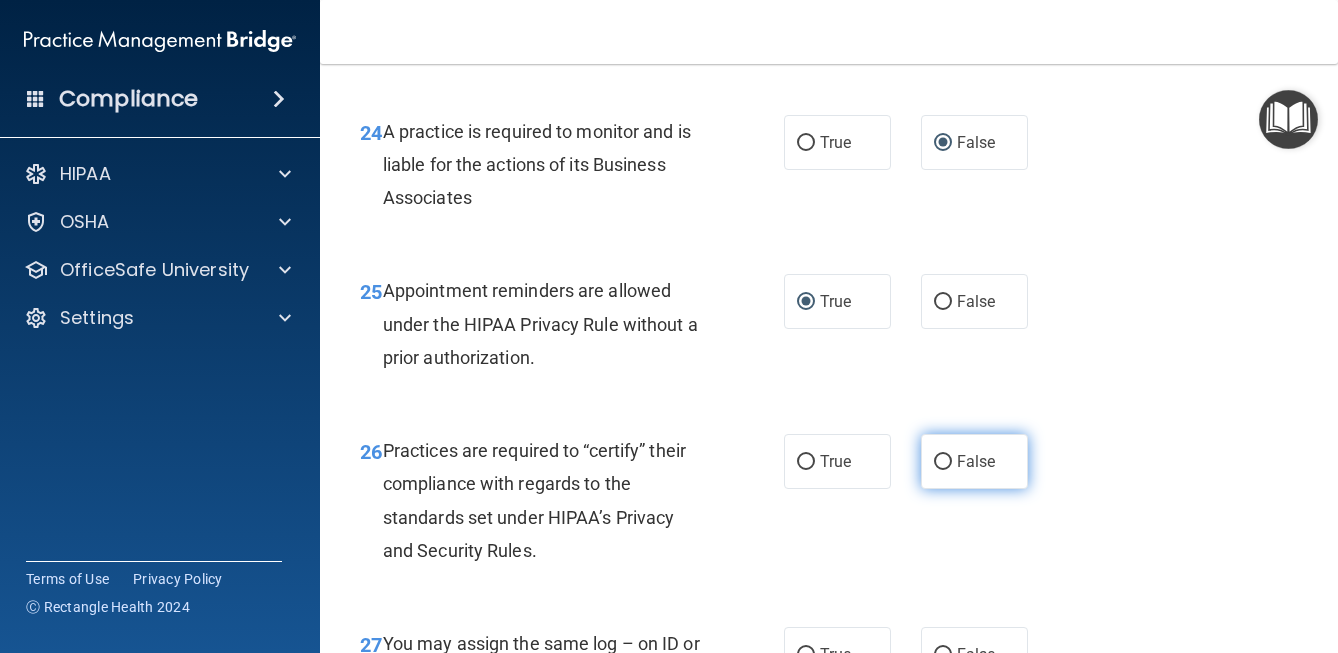 click on "False" at bounding box center [943, 462] 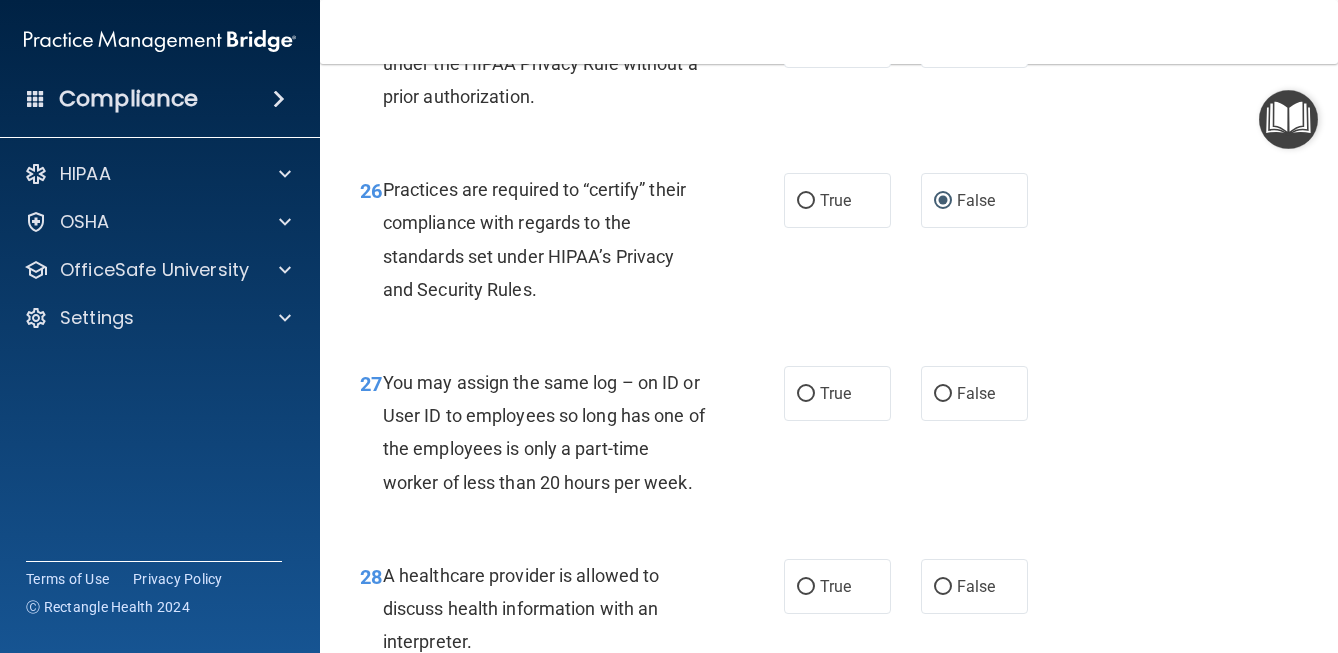 scroll, scrollTop: 4946, scrollLeft: 0, axis: vertical 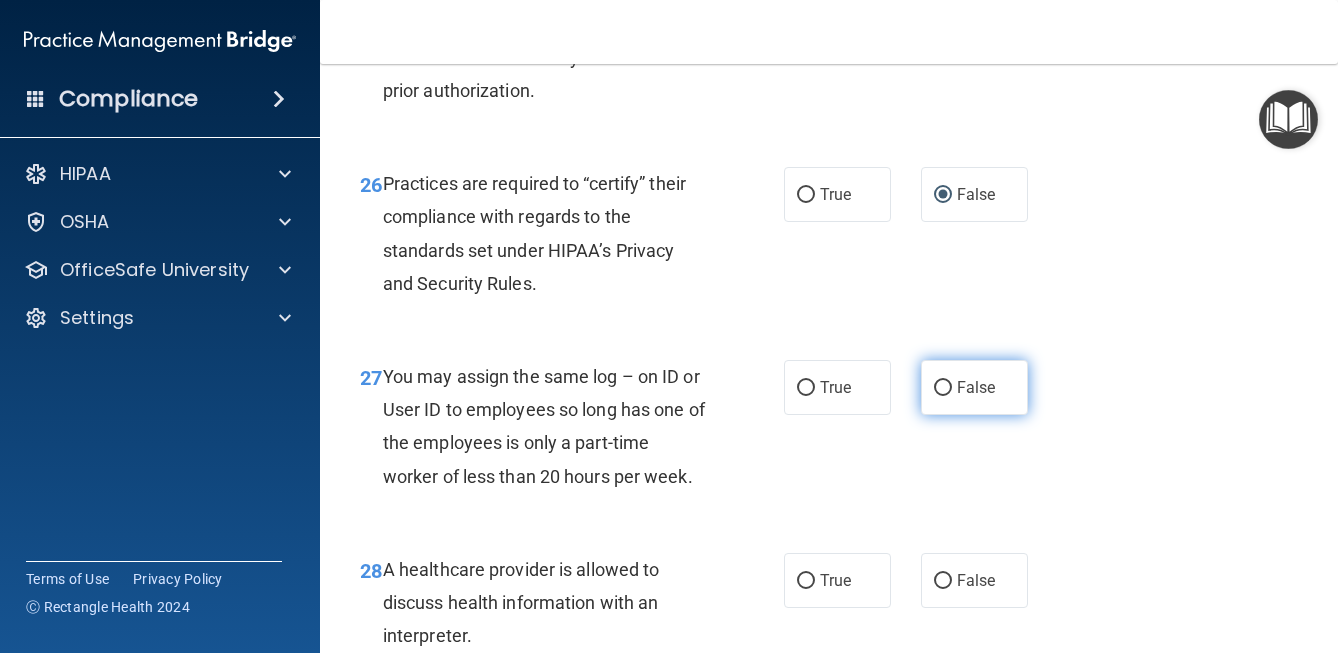 click on "False" at bounding box center (943, 388) 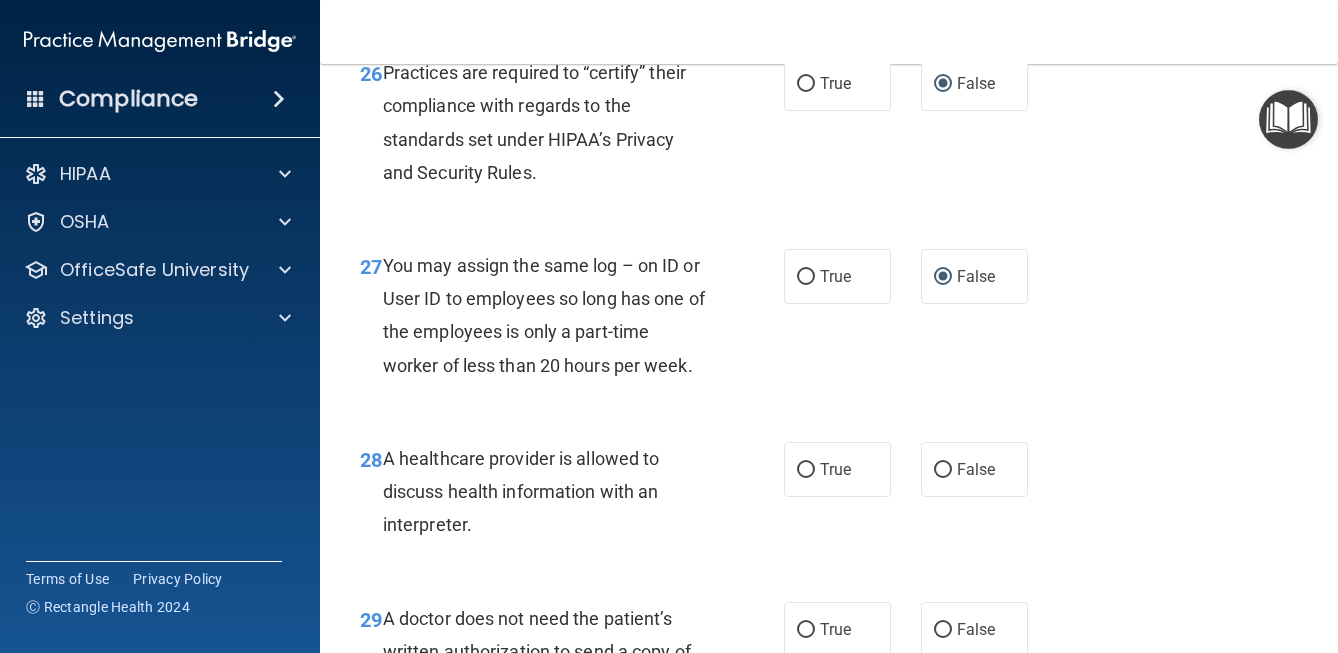 scroll, scrollTop: 5063, scrollLeft: 0, axis: vertical 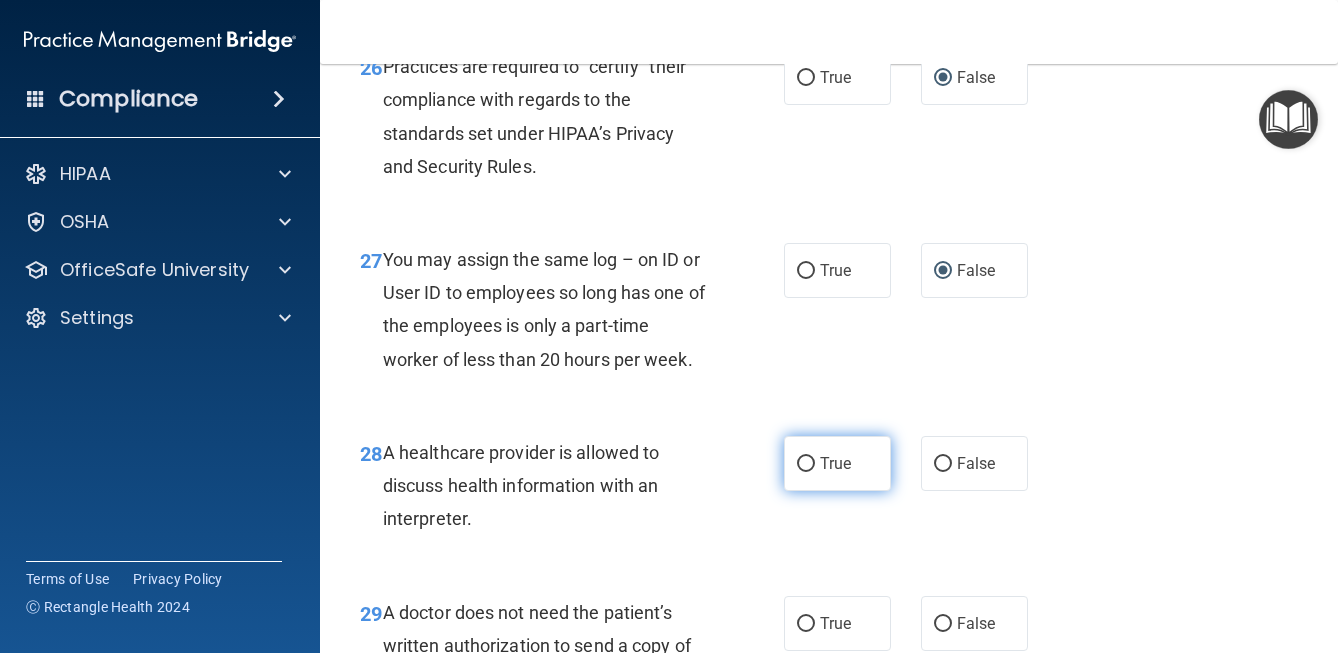 click on "True" at bounding box center [835, 463] 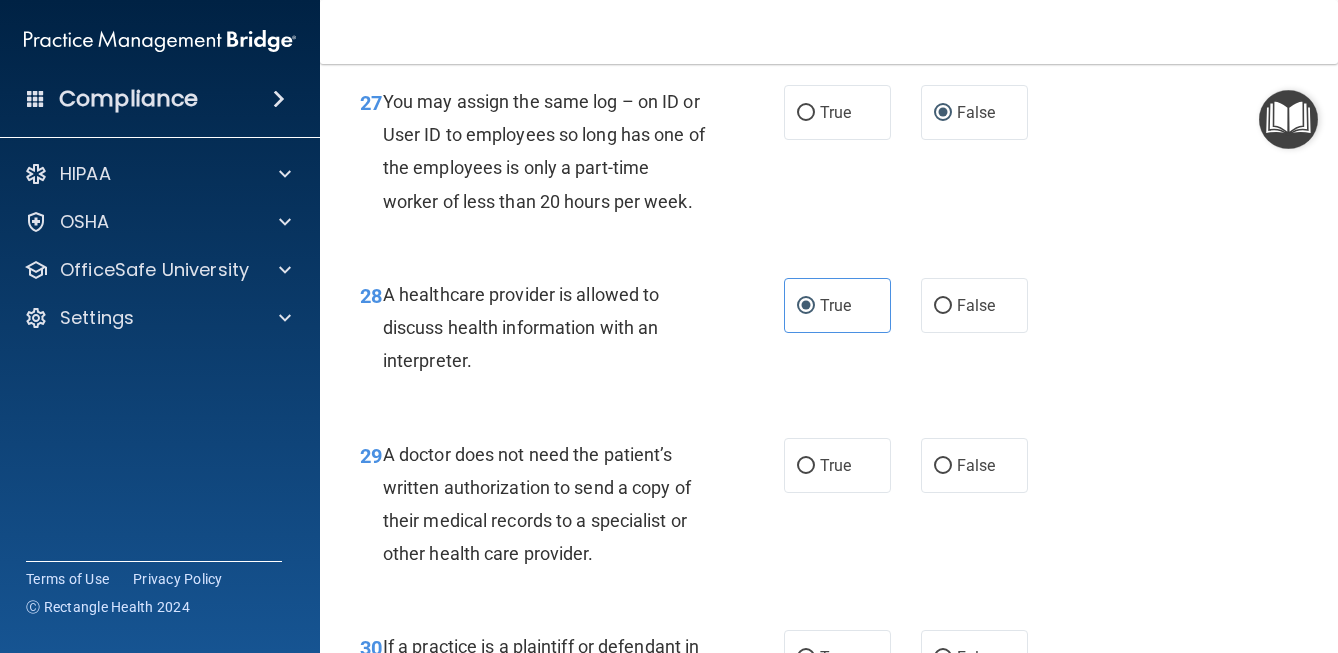 scroll, scrollTop: 5228, scrollLeft: 0, axis: vertical 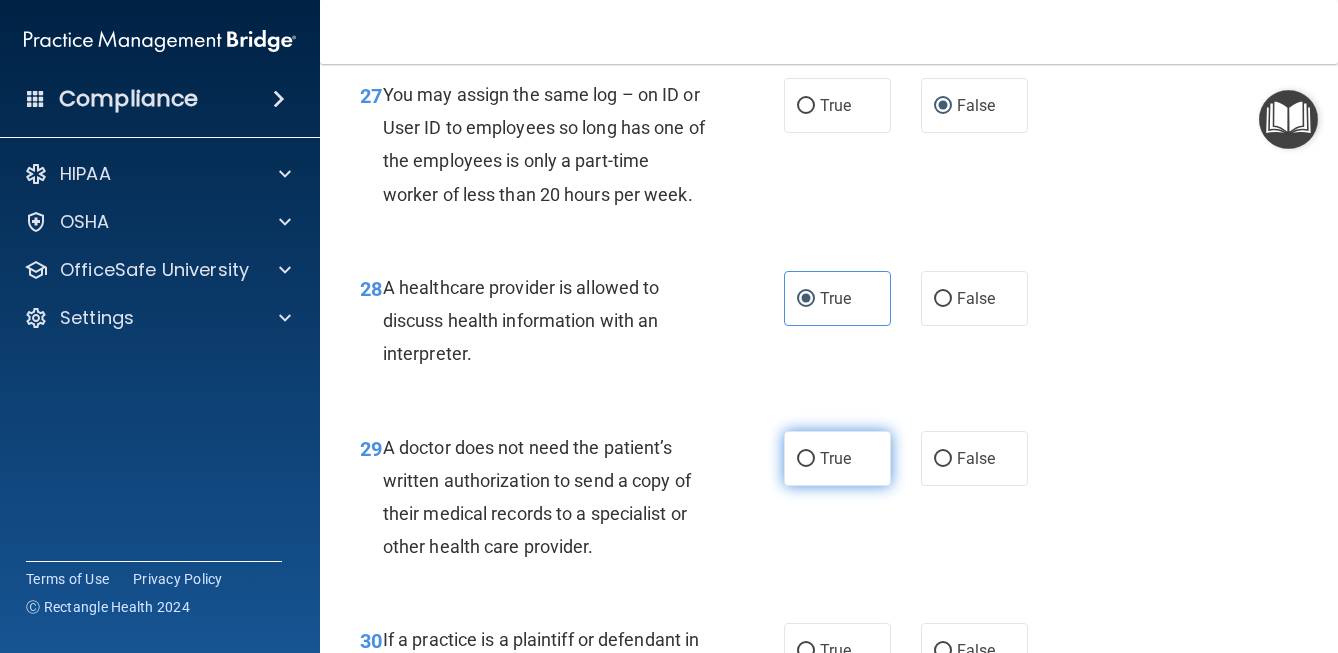 click on "True" at bounding box center (806, 459) 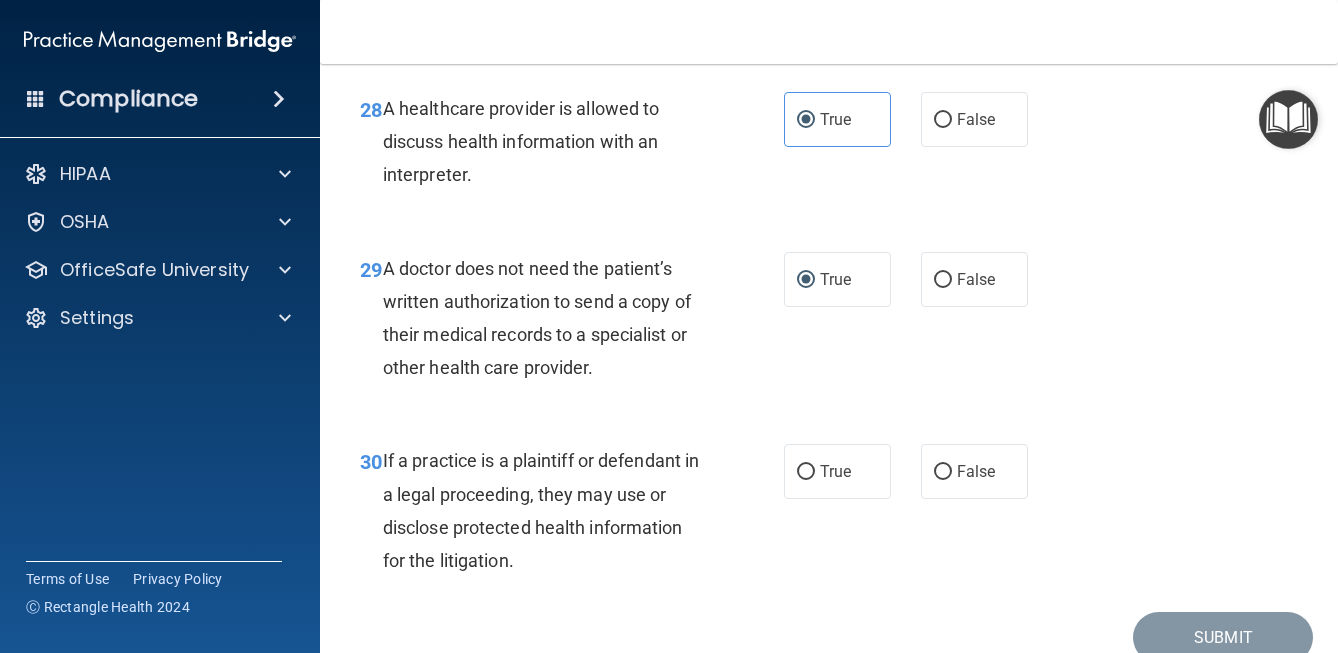 scroll, scrollTop: 5408, scrollLeft: 0, axis: vertical 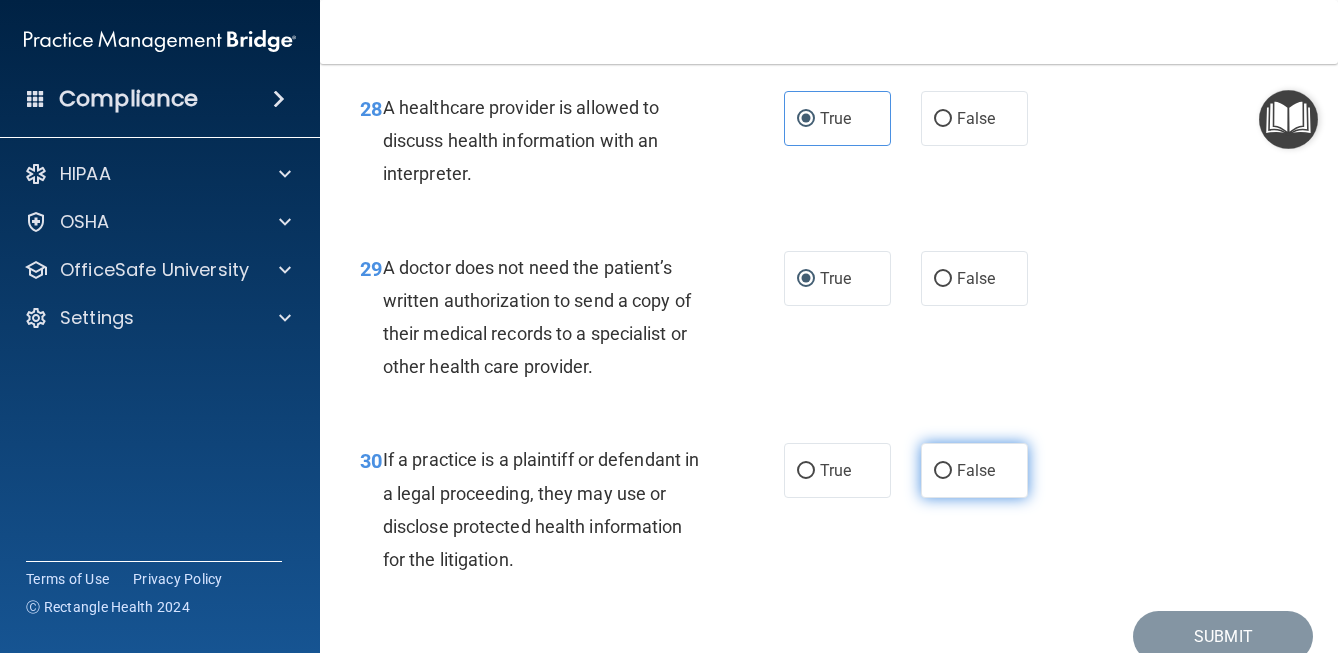 click on "False" at bounding box center [943, 471] 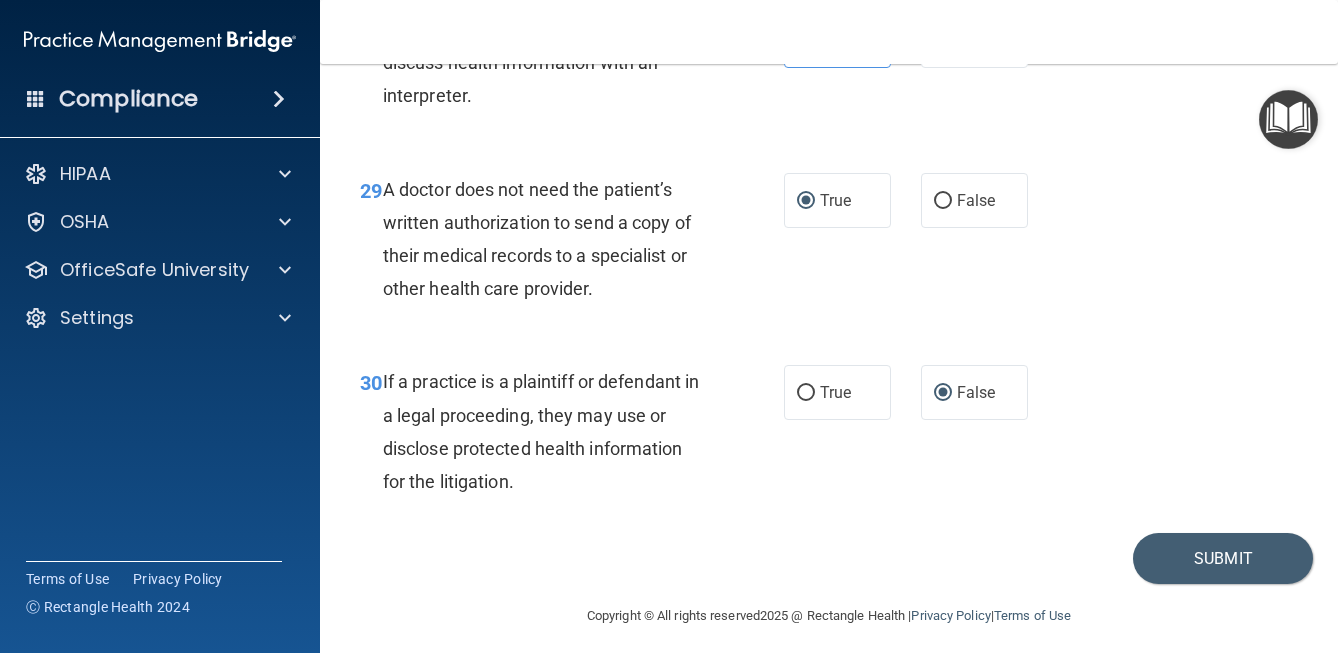 scroll, scrollTop: 5498, scrollLeft: 0, axis: vertical 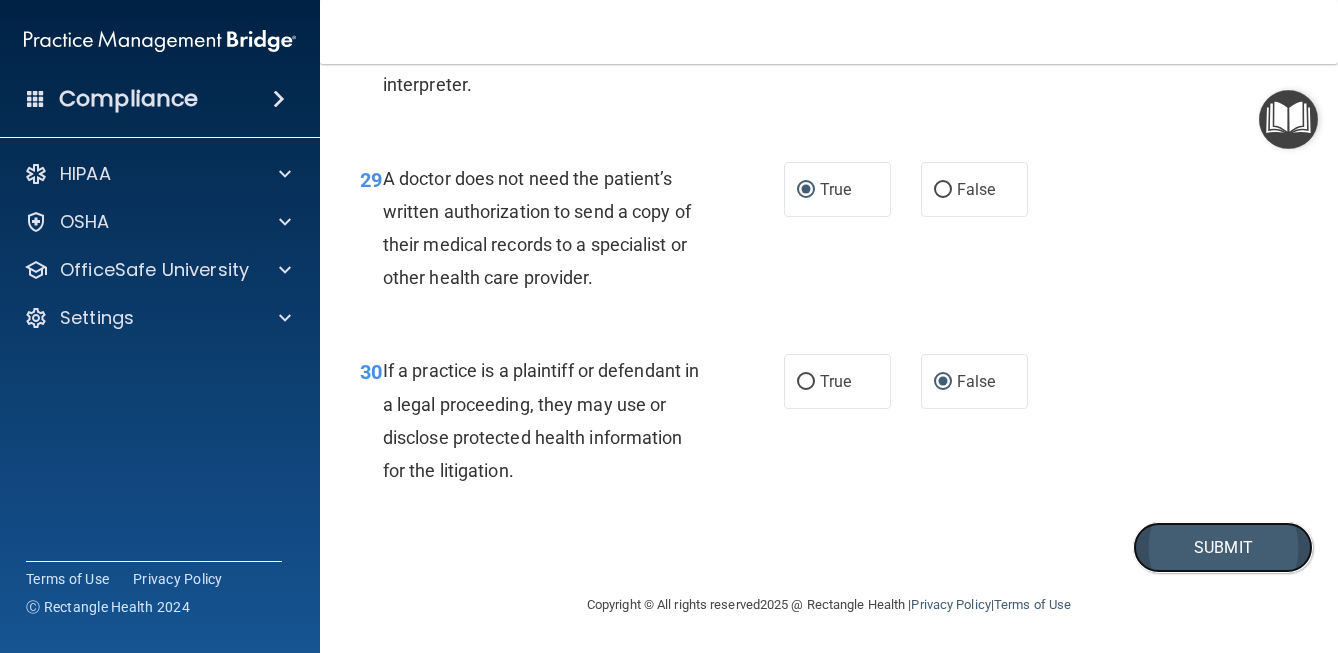 click on "Submit" at bounding box center [1223, 547] 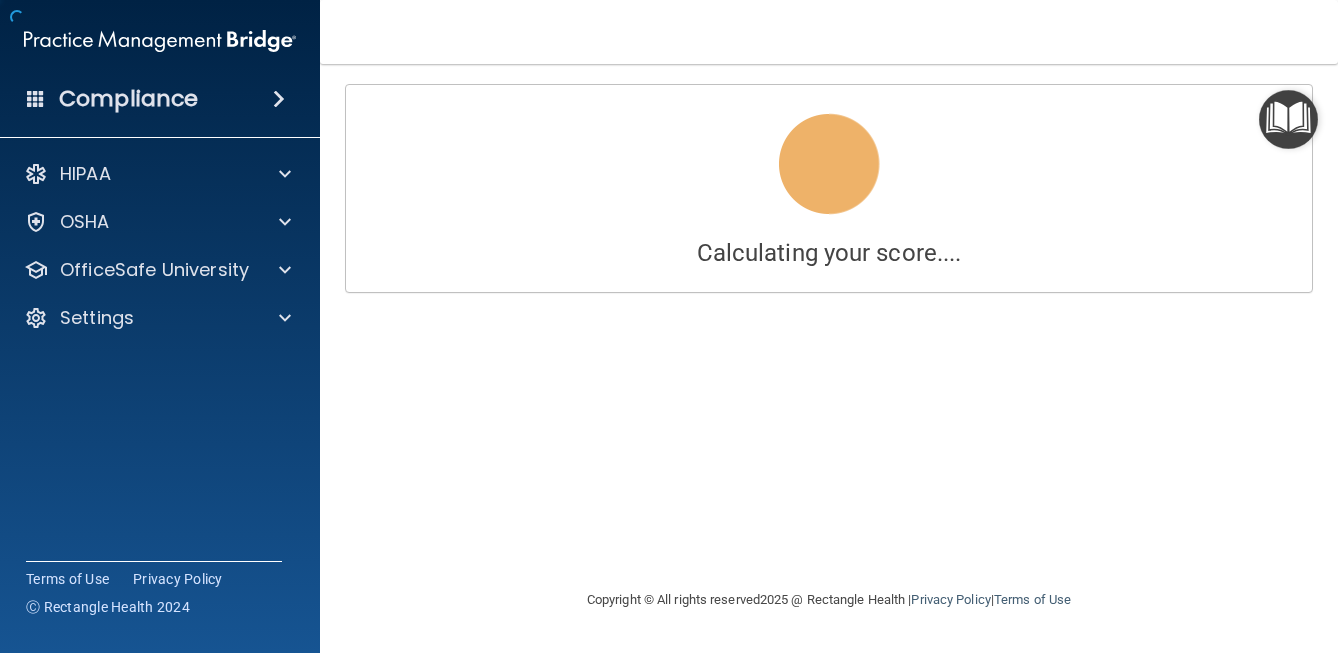 scroll, scrollTop: 0, scrollLeft: 0, axis: both 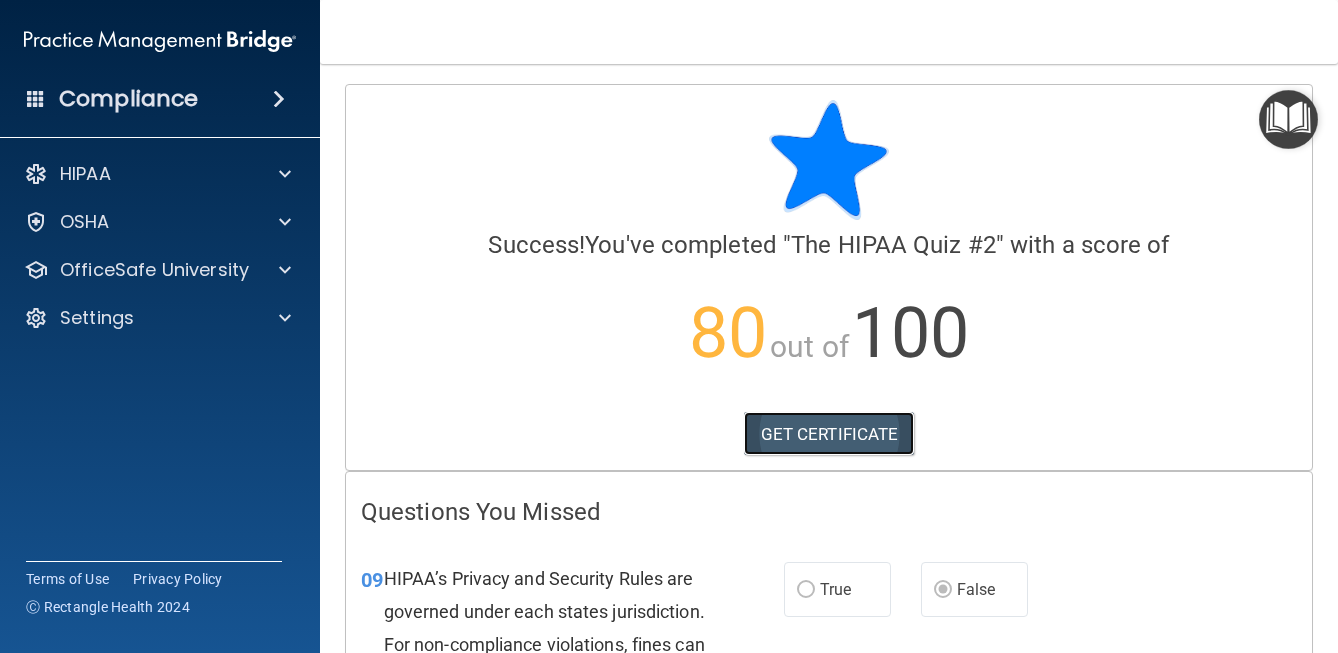 click on "GET CERTIFICATE" at bounding box center [829, 434] 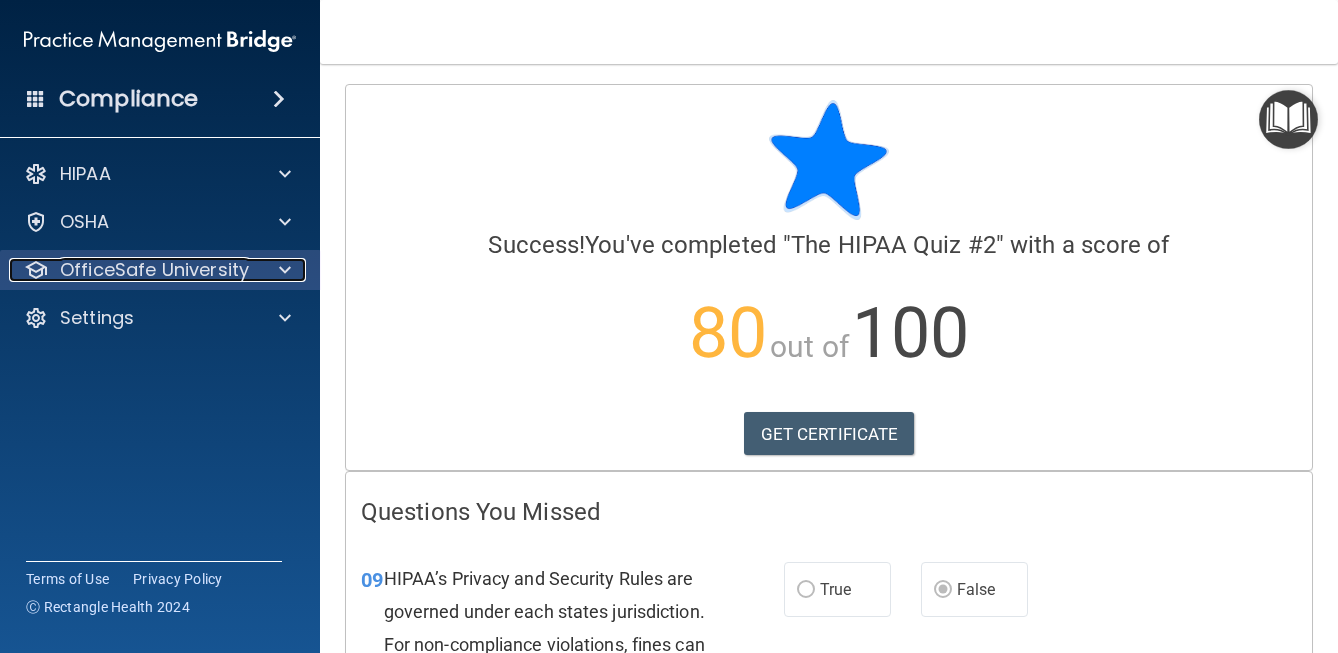 click at bounding box center (285, 270) 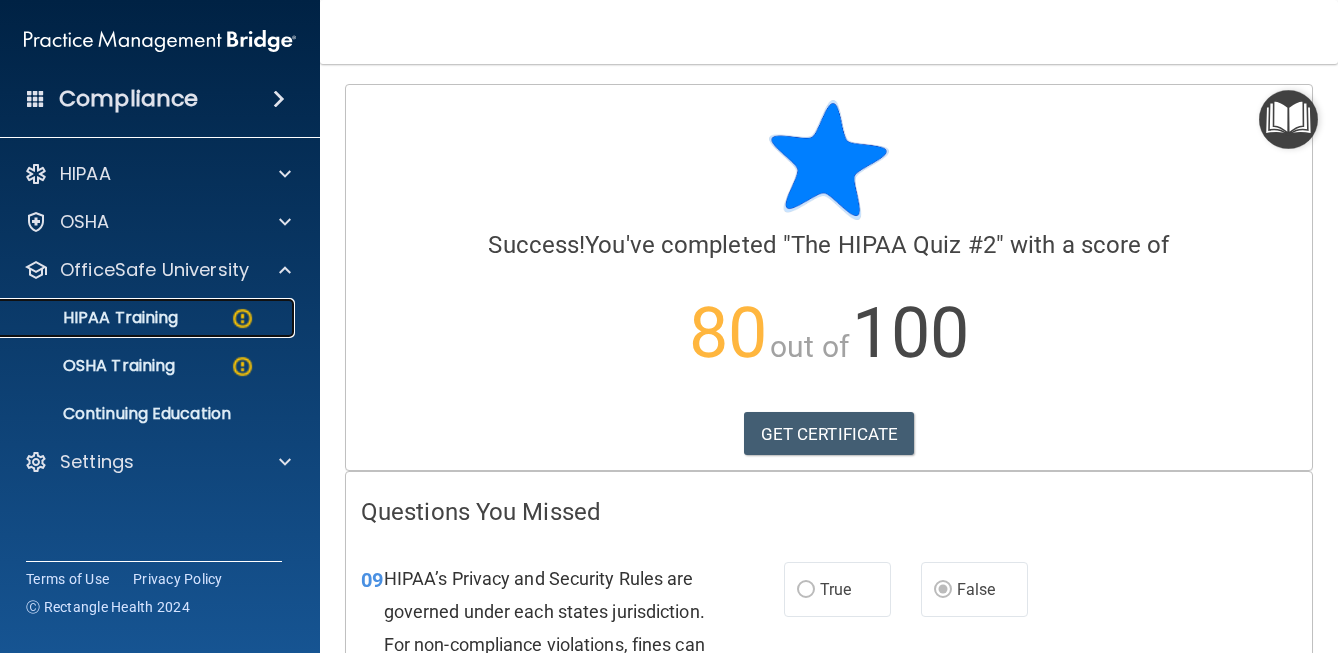 click on "HIPAA Training" at bounding box center [149, 318] 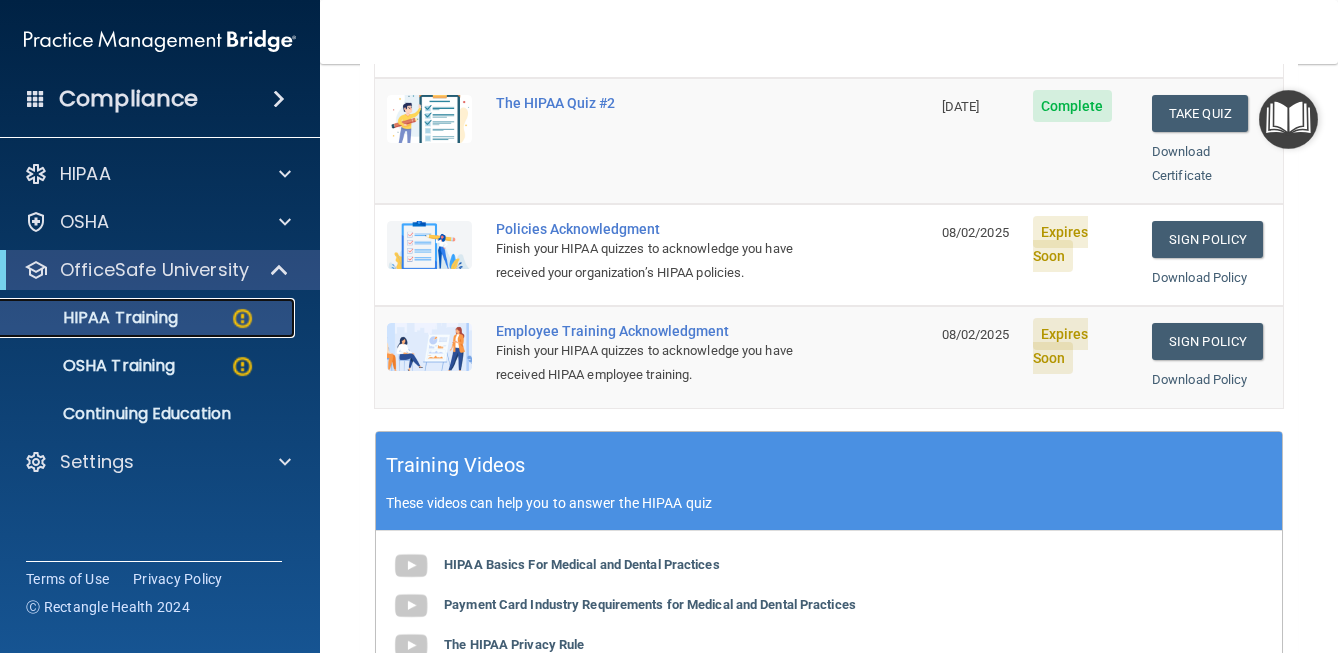 scroll, scrollTop: 528, scrollLeft: 0, axis: vertical 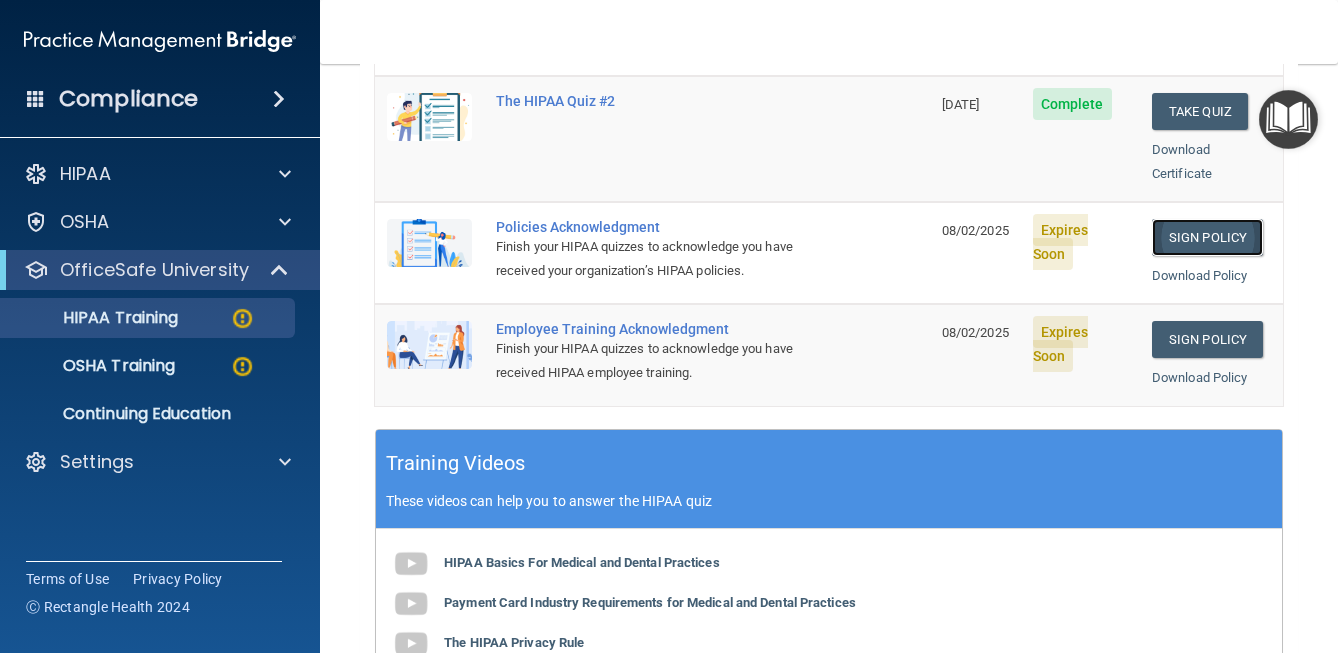 click on "Sign Policy" at bounding box center [1207, 237] 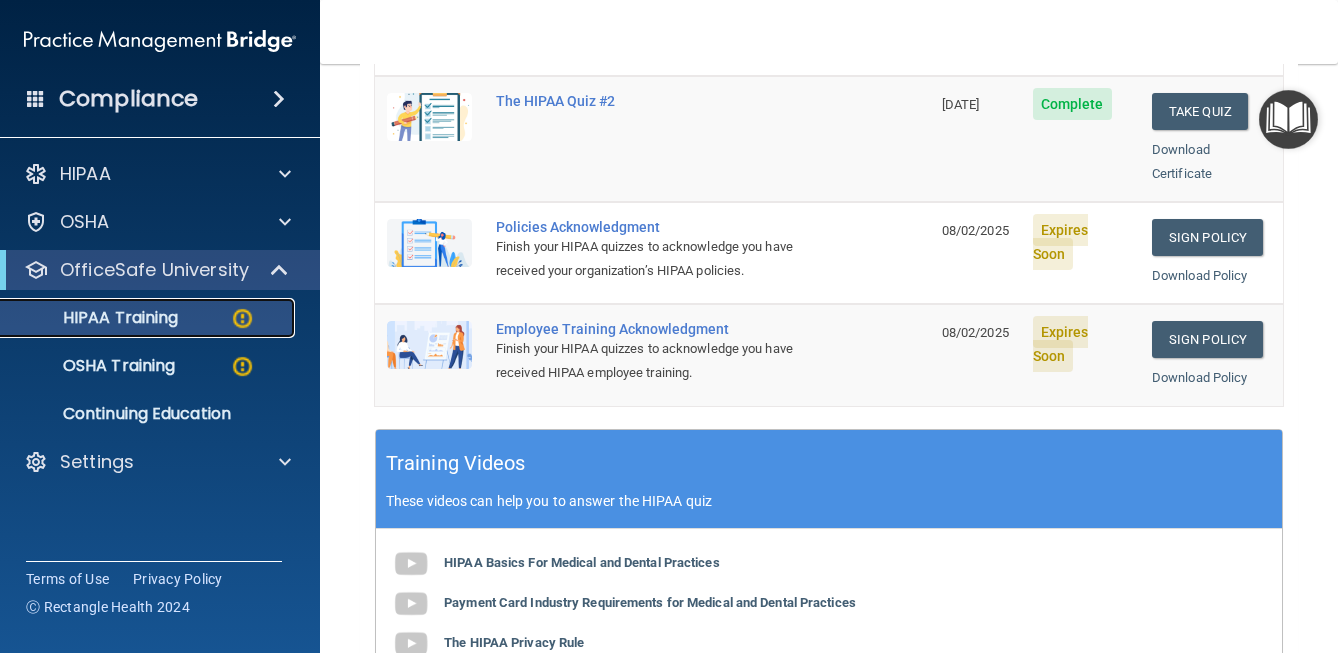 click on "HIPAA Training" at bounding box center [95, 318] 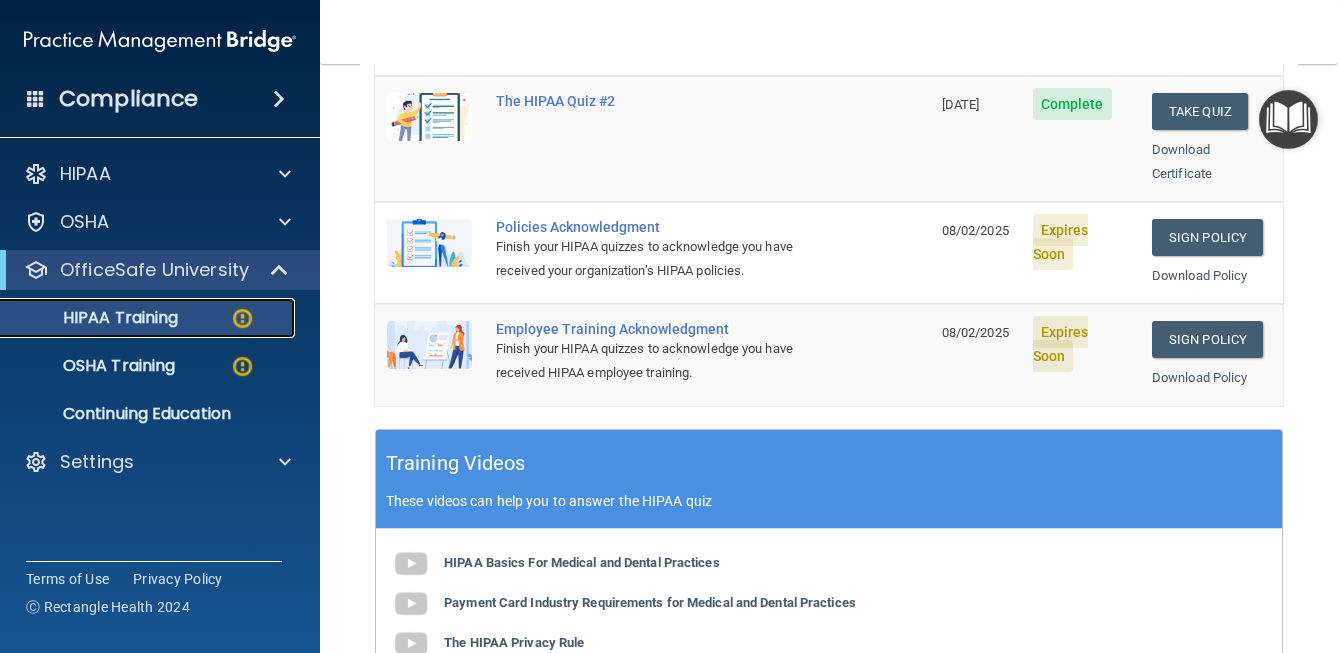 scroll, scrollTop: 0, scrollLeft: 0, axis: both 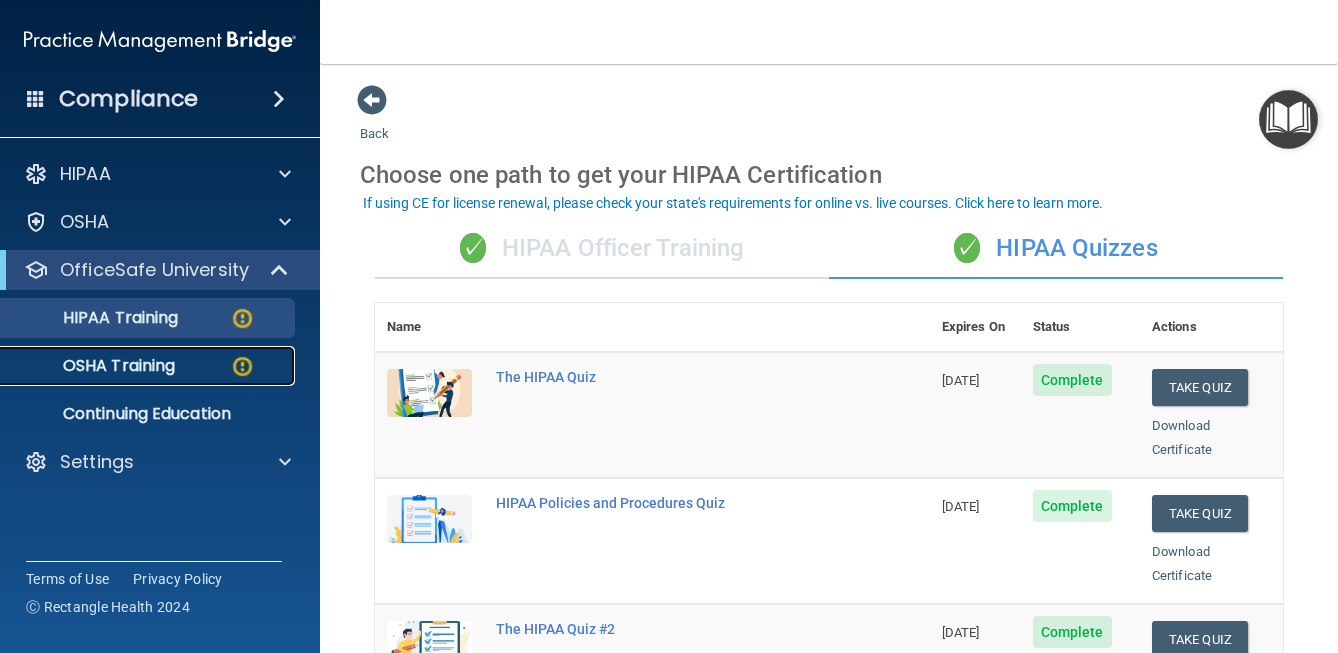 click on "OSHA Training" at bounding box center [94, 366] 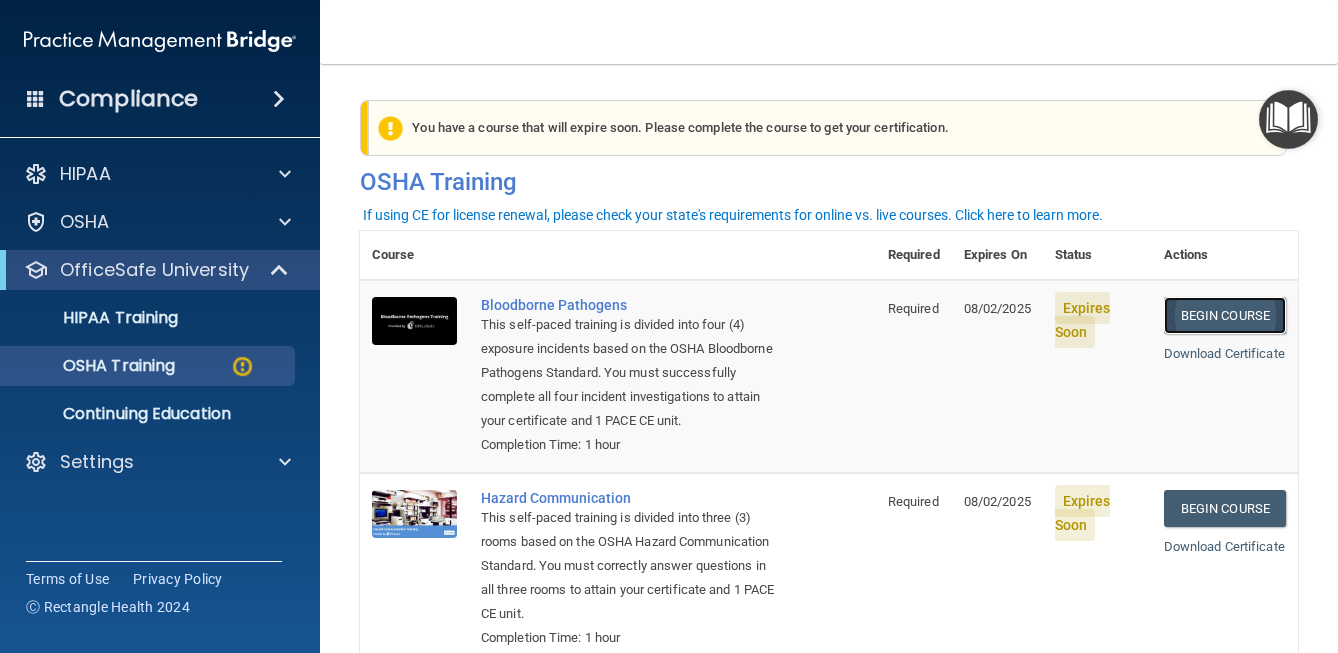 click on "Begin Course" at bounding box center (1225, 315) 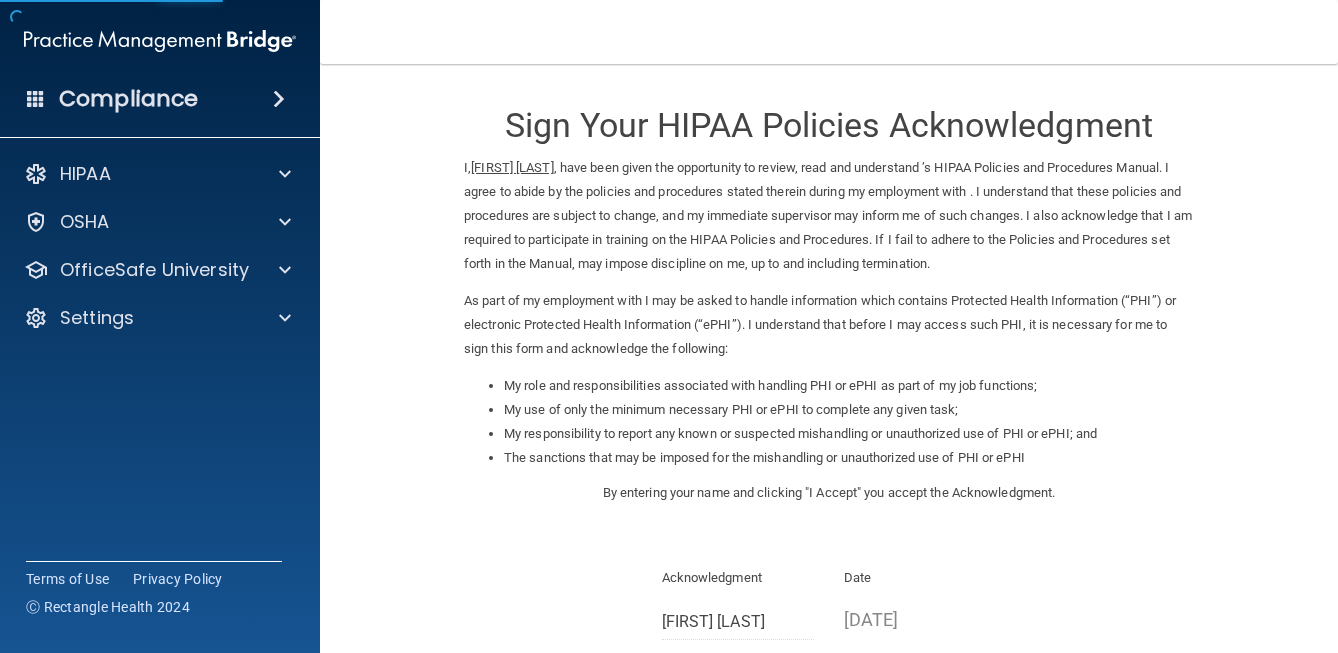 scroll, scrollTop: 0, scrollLeft: 0, axis: both 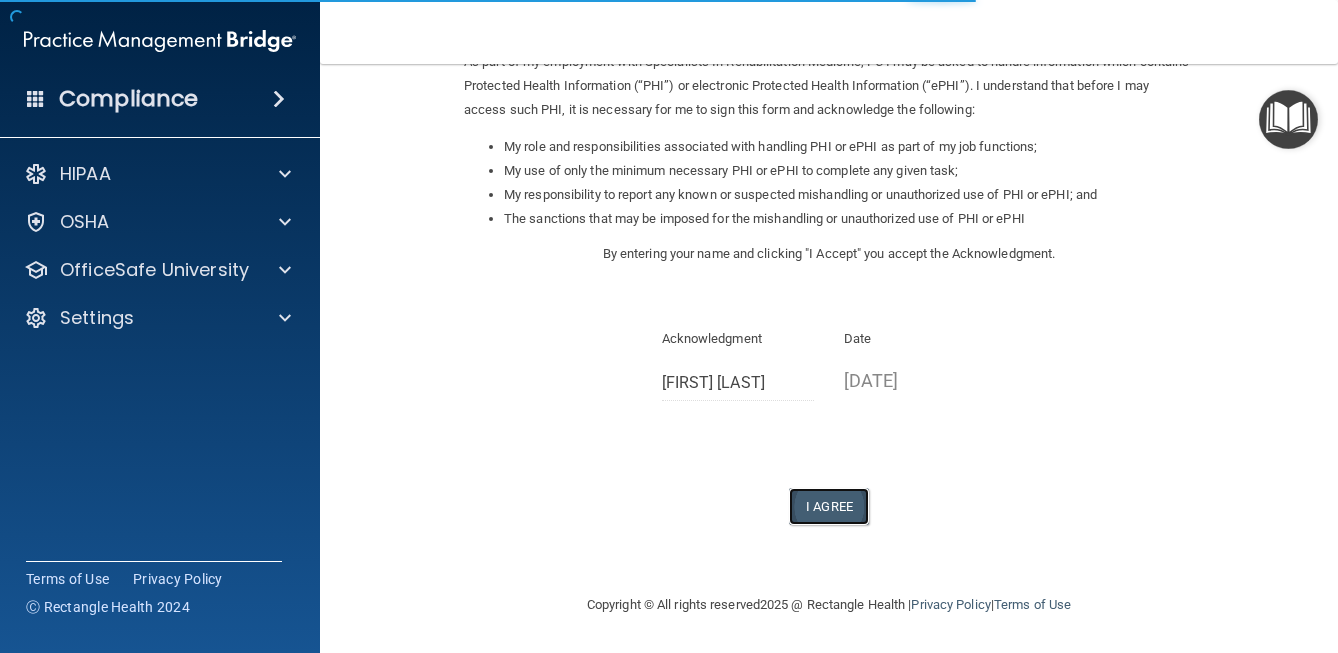 click on "I Agree" at bounding box center (829, 506) 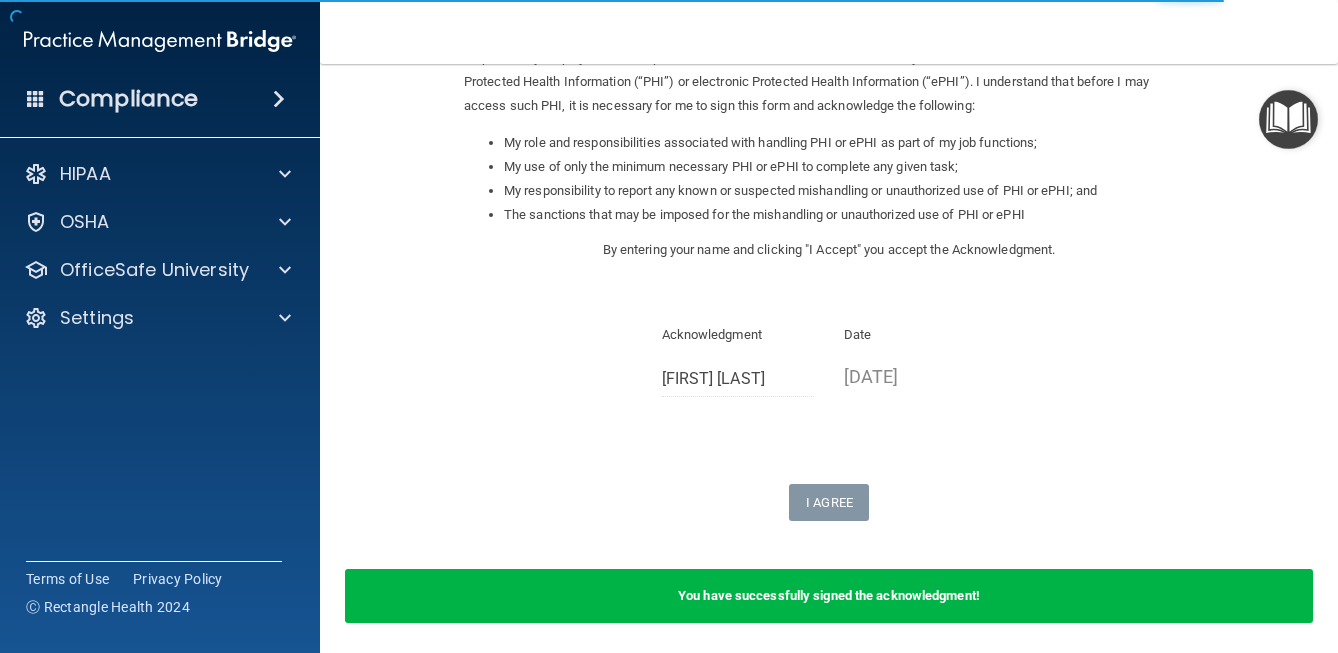 scroll, scrollTop: 0, scrollLeft: 0, axis: both 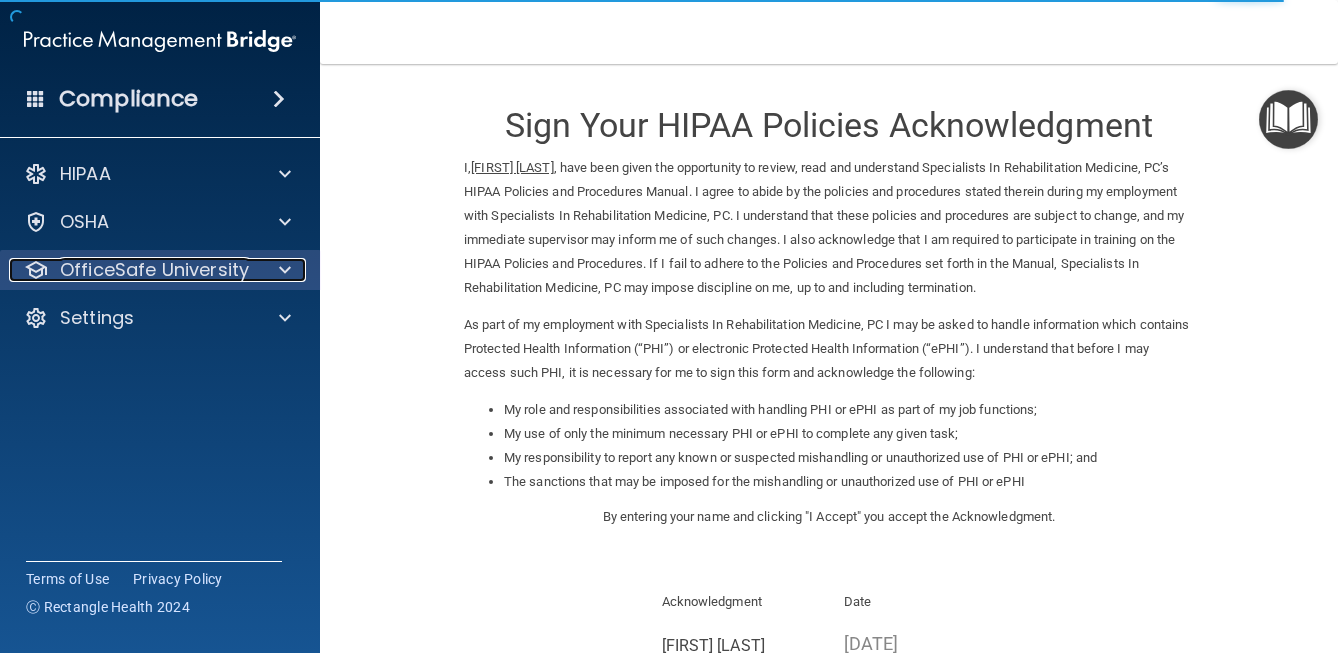 click at bounding box center [285, 270] 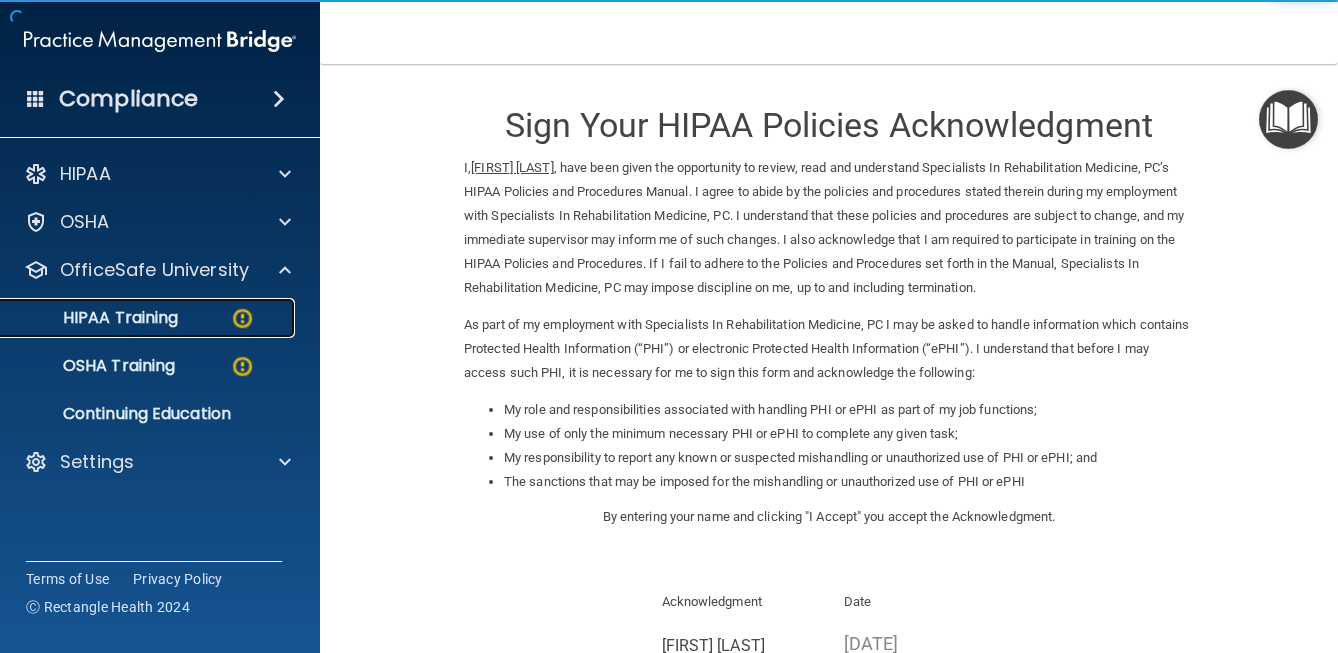 click at bounding box center [242, 318] 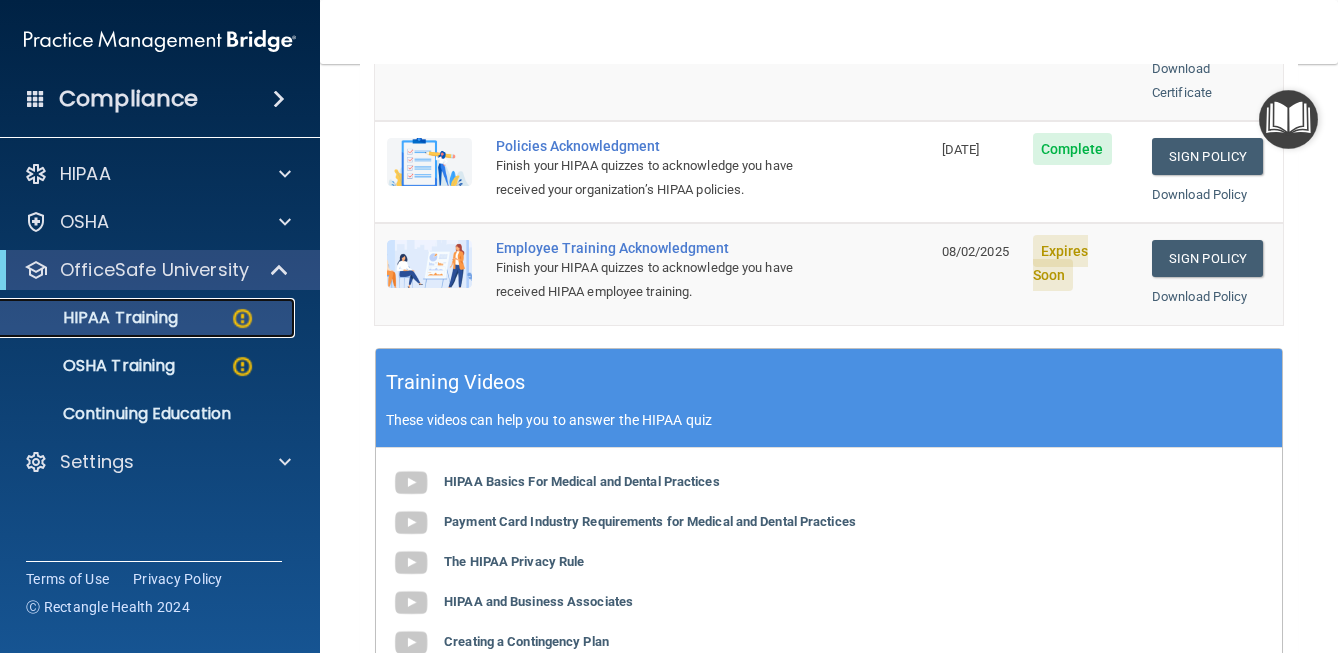 scroll, scrollTop: 612, scrollLeft: 0, axis: vertical 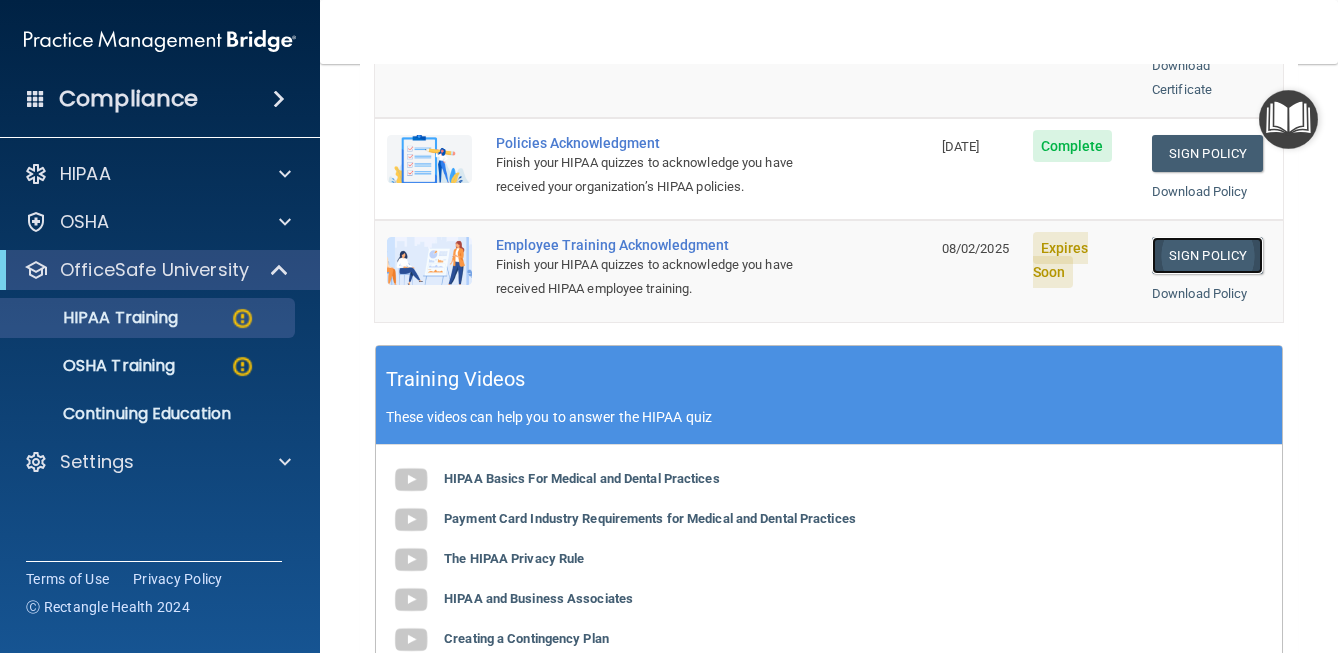 click on "Sign Policy" at bounding box center [1207, 255] 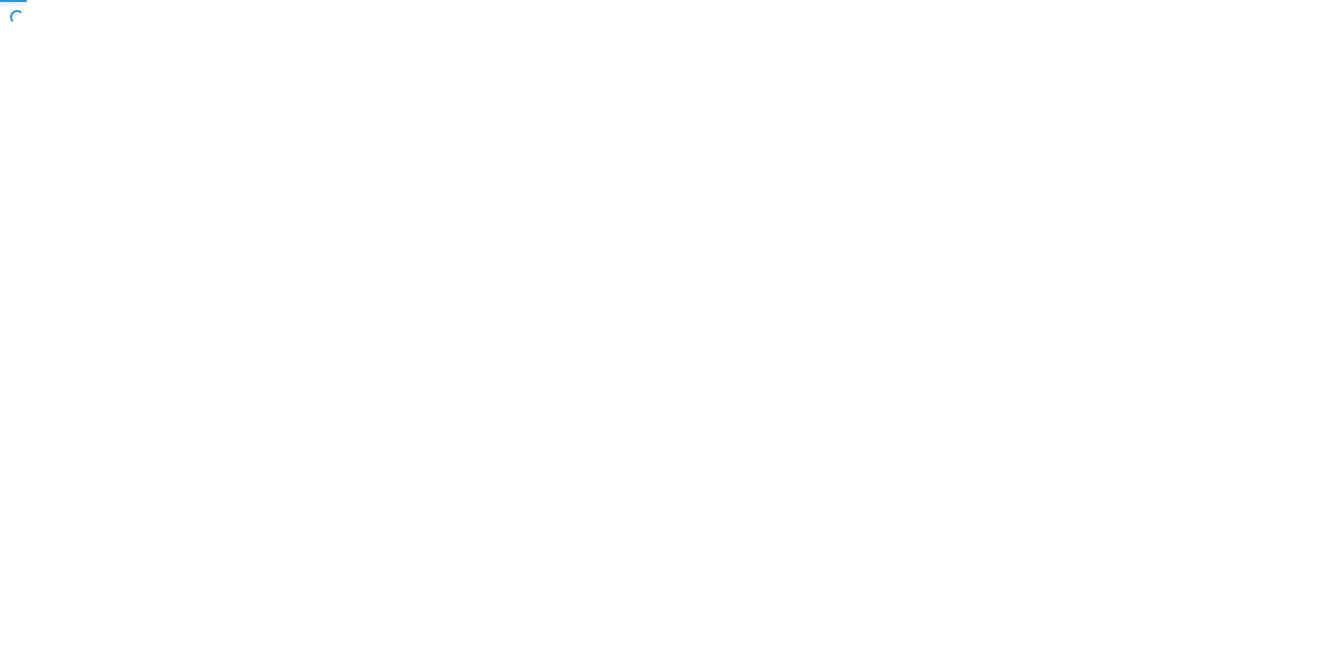 scroll, scrollTop: 0, scrollLeft: 0, axis: both 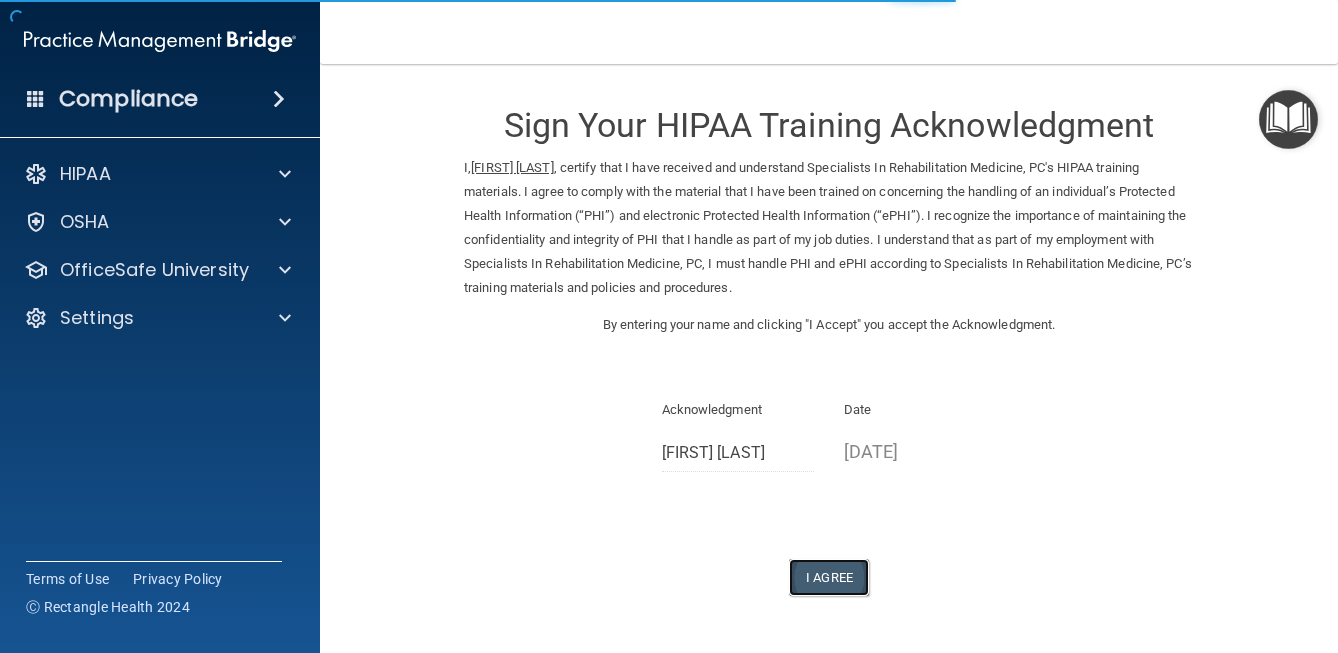 click on "I Agree" at bounding box center (829, 577) 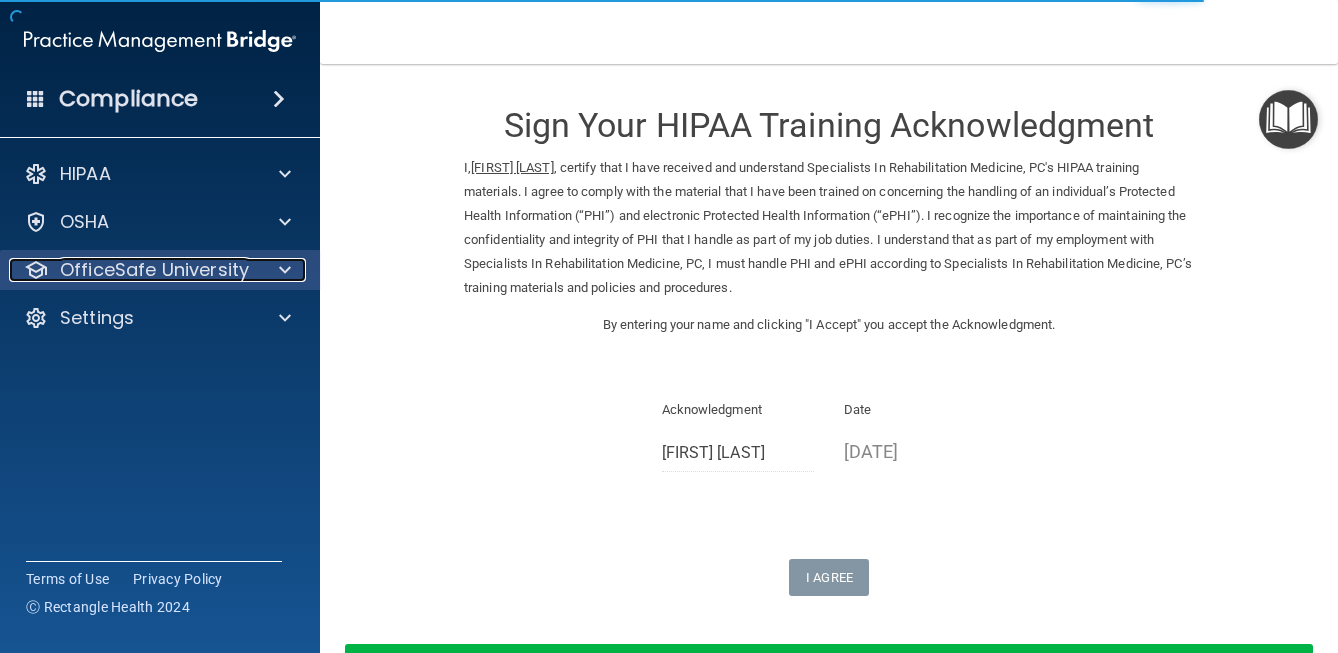 click at bounding box center (282, 270) 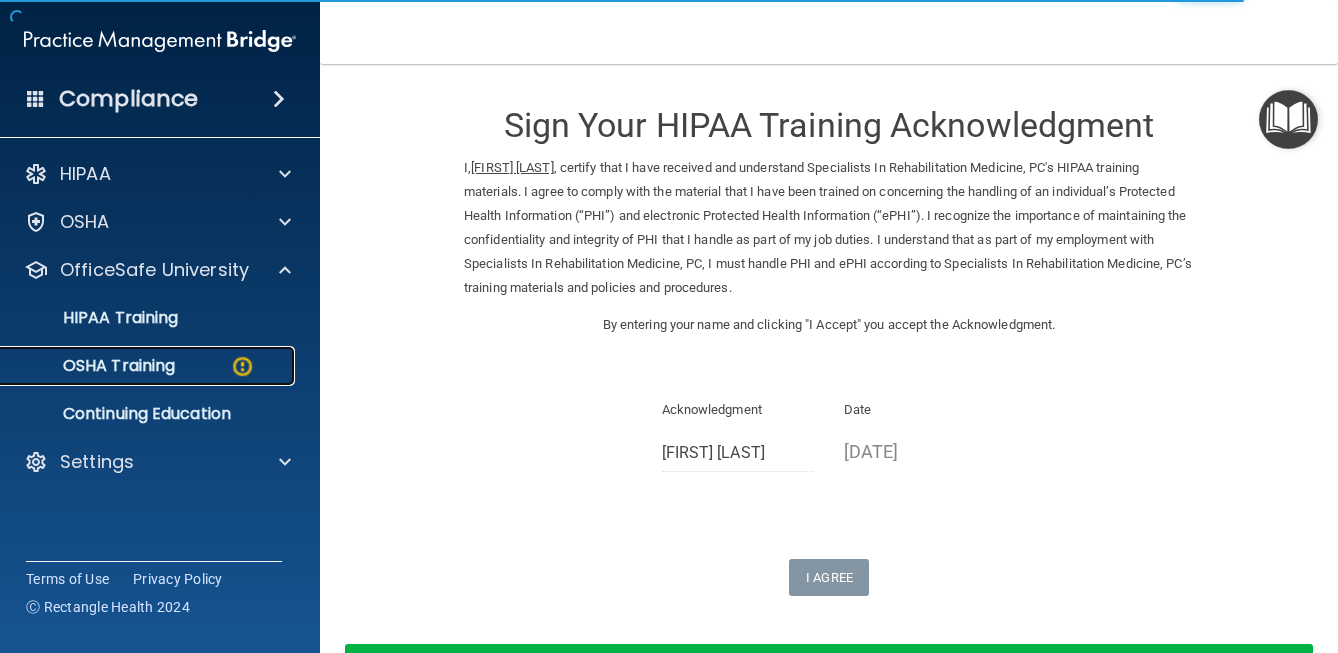 click on "OSHA Training" at bounding box center (149, 366) 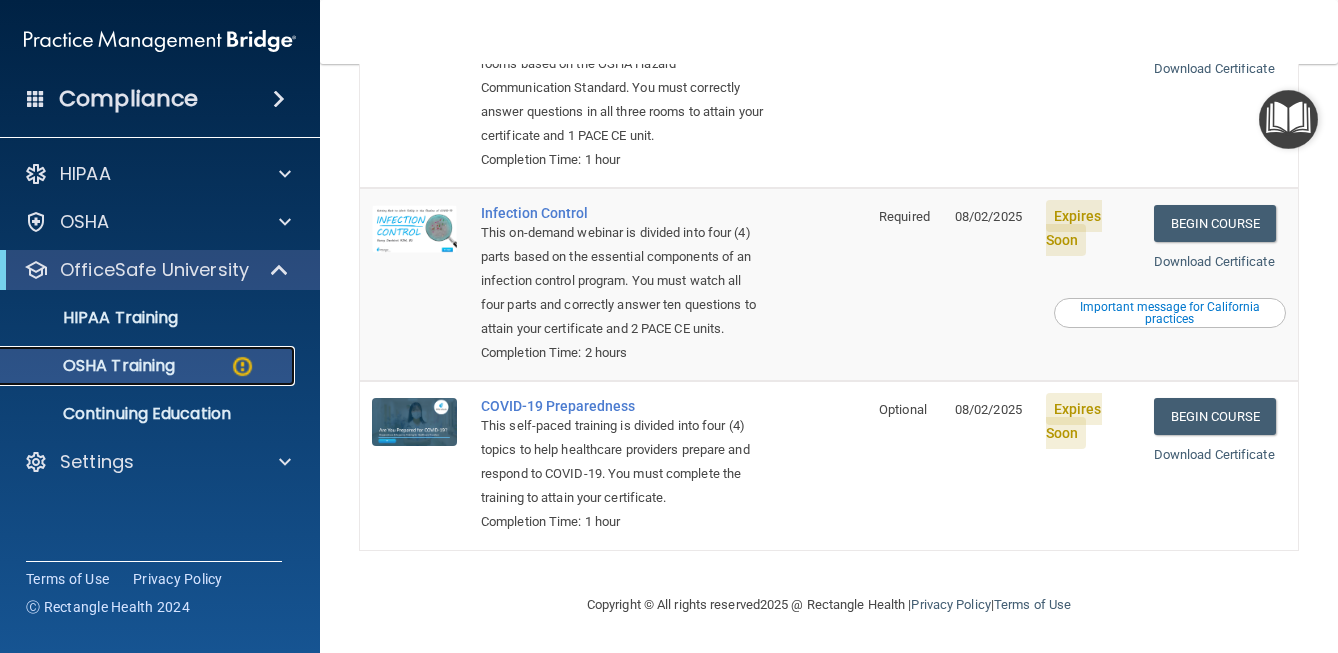 scroll, scrollTop: 0, scrollLeft: 0, axis: both 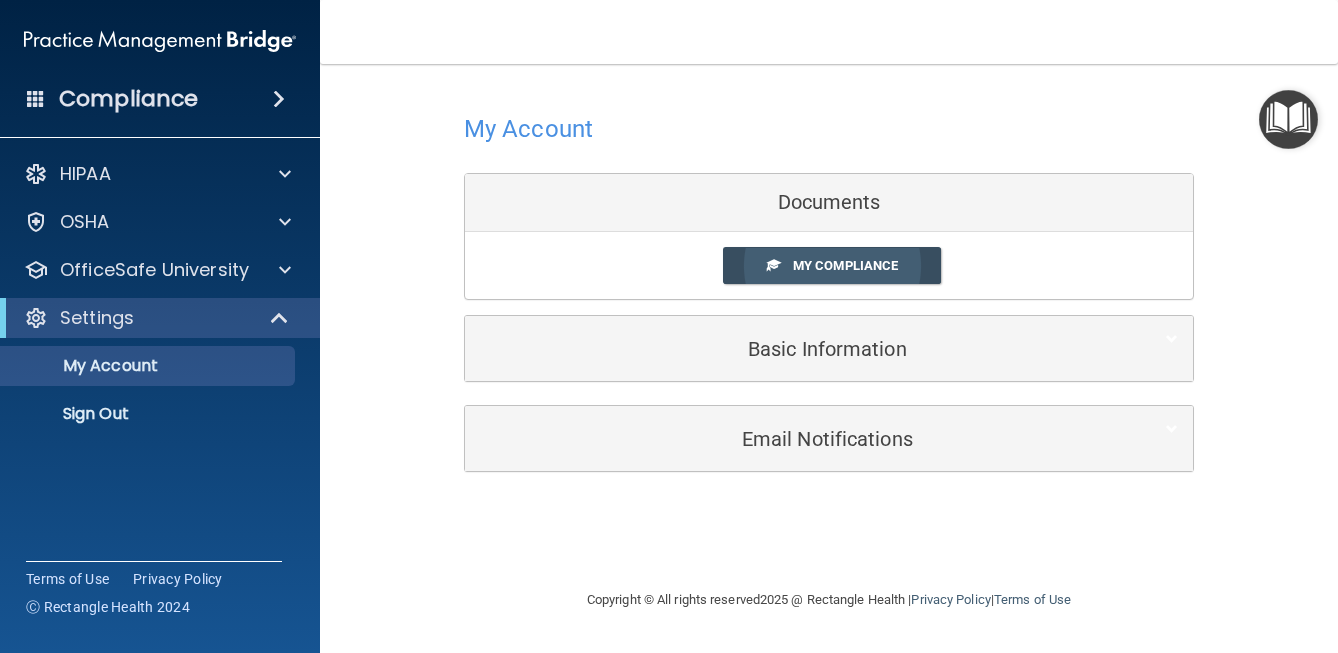 click on "My Compliance" at bounding box center (845, 265) 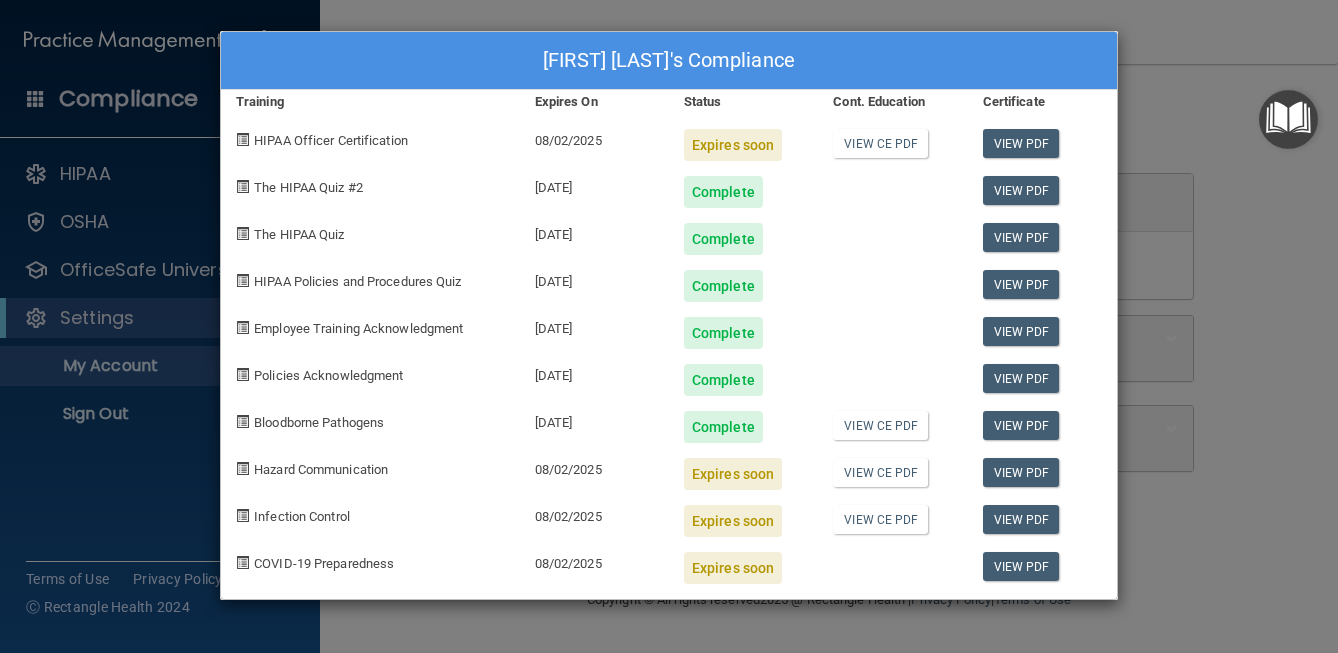 click on "Angella Swanson's Compliance      Training   Expires On   Status   Cont. Education   Certificate         HIPAA Officer Certification      08/02/2025       Expires soon        View CE PDF       View PDF         The HIPAA Quiz #2      08/01/2026       Complete              View PDF         The HIPAA Quiz      07/22/2026       Complete              View PDF         HIPAA Policies and Procedures Quiz      07/29/2026       Complete              View PDF         Employee Training Acknowledgment      08/01/2026       Complete              View PDF         Policies Acknowledgment      08/01/2026       Complete              View PDF         Bloodborne Pathogens      08/01/2026       Complete        View CE PDF       View PDF         Hazard Communication      08/02/2025       Expires soon        View CE PDF       View PDF         Infection Control      08/02/2025       Expires soon        View CE PDF       View PDF         COVID-19 Preparedness      08/02/2025       Expires soon              View PDF" at bounding box center (669, 326) 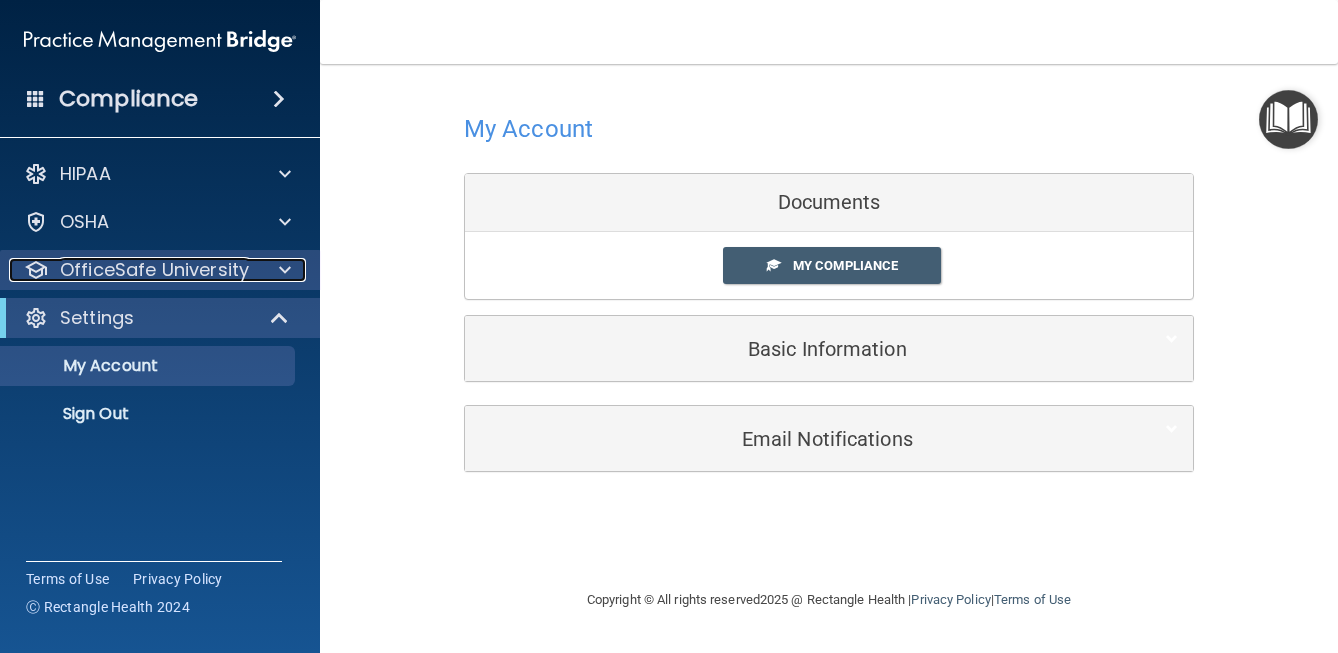 click at bounding box center (285, 270) 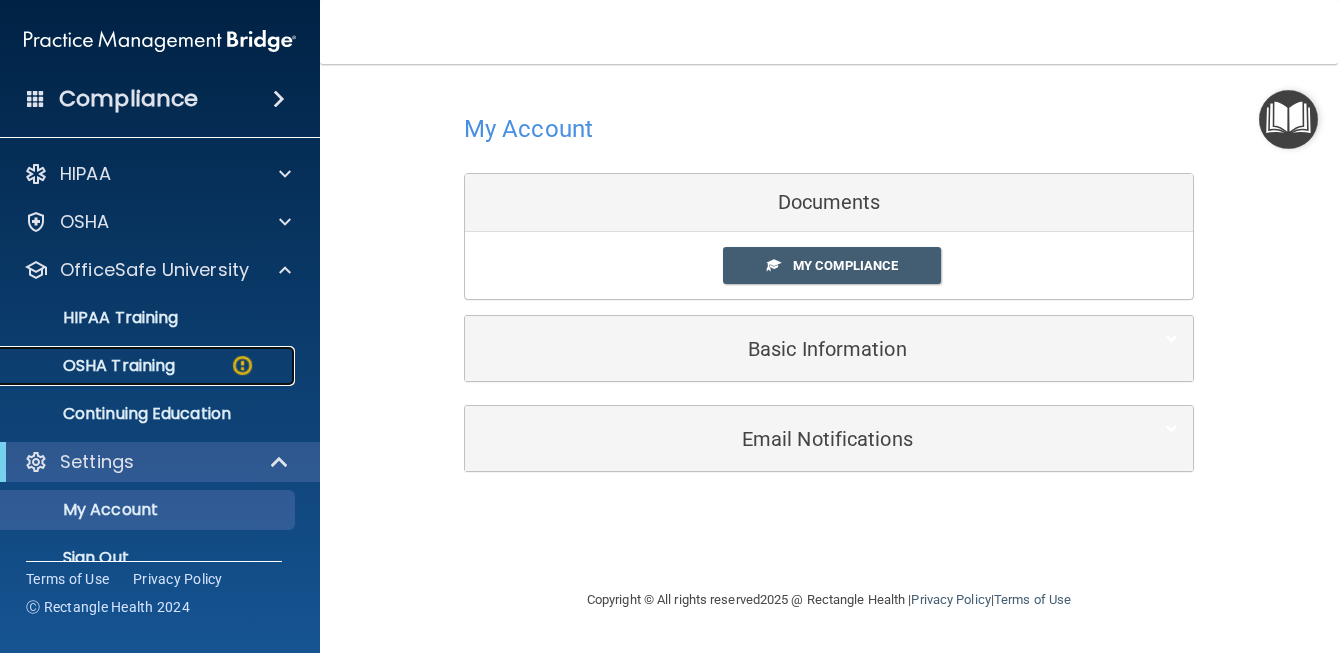 click on "OSHA Training" at bounding box center (94, 366) 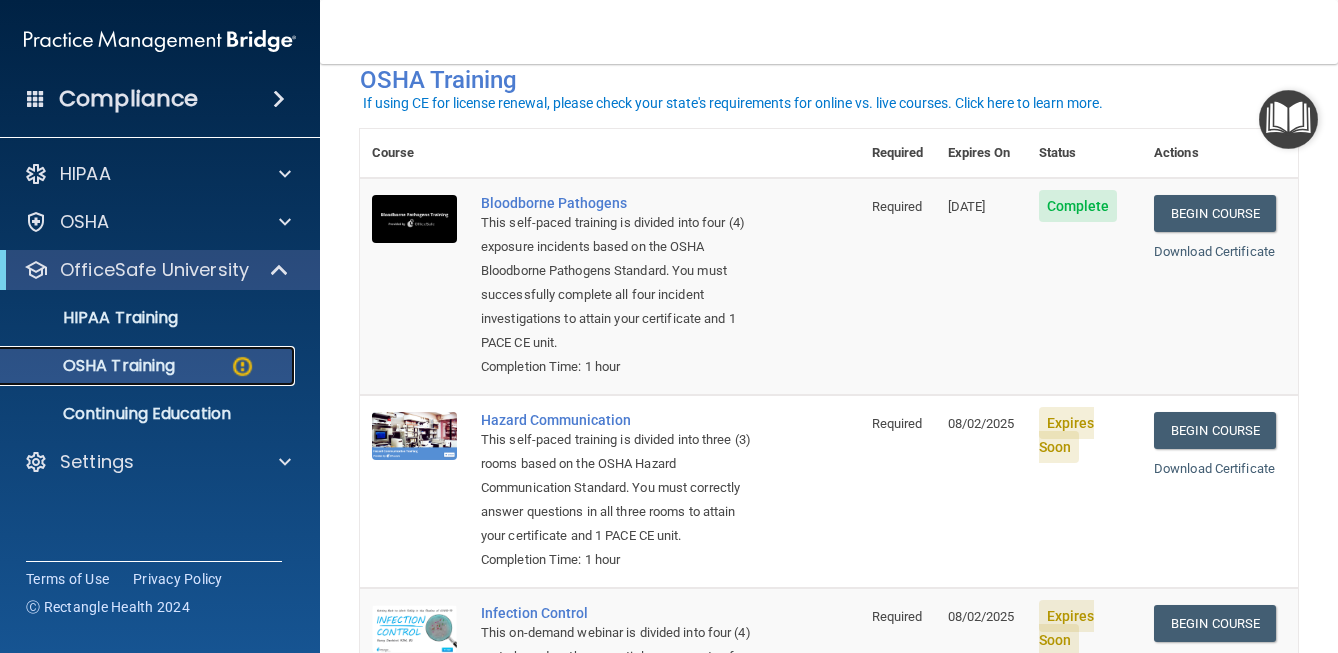 scroll, scrollTop: 112, scrollLeft: 0, axis: vertical 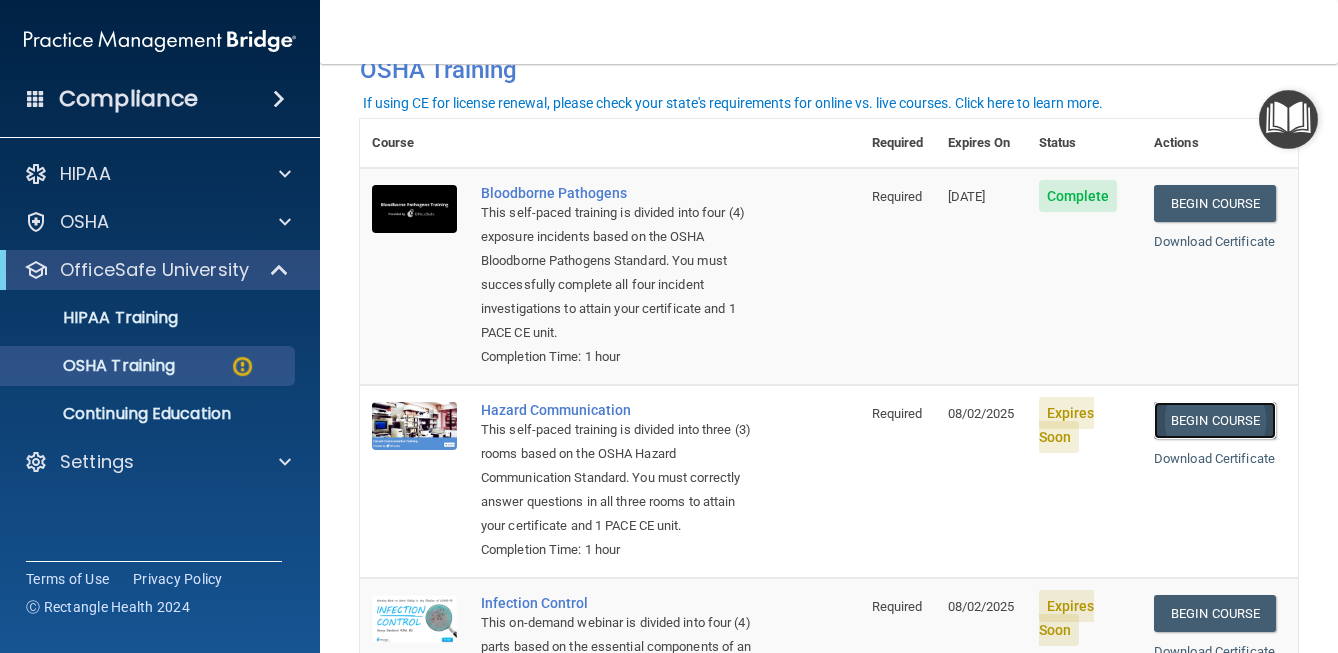 click on "Begin Course" at bounding box center [1215, 420] 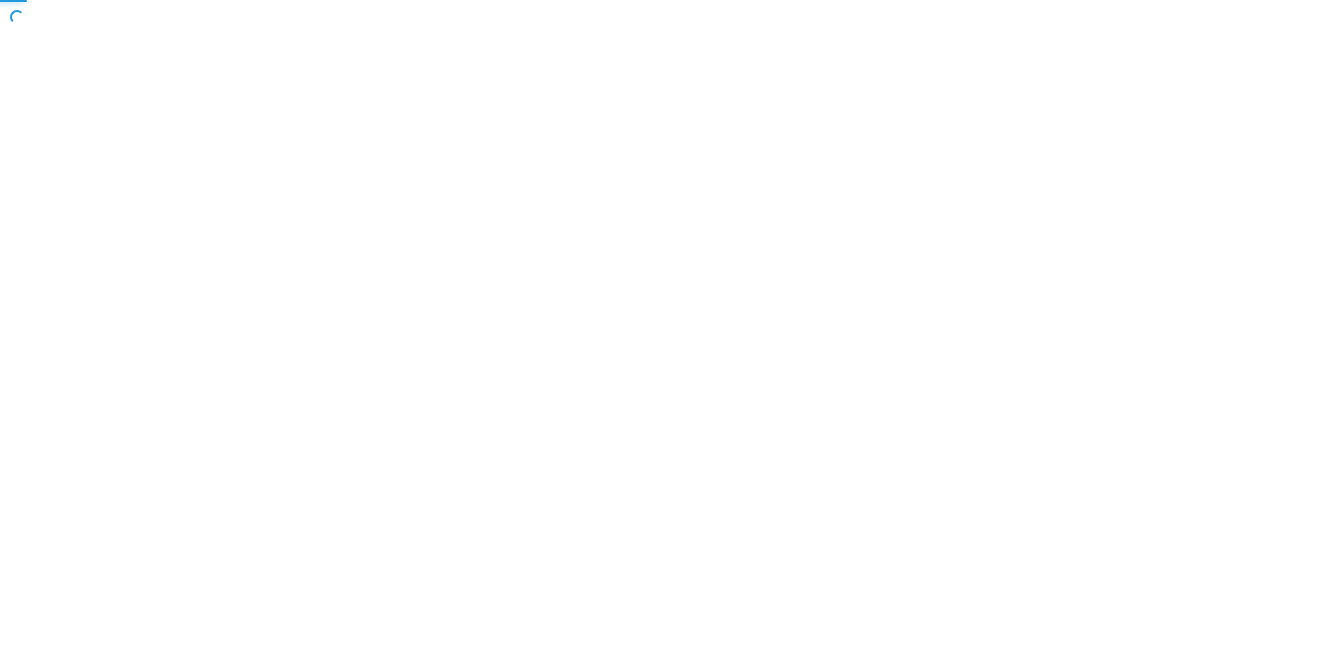 scroll, scrollTop: 0, scrollLeft: 0, axis: both 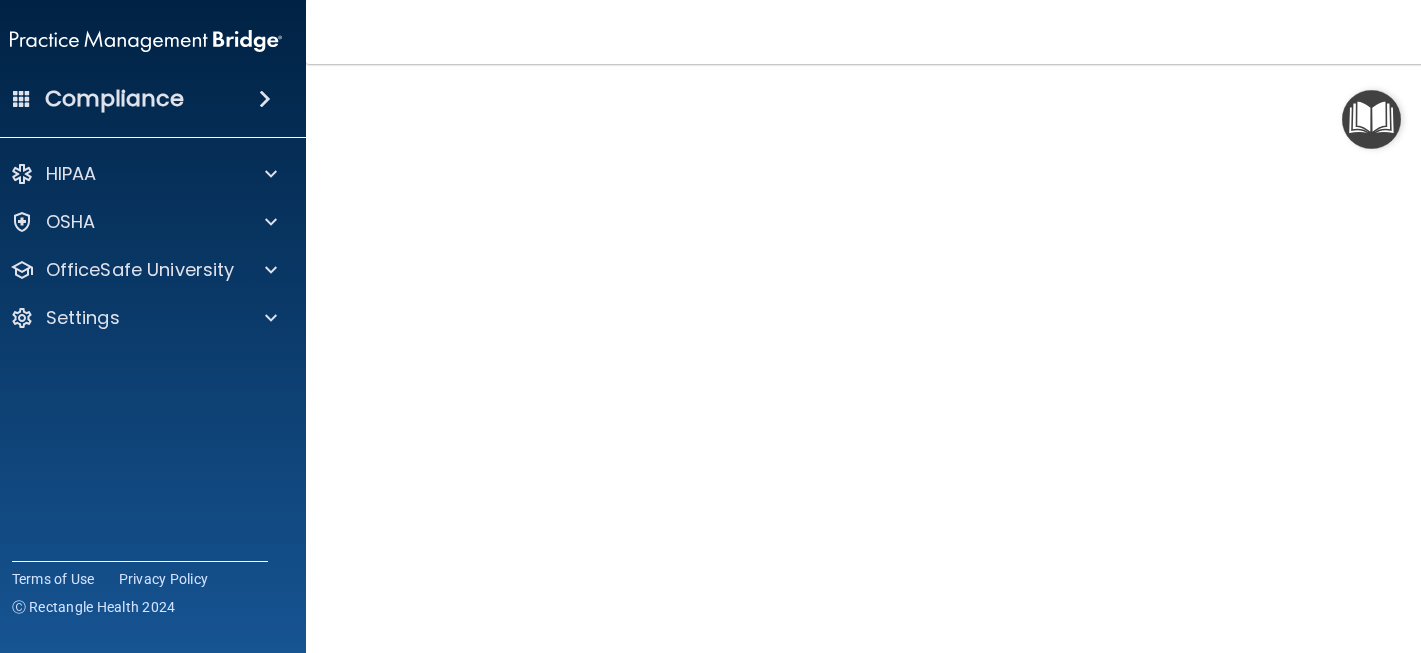 click at bounding box center [1371, 119] 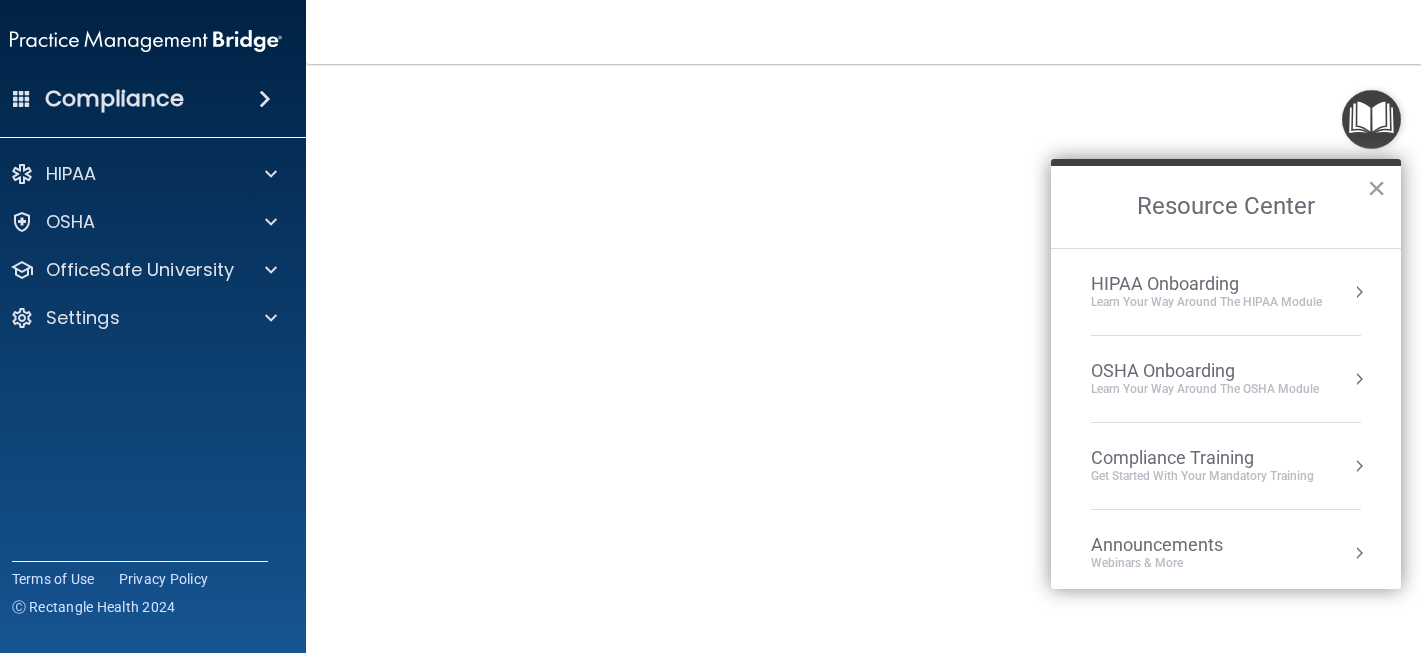 click on "×" at bounding box center (1376, 188) 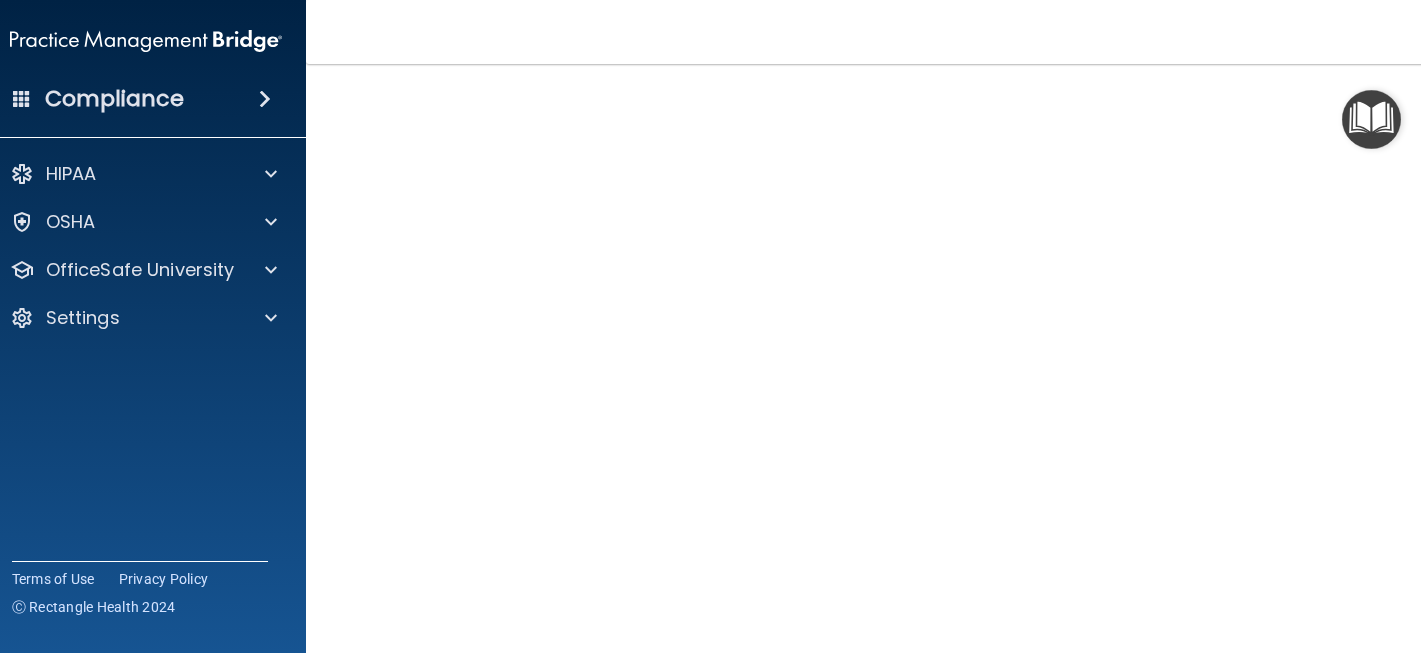 scroll, scrollTop: 99, scrollLeft: 0, axis: vertical 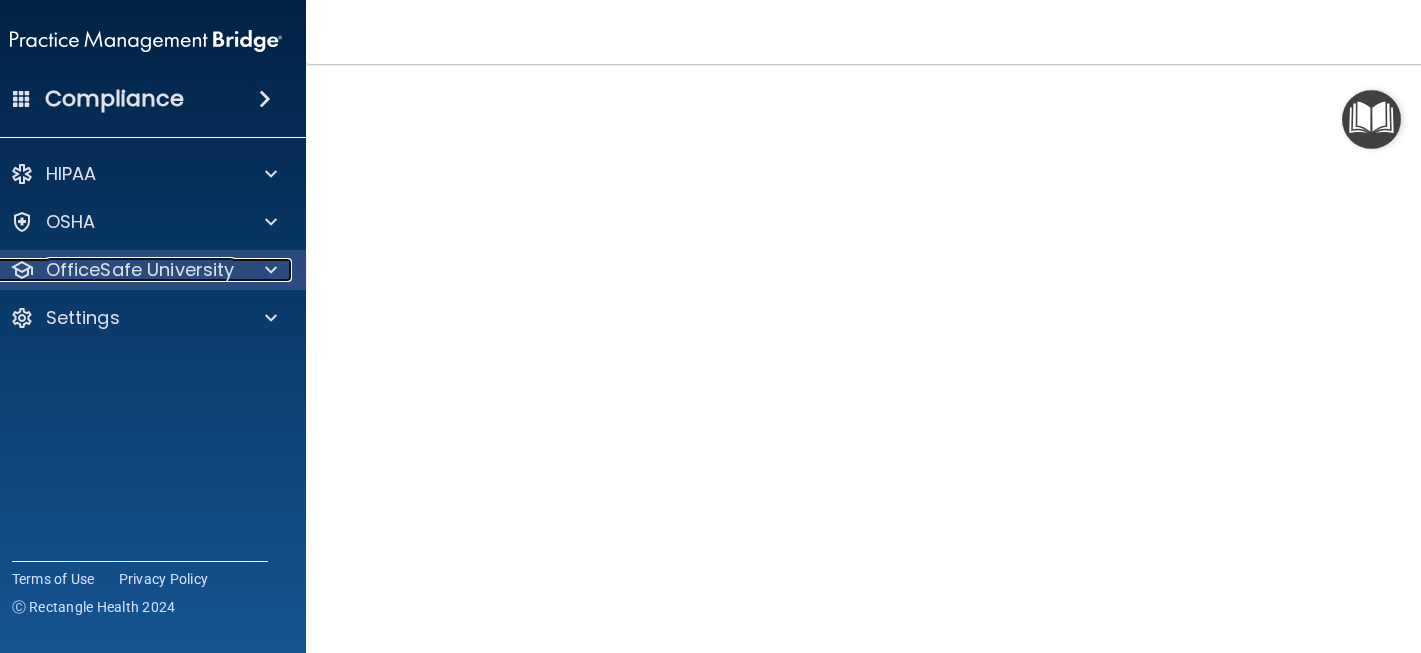 click at bounding box center (271, 270) 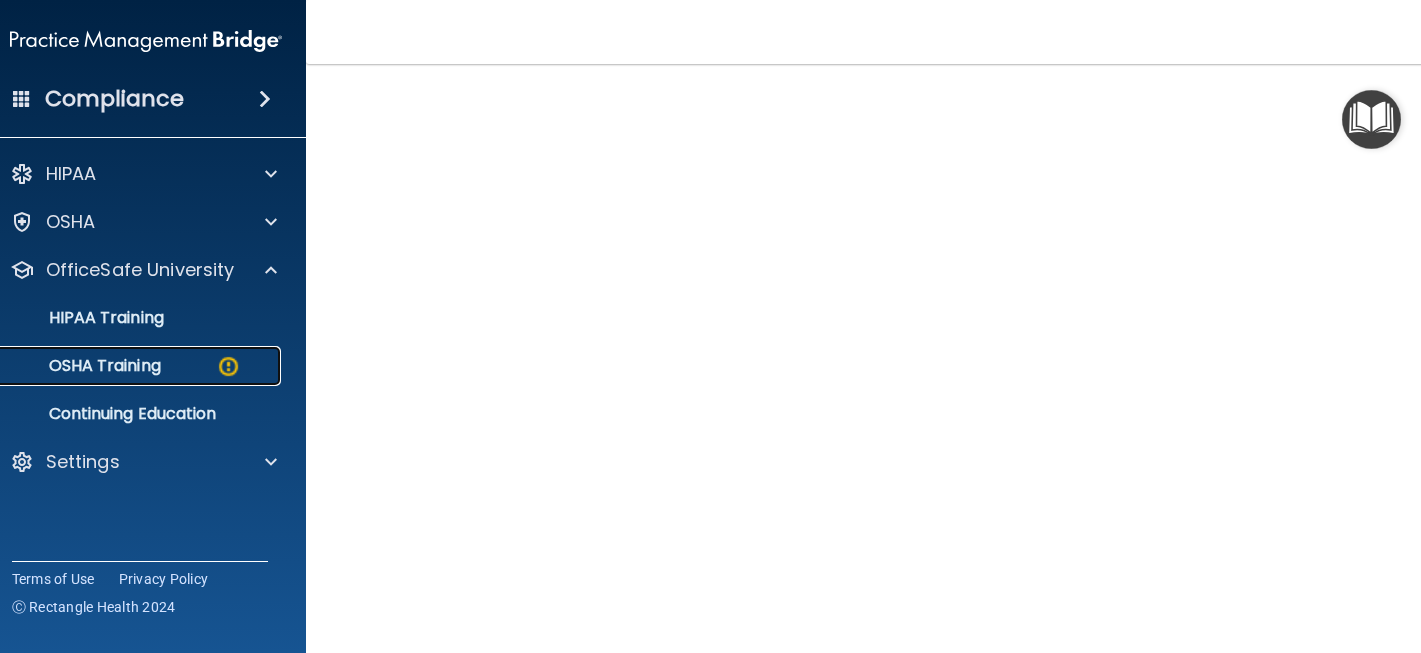 click on "OSHA Training" at bounding box center [80, 366] 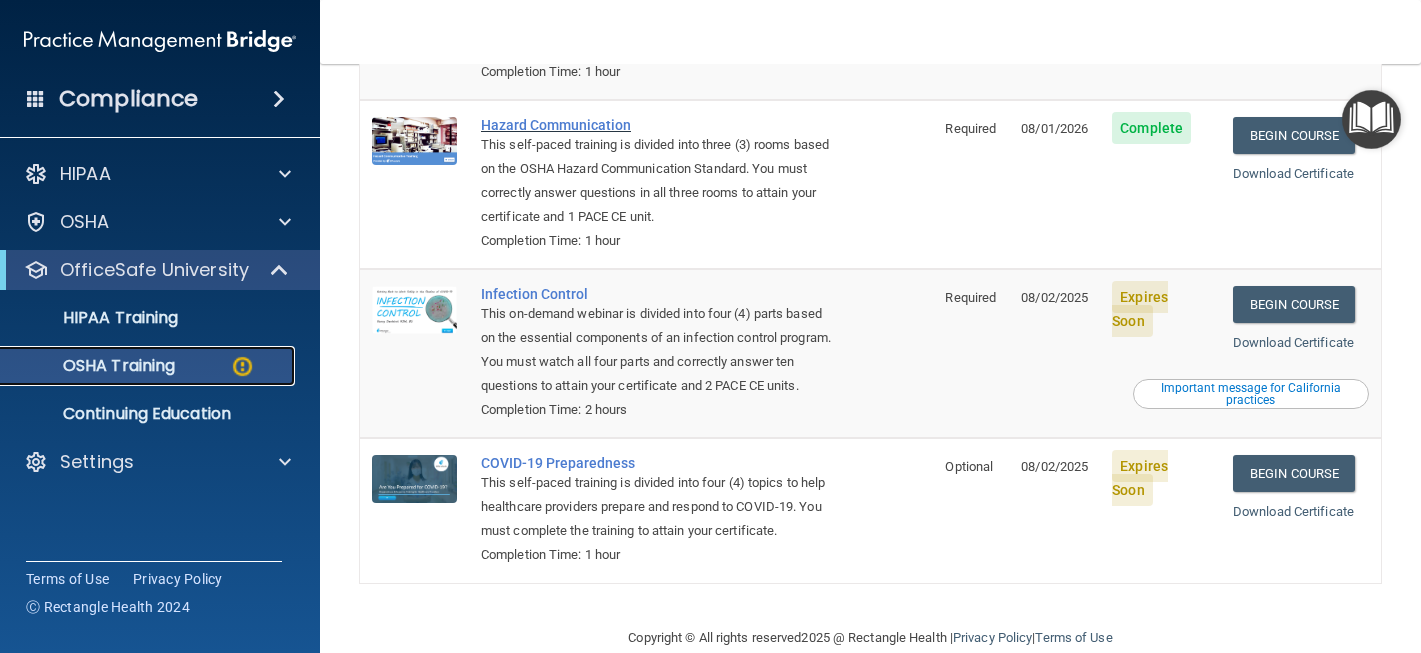 scroll, scrollTop: 408, scrollLeft: 0, axis: vertical 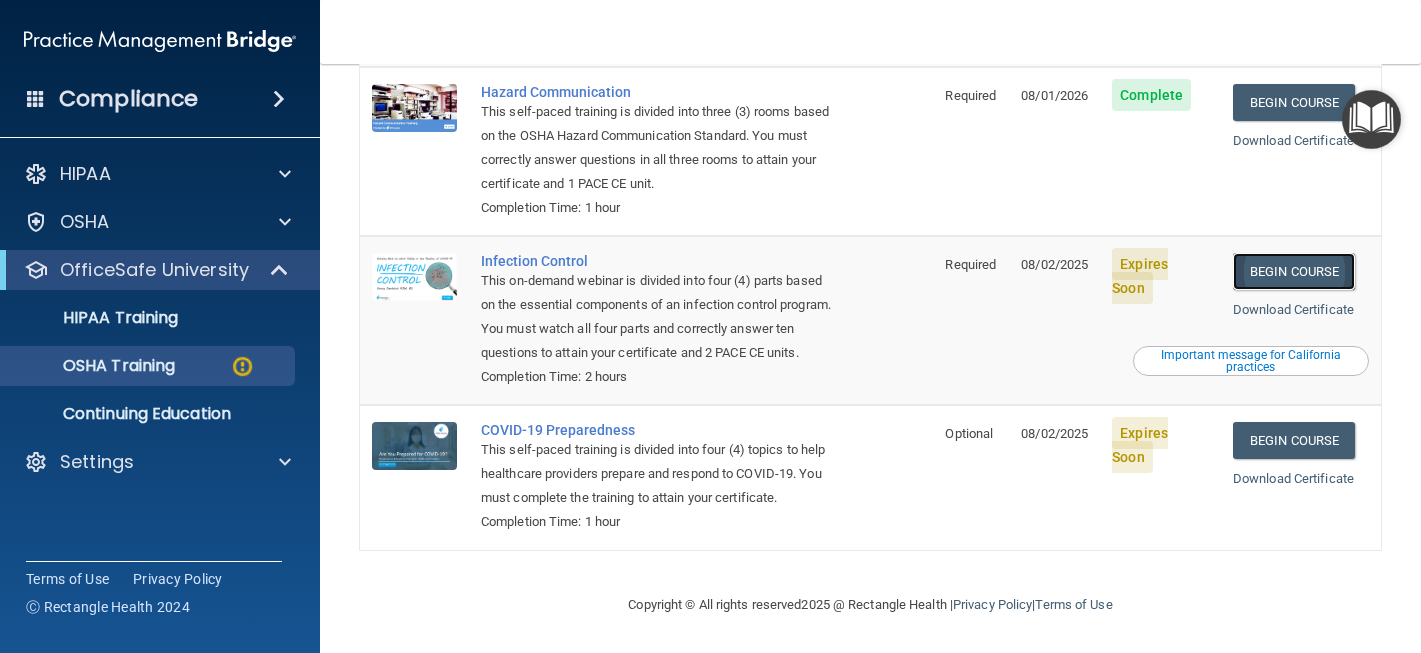 click on "Begin Course" at bounding box center (1294, 271) 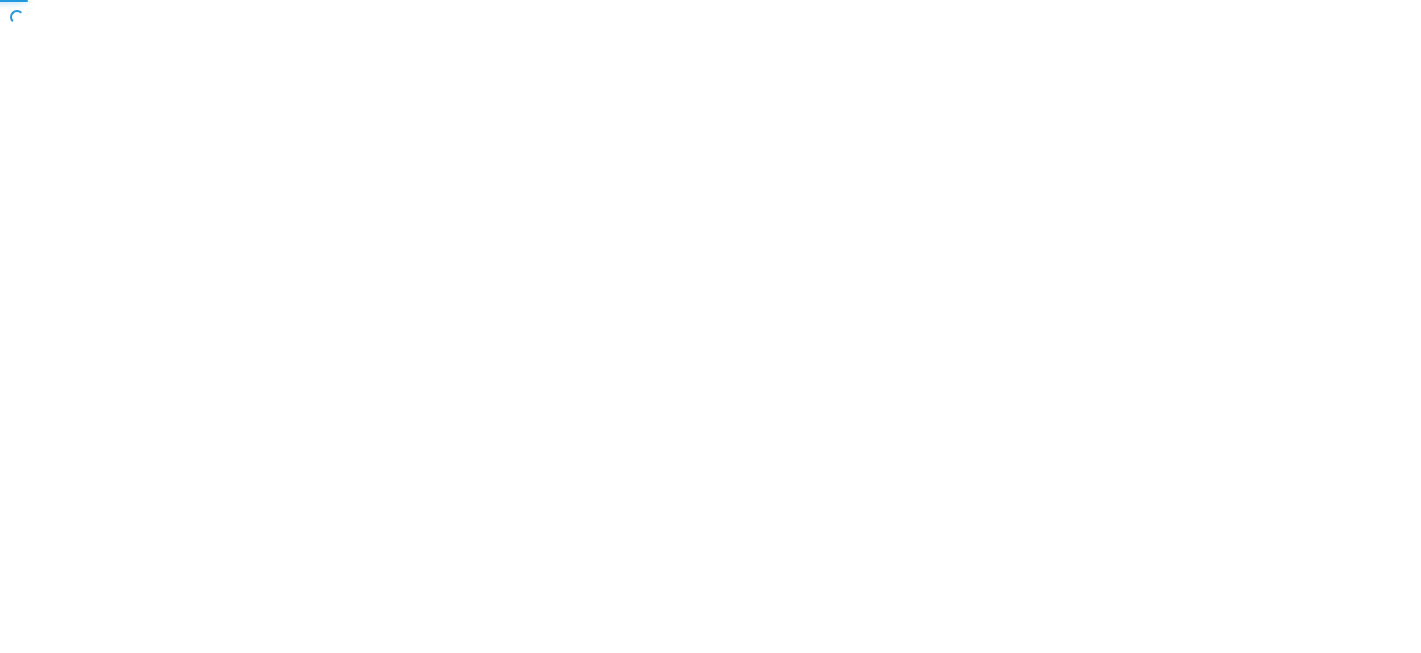 scroll, scrollTop: 0, scrollLeft: 0, axis: both 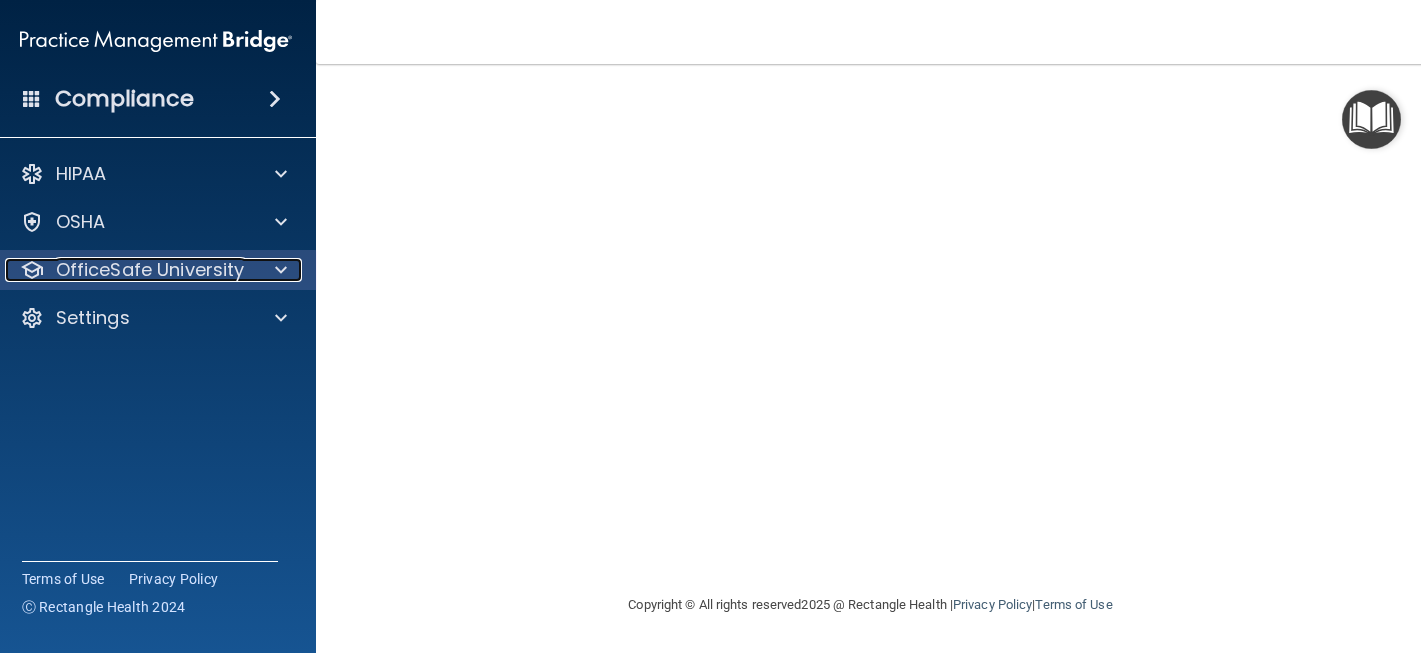 click at bounding box center (277, 270) 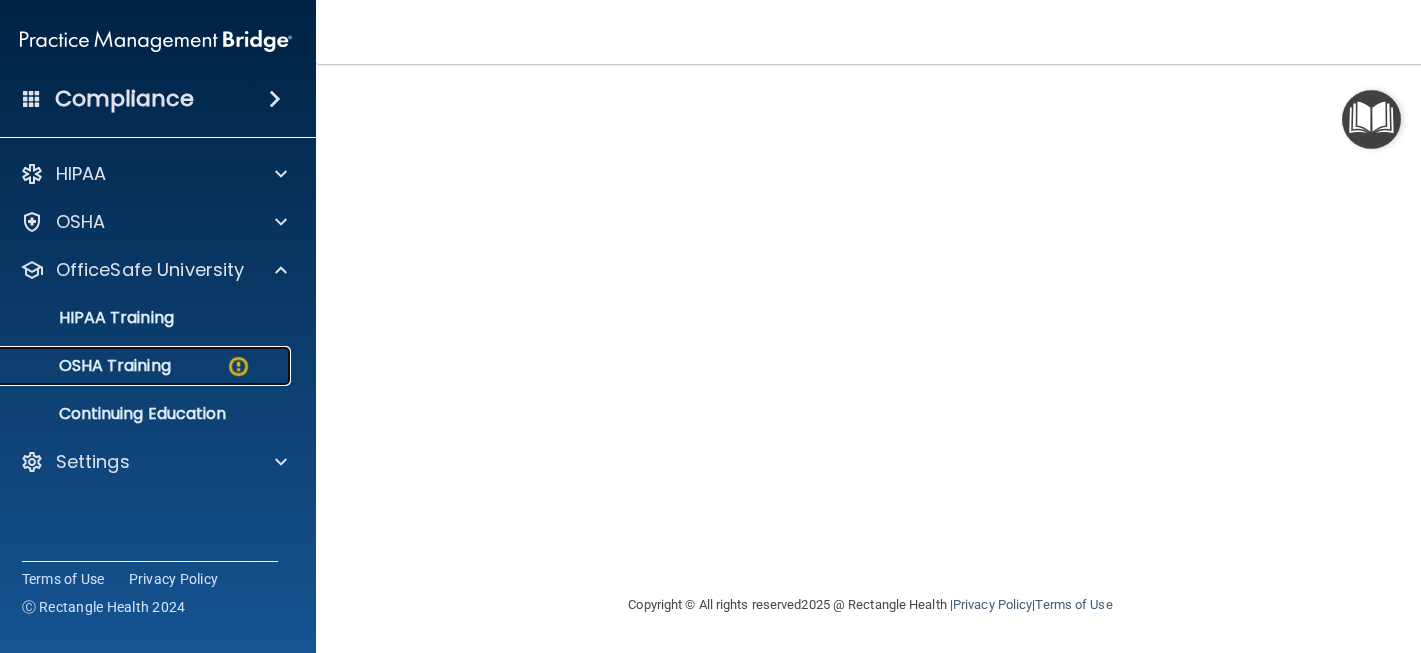 click on "OSHA Training" at bounding box center (145, 366) 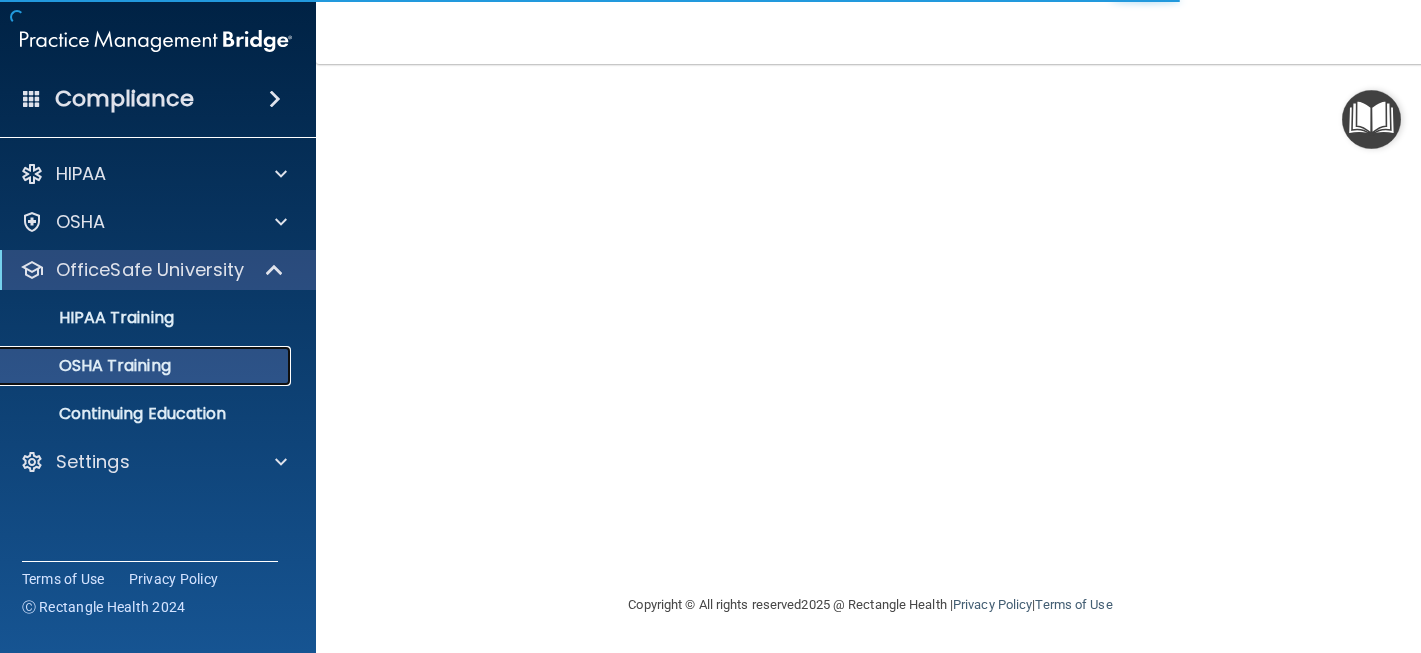 scroll, scrollTop: 352, scrollLeft: 0, axis: vertical 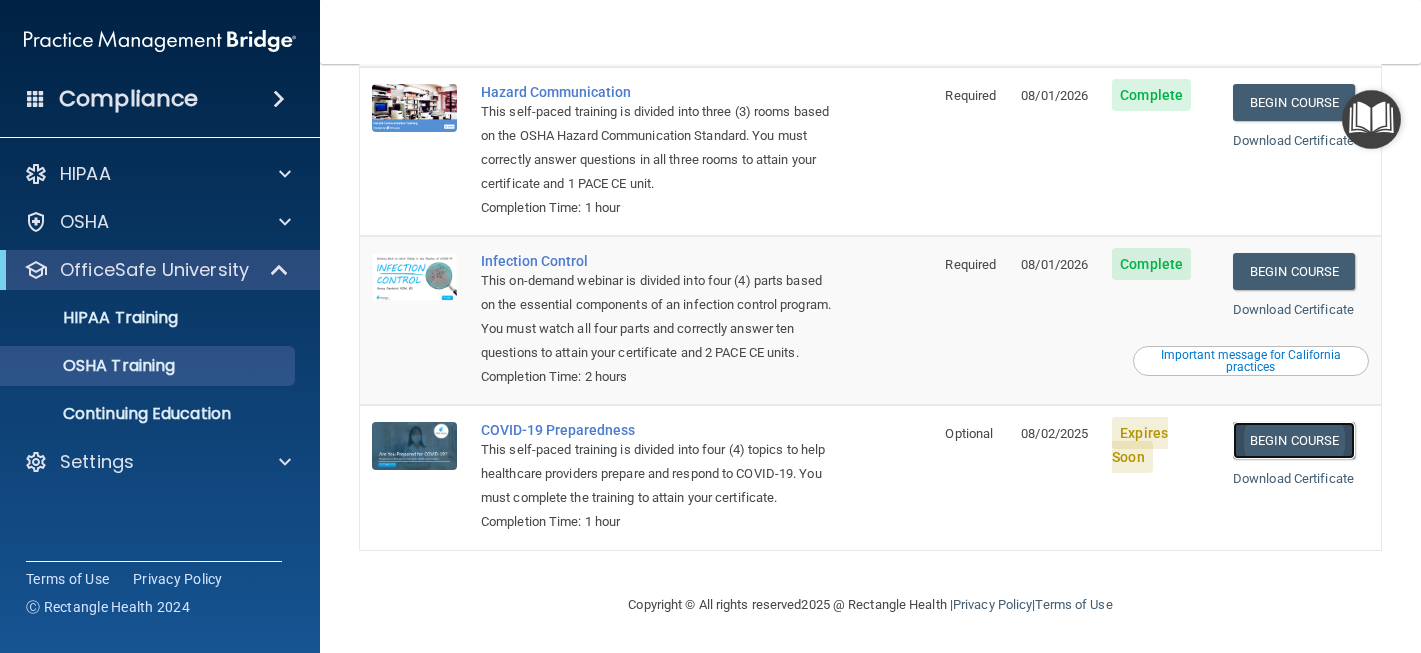 click on "Begin Course" at bounding box center [1294, 440] 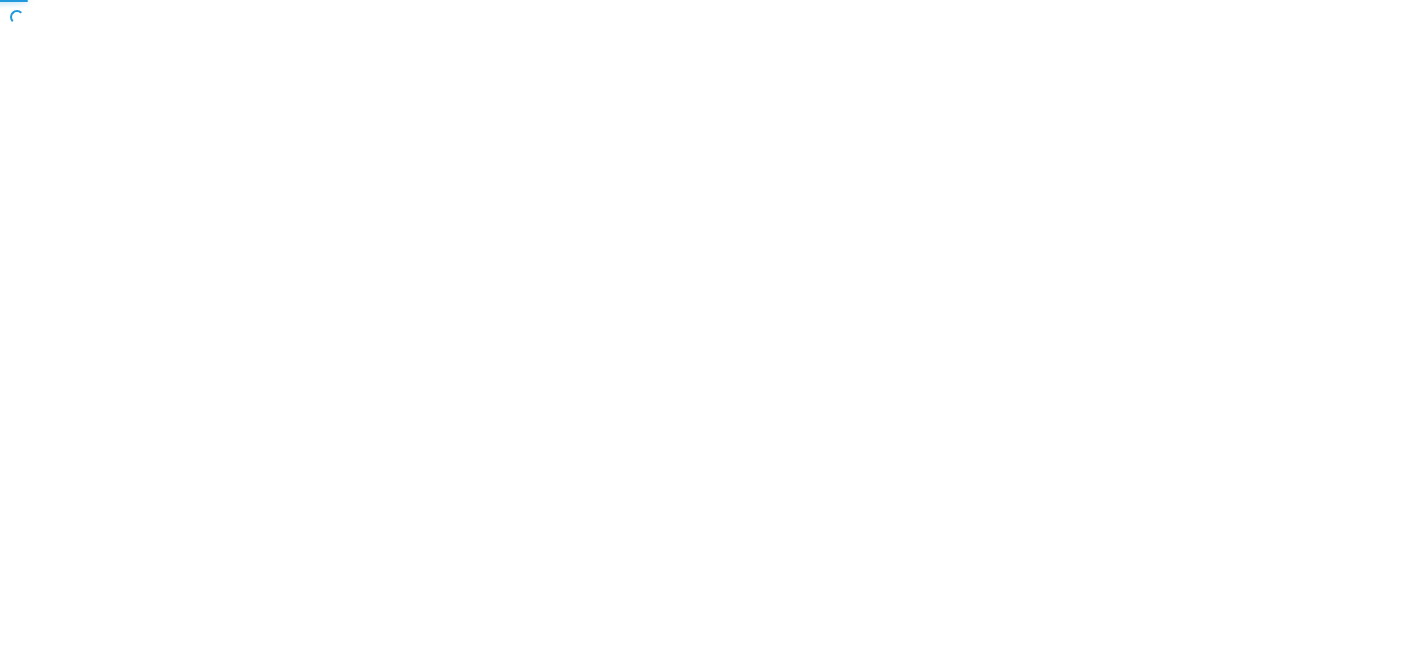 scroll, scrollTop: 0, scrollLeft: 0, axis: both 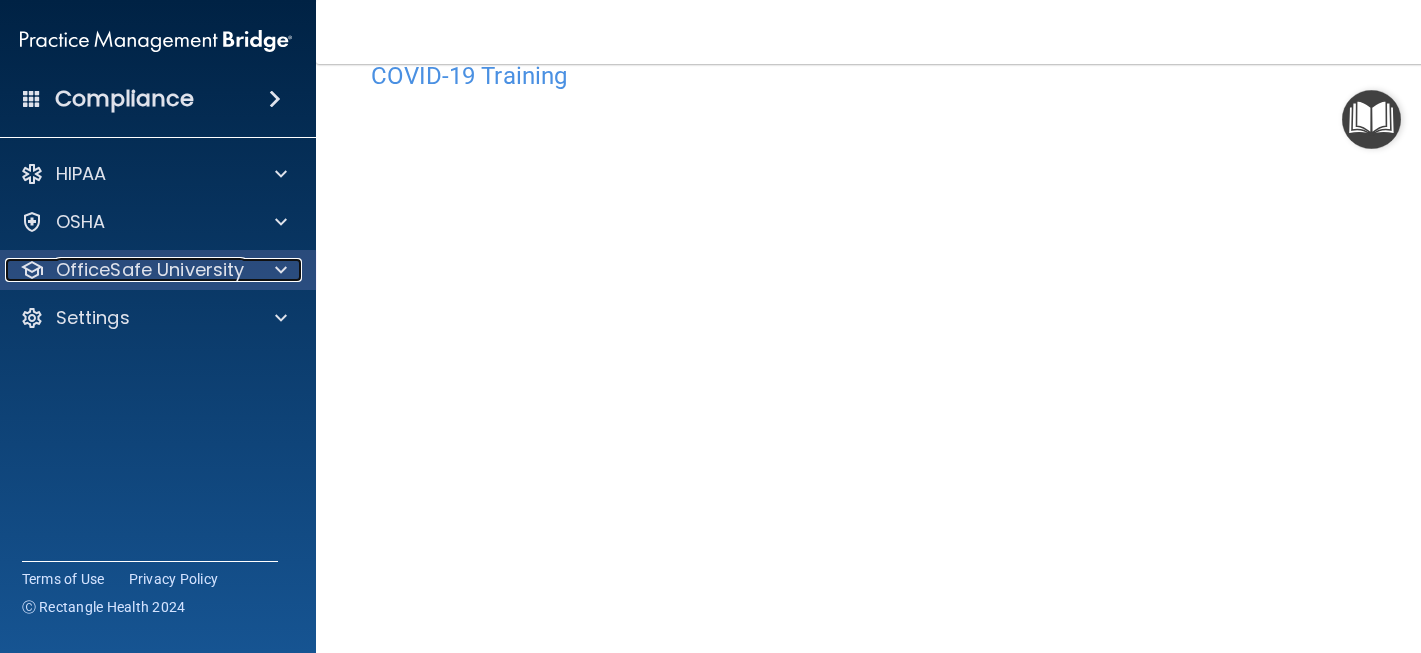 click at bounding box center [277, 270] 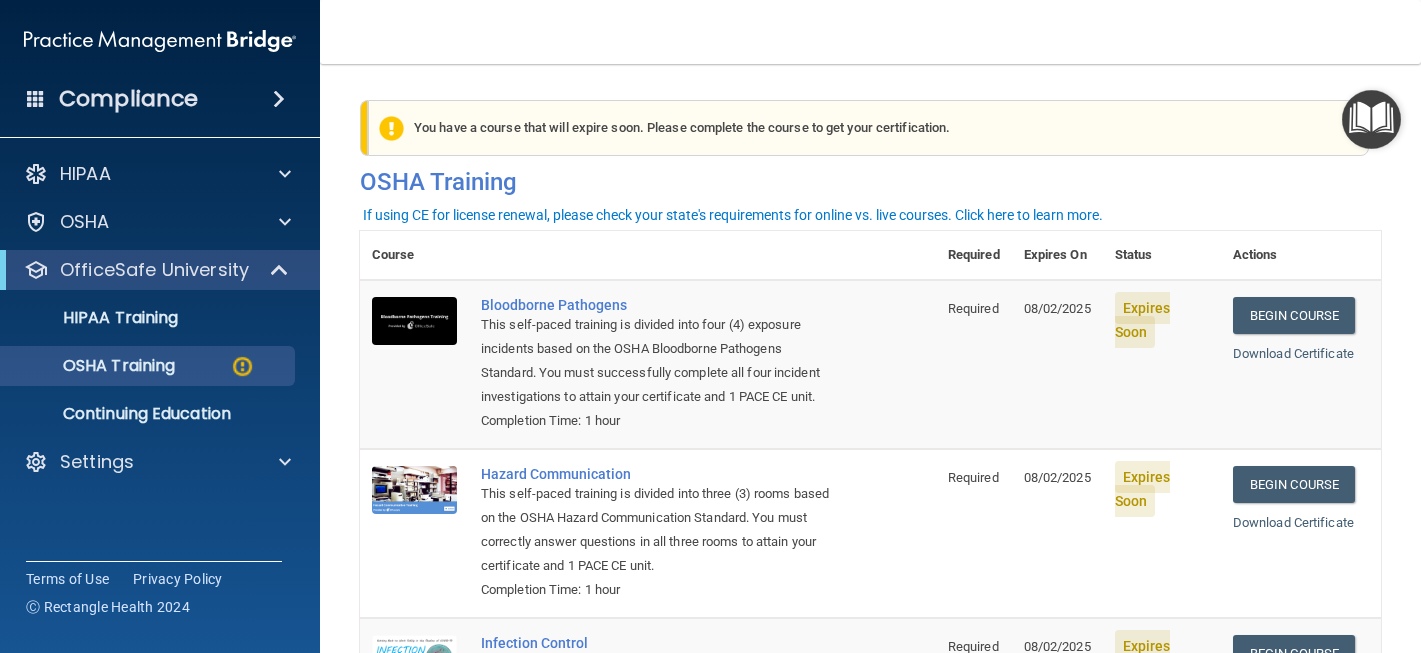 scroll, scrollTop: 0, scrollLeft: 0, axis: both 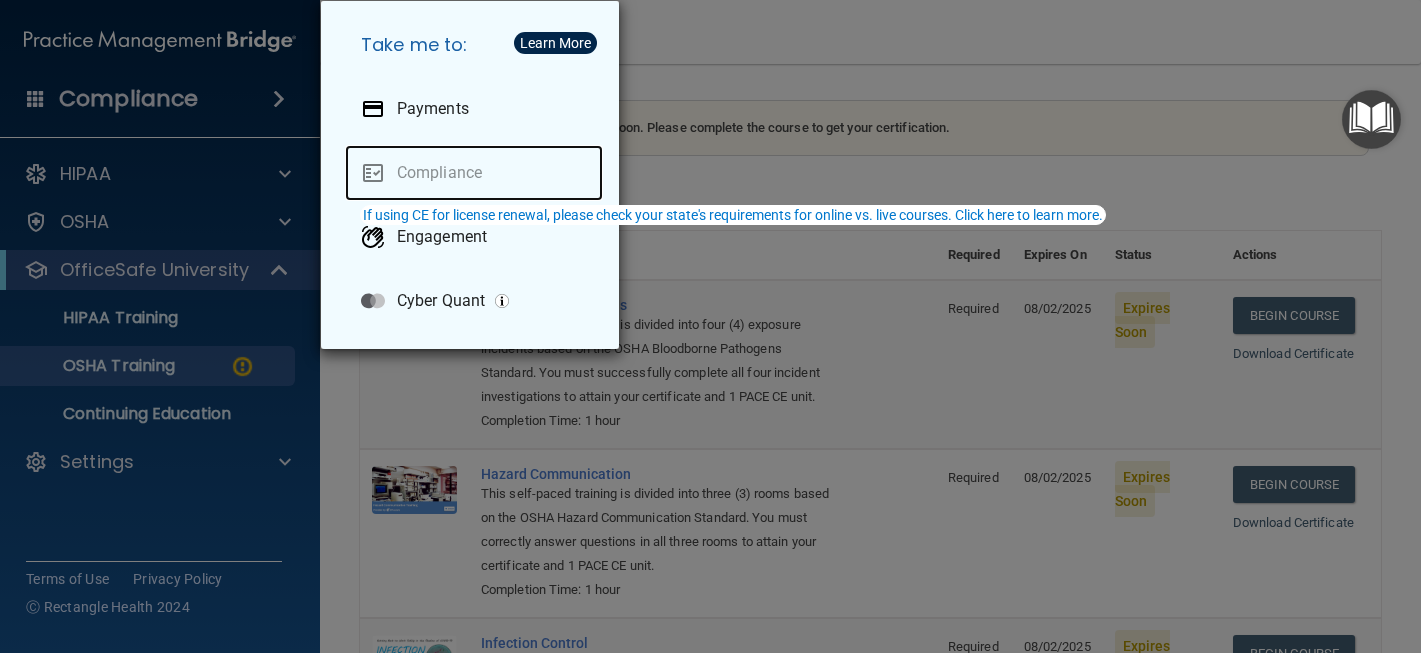click on "Compliance" at bounding box center [474, 173] 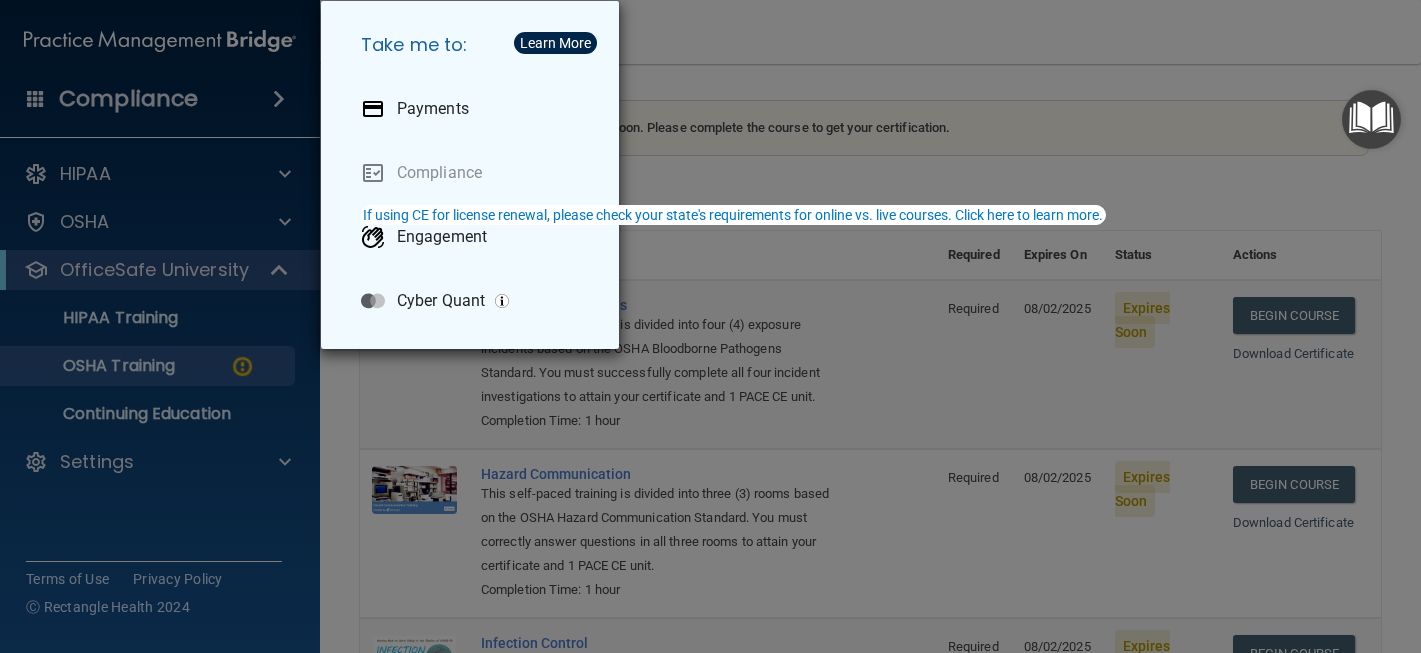 click on "Take me to:             Payments                   Compliance                     Engagement                     Cyber Quant" at bounding box center [710, 326] 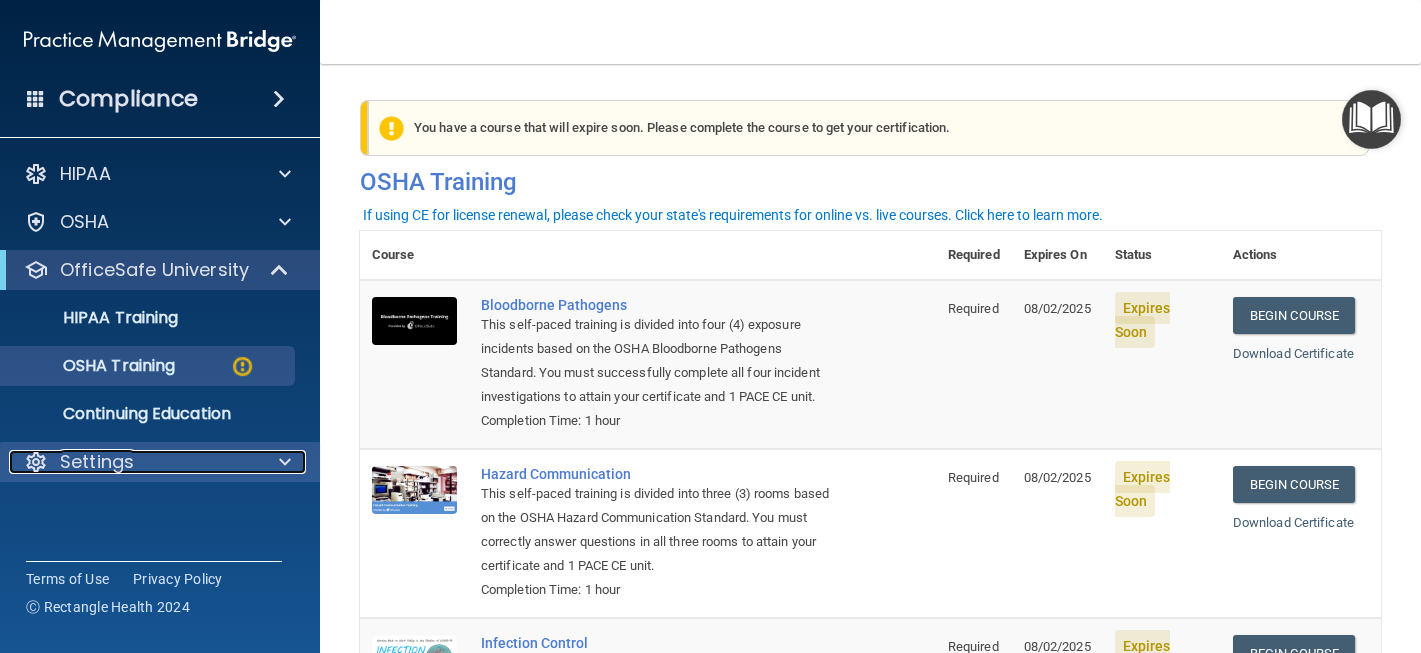 click at bounding box center [285, 462] 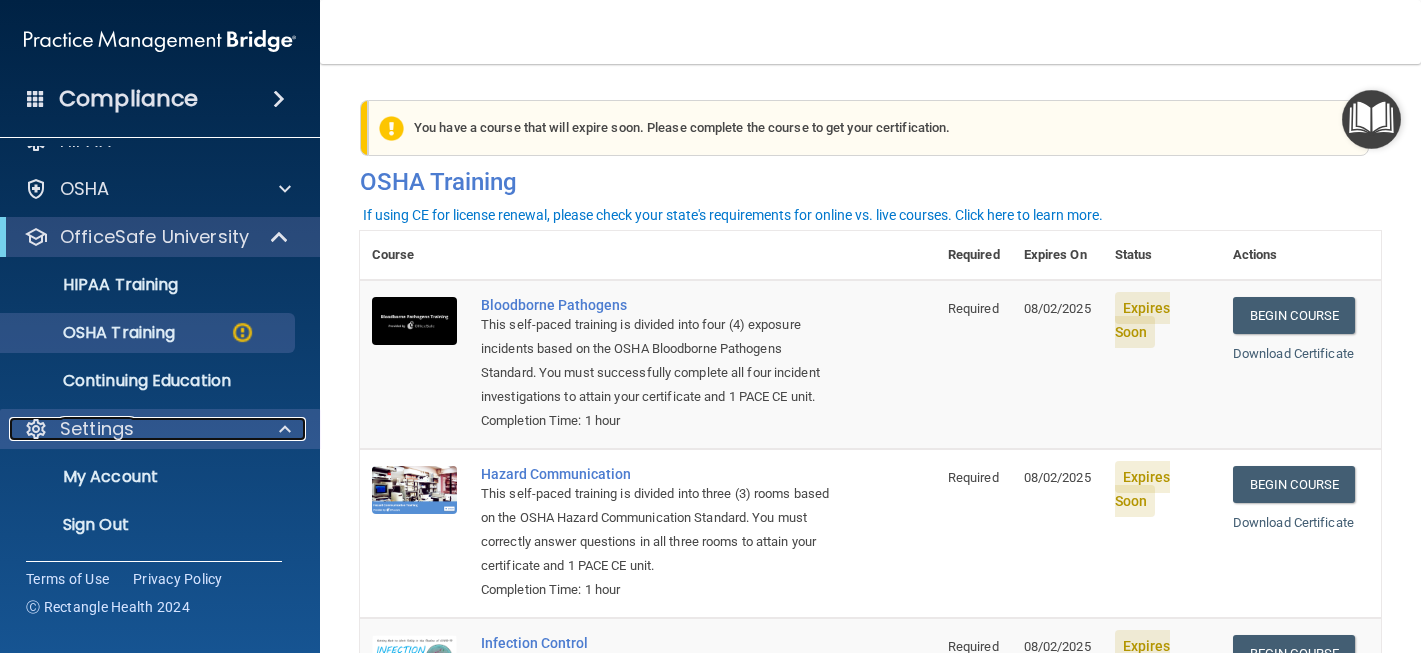 scroll, scrollTop: 0, scrollLeft: 0, axis: both 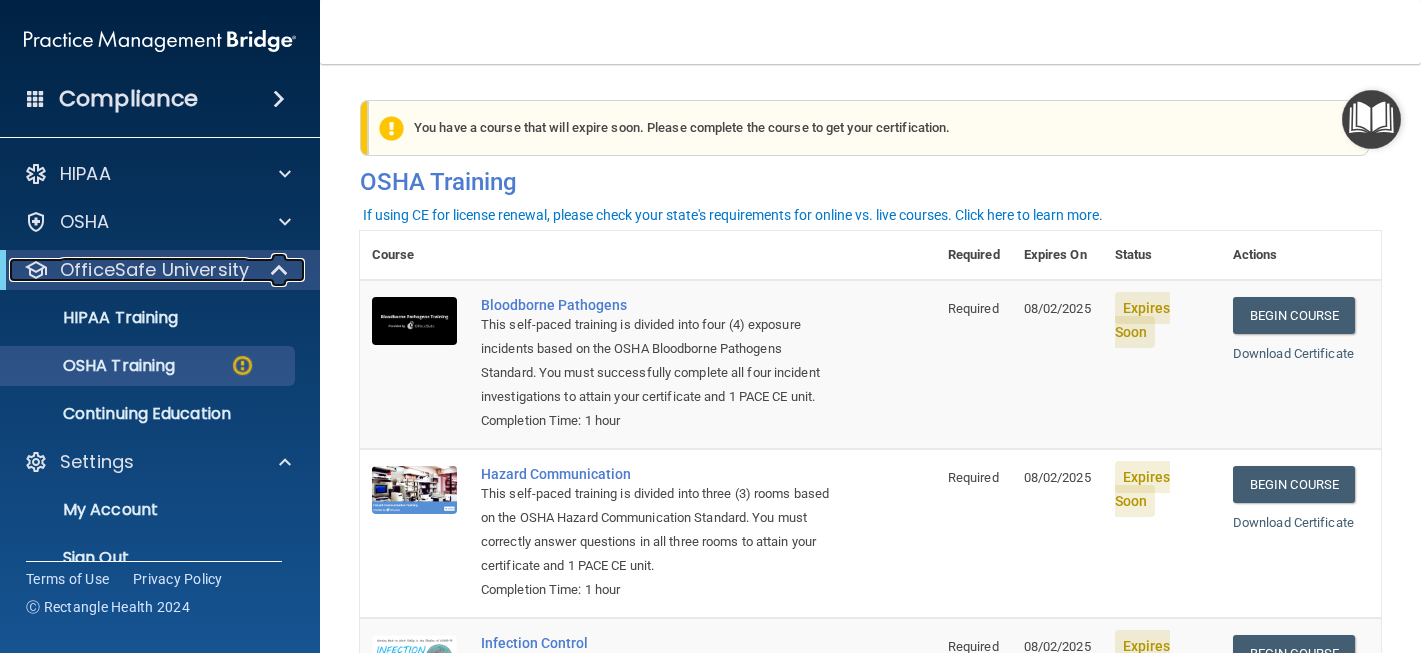 click at bounding box center (281, 270) 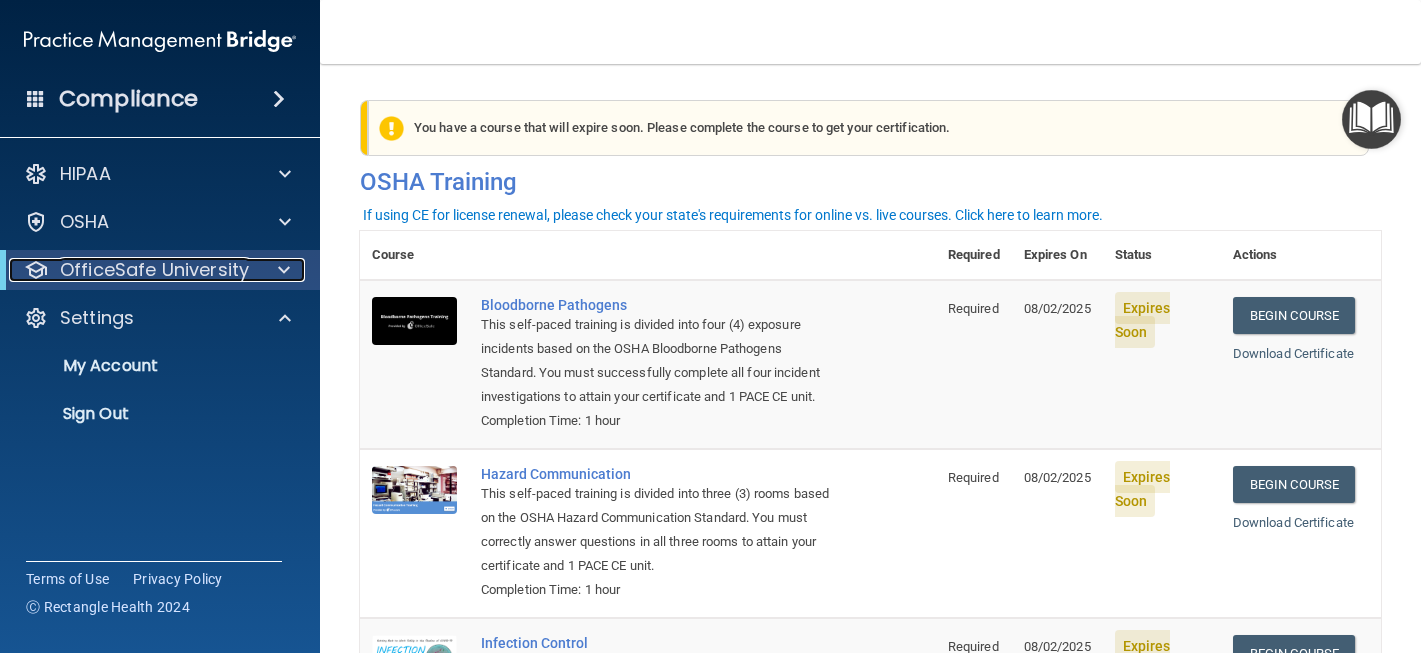 click at bounding box center [284, 270] 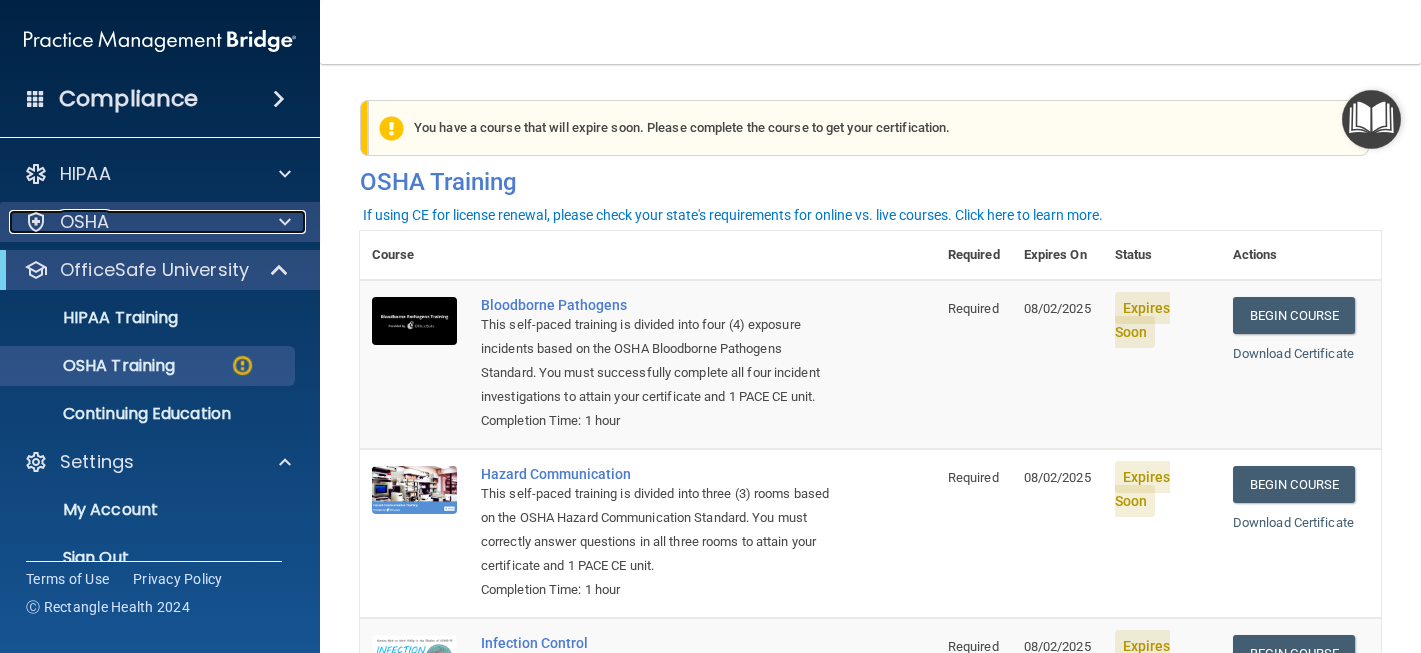 click at bounding box center [285, 222] 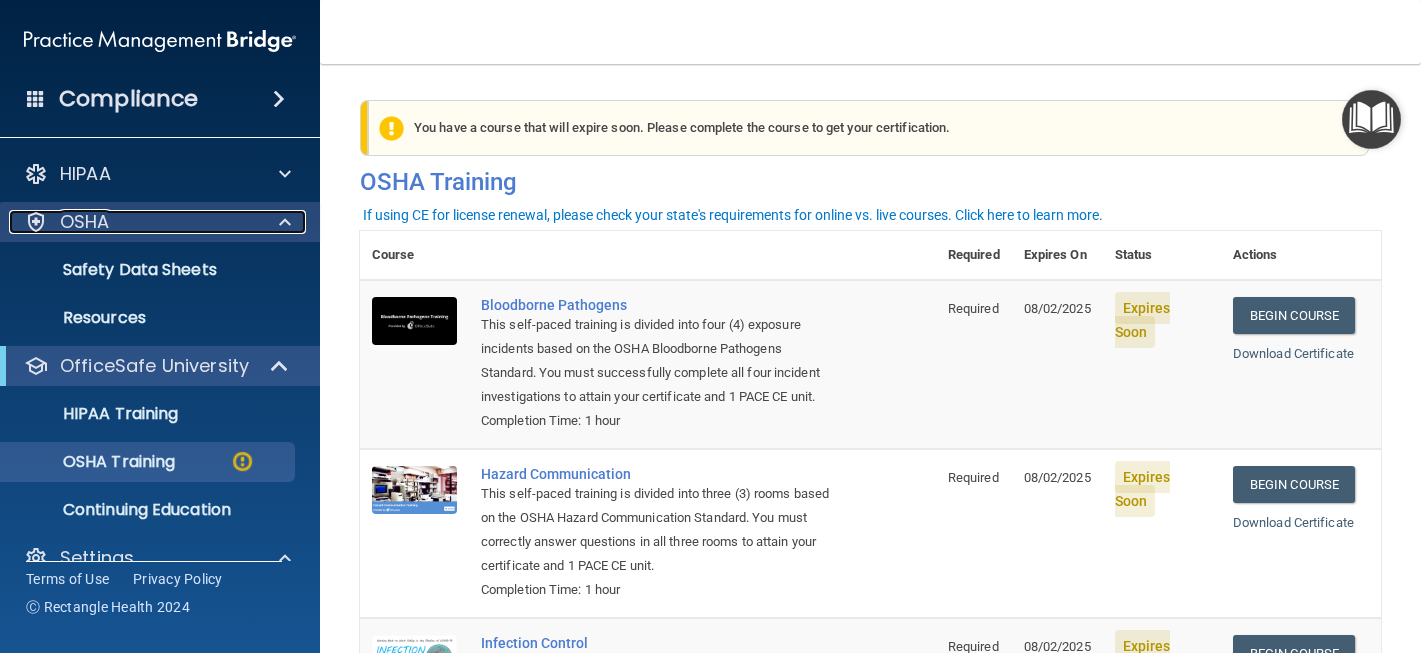 click at bounding box center [285, 222] 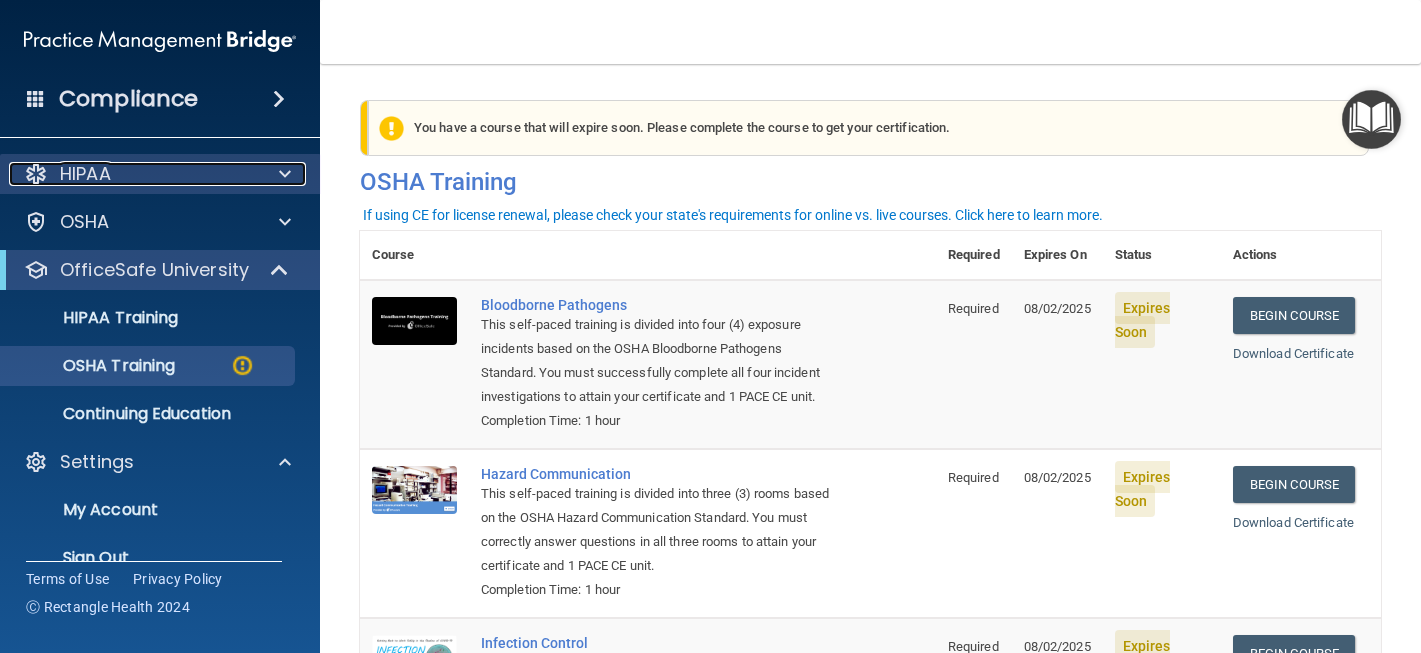 click at bounding box center (285, 174) 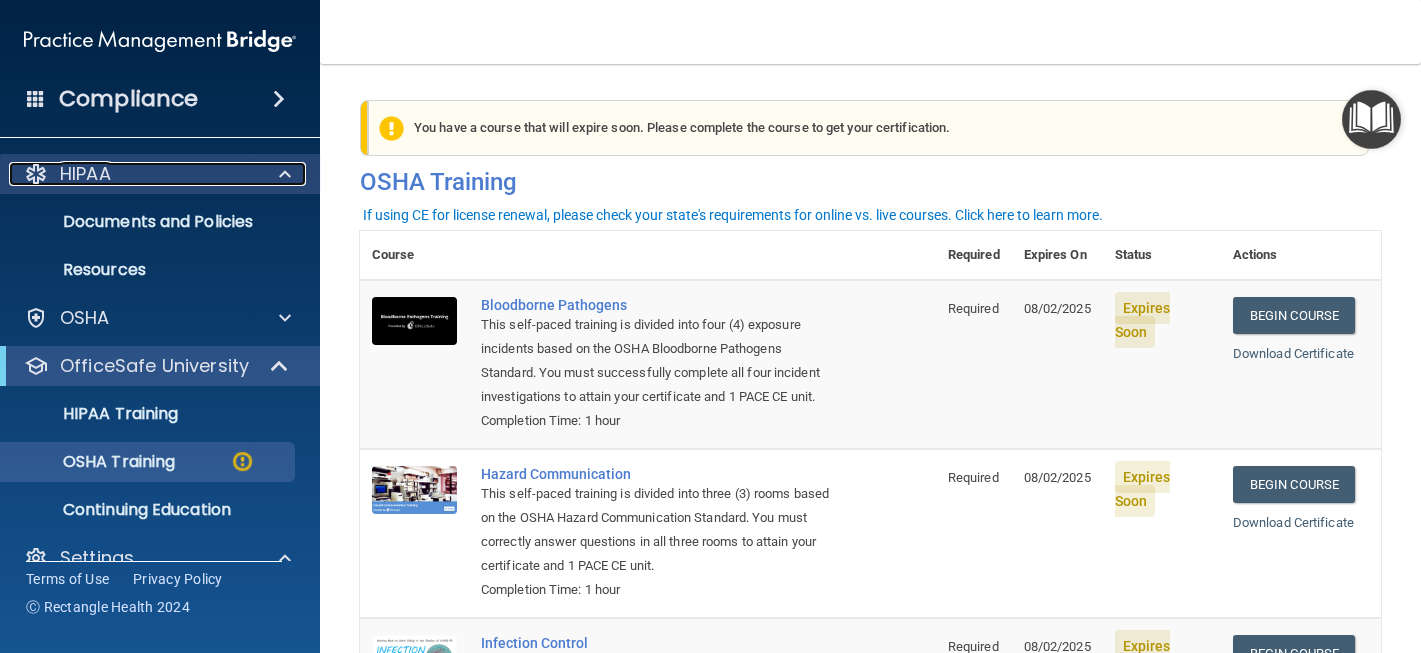 click at bounding box center [285, 174] 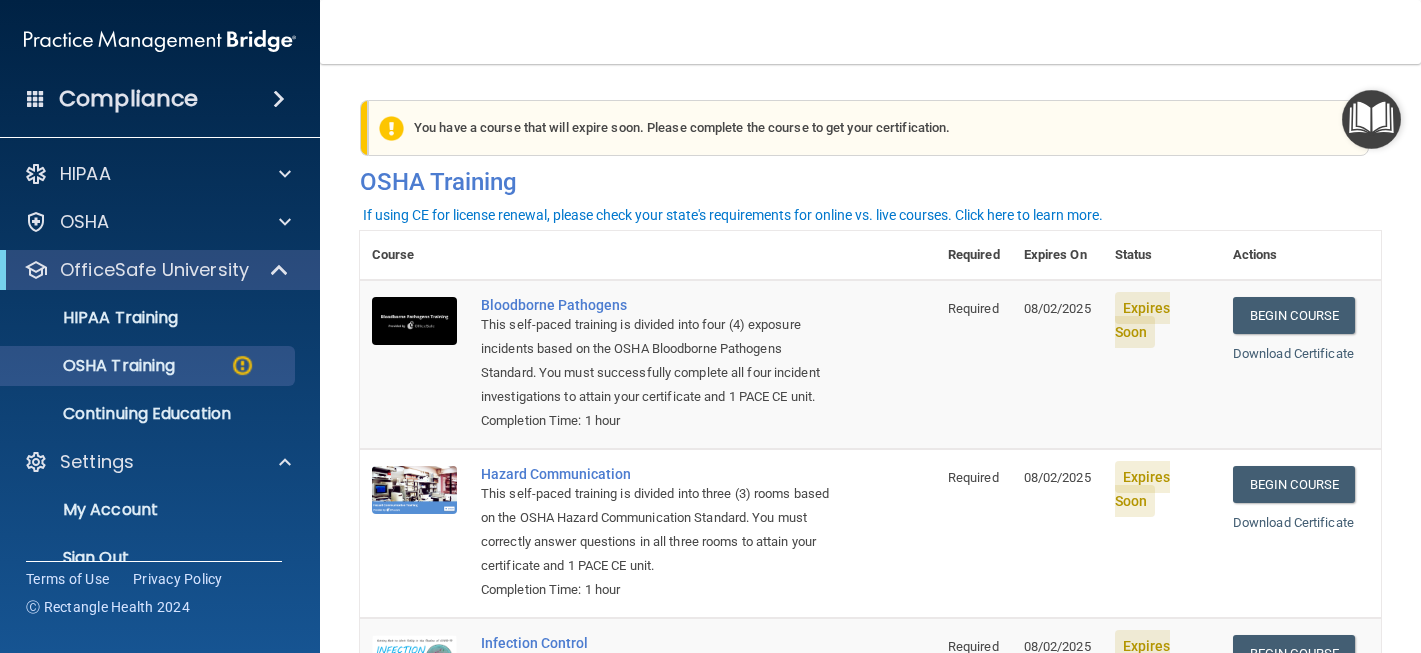 click at bounding box center [279, 99] 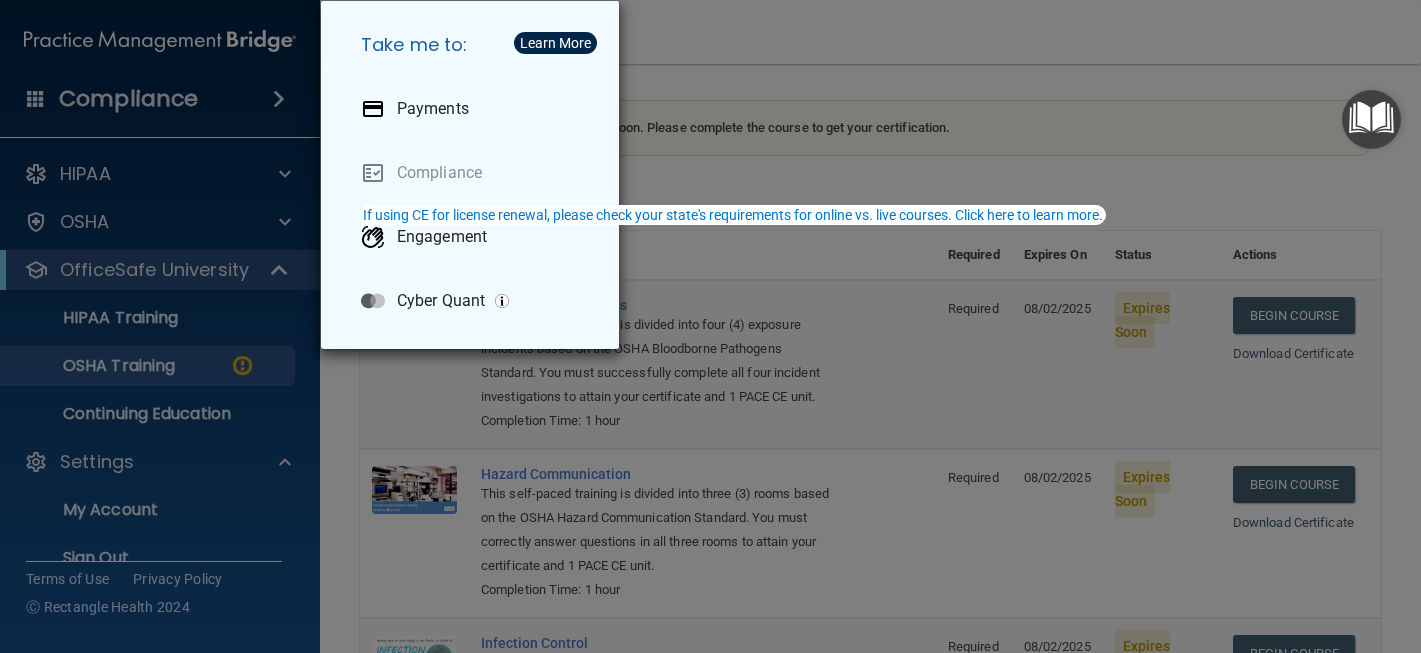 click on "Take me to:             Payments                   Compliance                     Engagement                     Cyber Quant" at bounding box center [710, 326] 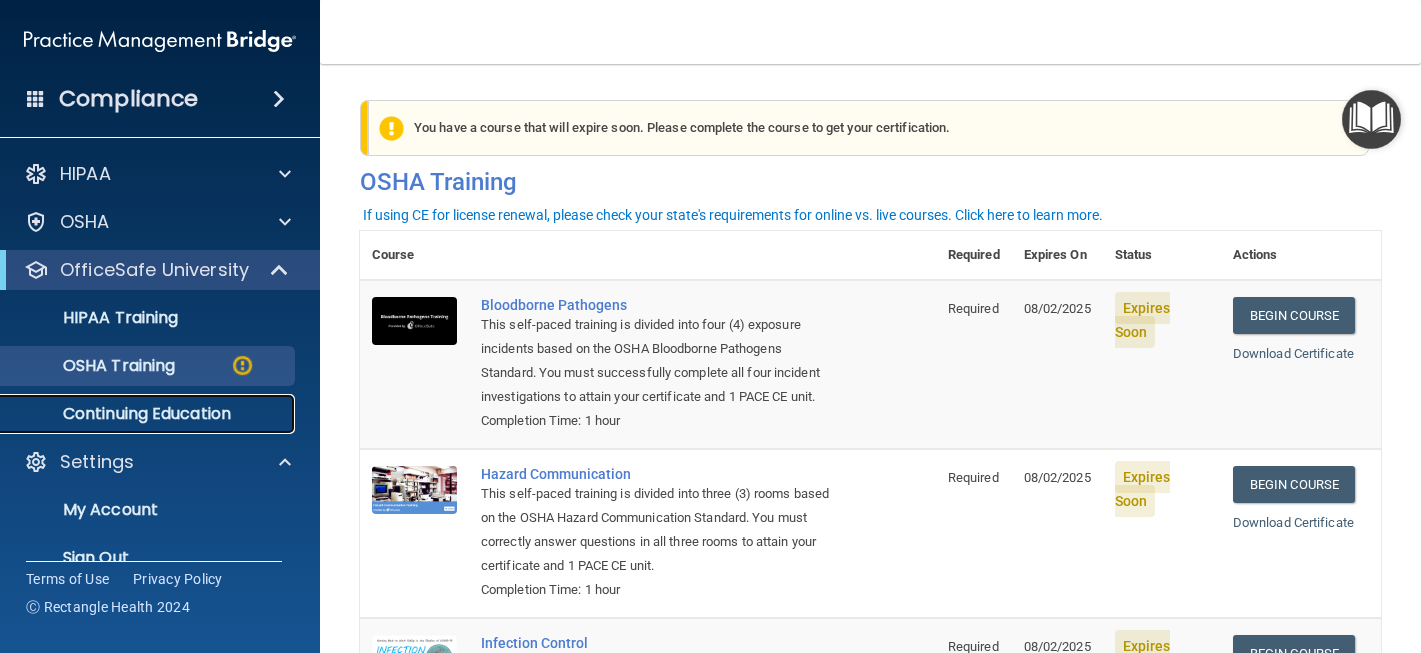 click on "Continuing Education" at bounding box center [149, 414] 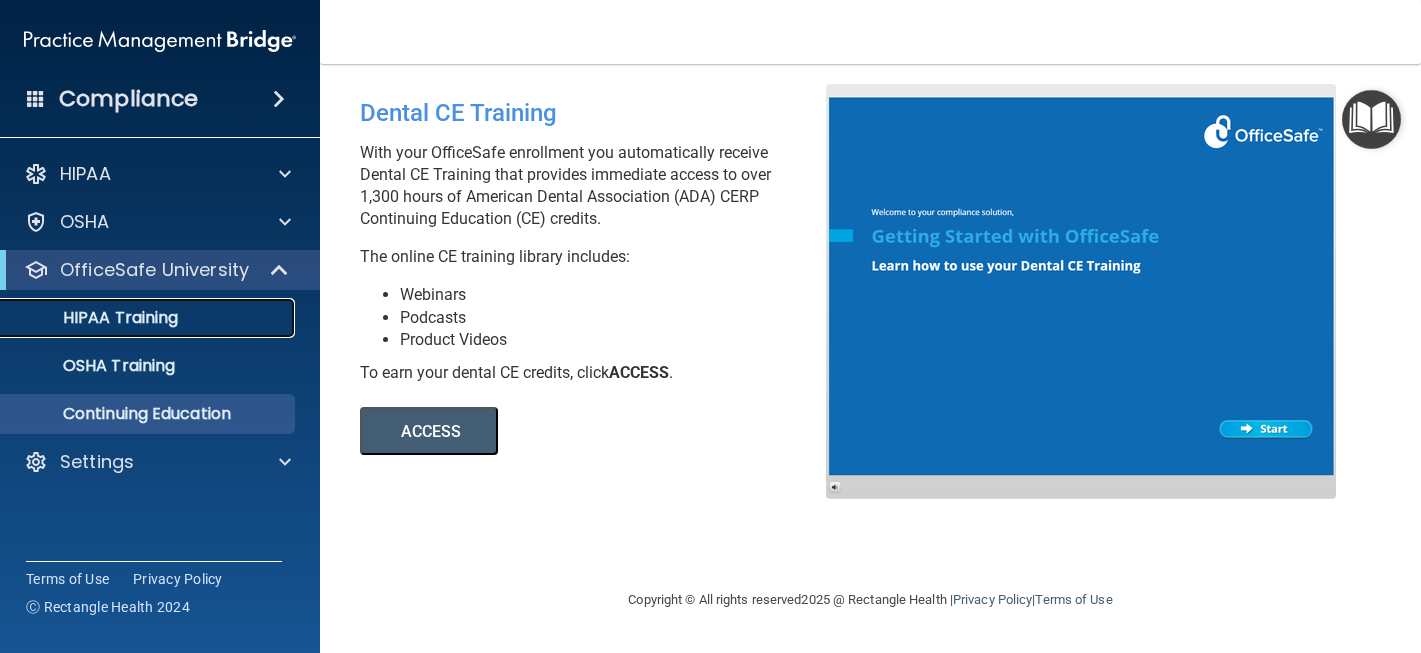 click on "HIPAA Training" at bounding box center (95, 318) 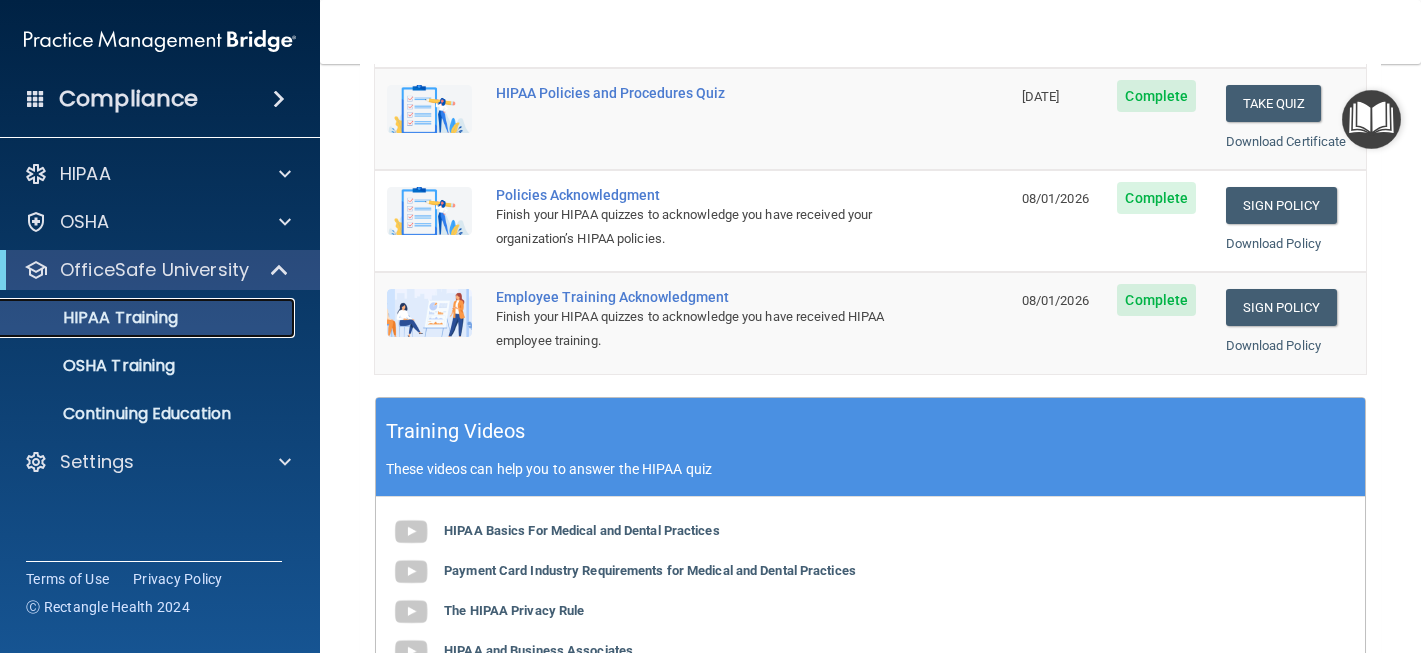 scroll, scrollTop: 490, scrollLeft: 0, axis: vertical 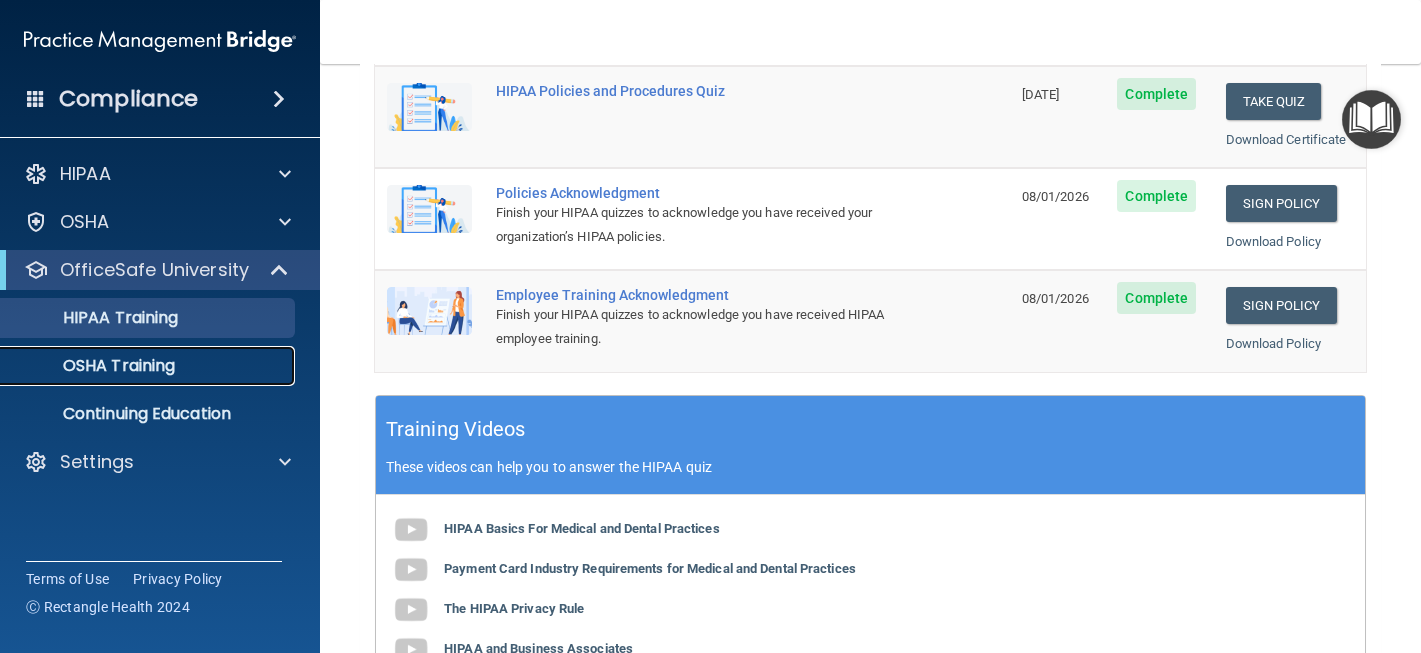 click on "OSHA Training" at bounding box center (94, 366) 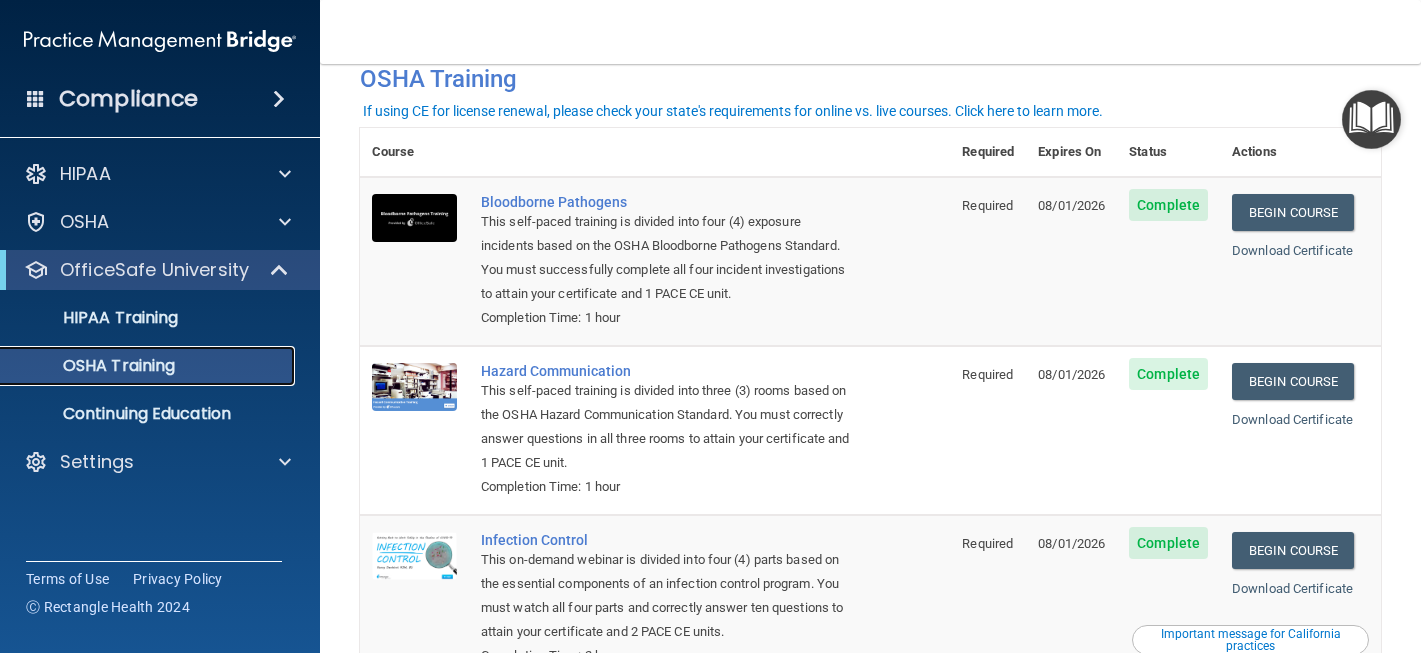 scroll, scrollTop: 0, scrollLeft: 0, axis: both 